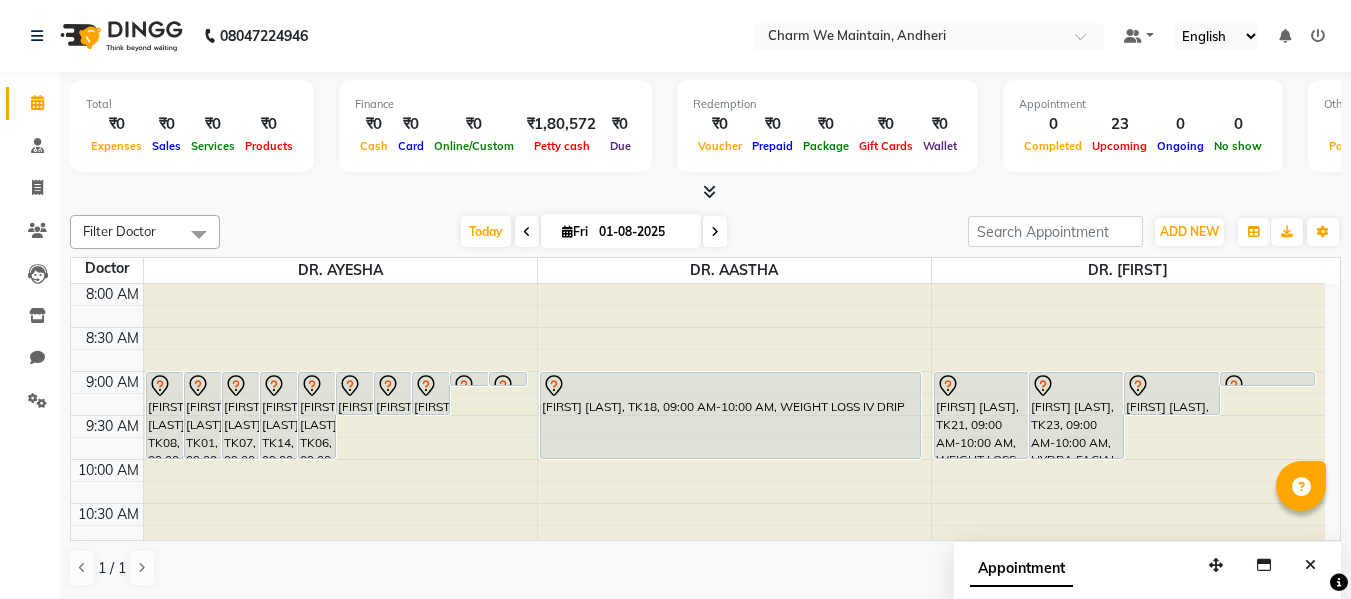 scroll, scrollTop: 0, scrollLeft: 0, axis: both 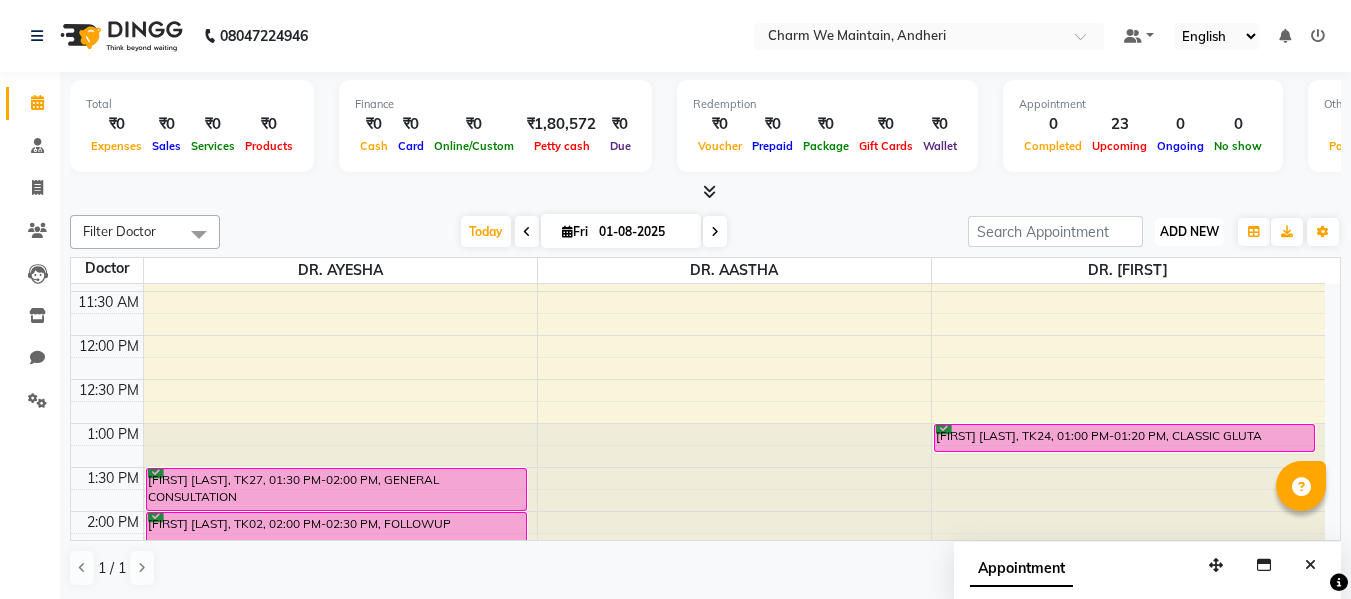 click on "ADD NEW" at bounding box center [1189, 231] 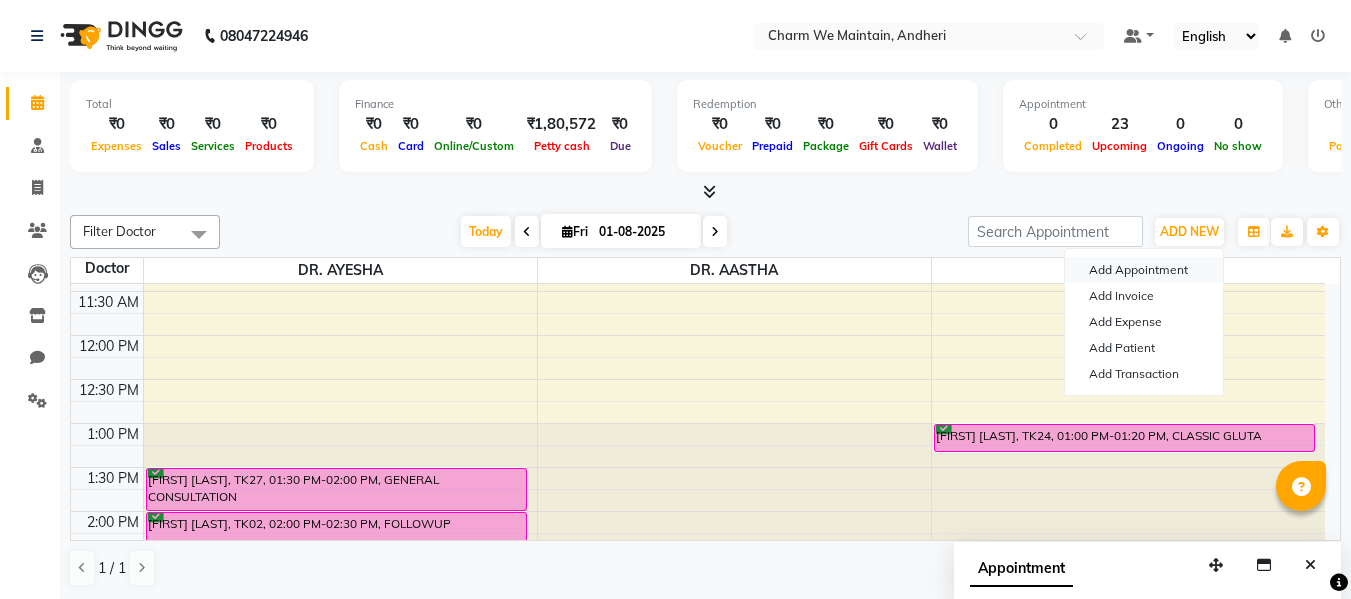 click on "Add Appointment" at bounding box center (1144, 270) 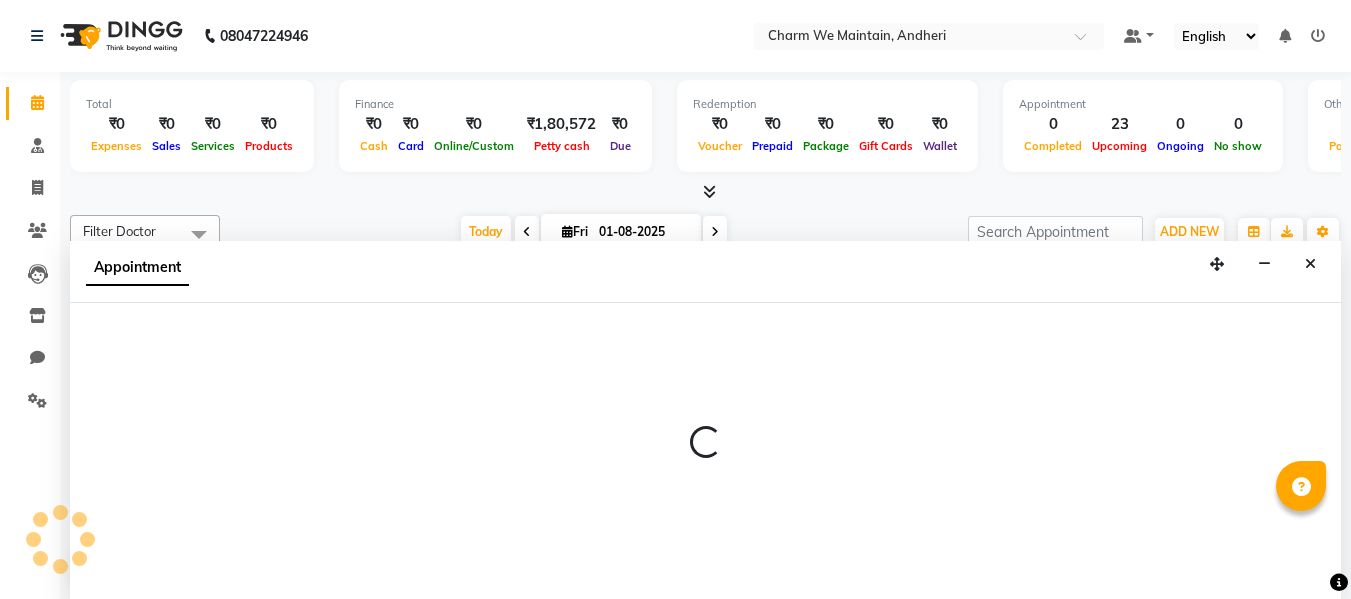 select on "540" 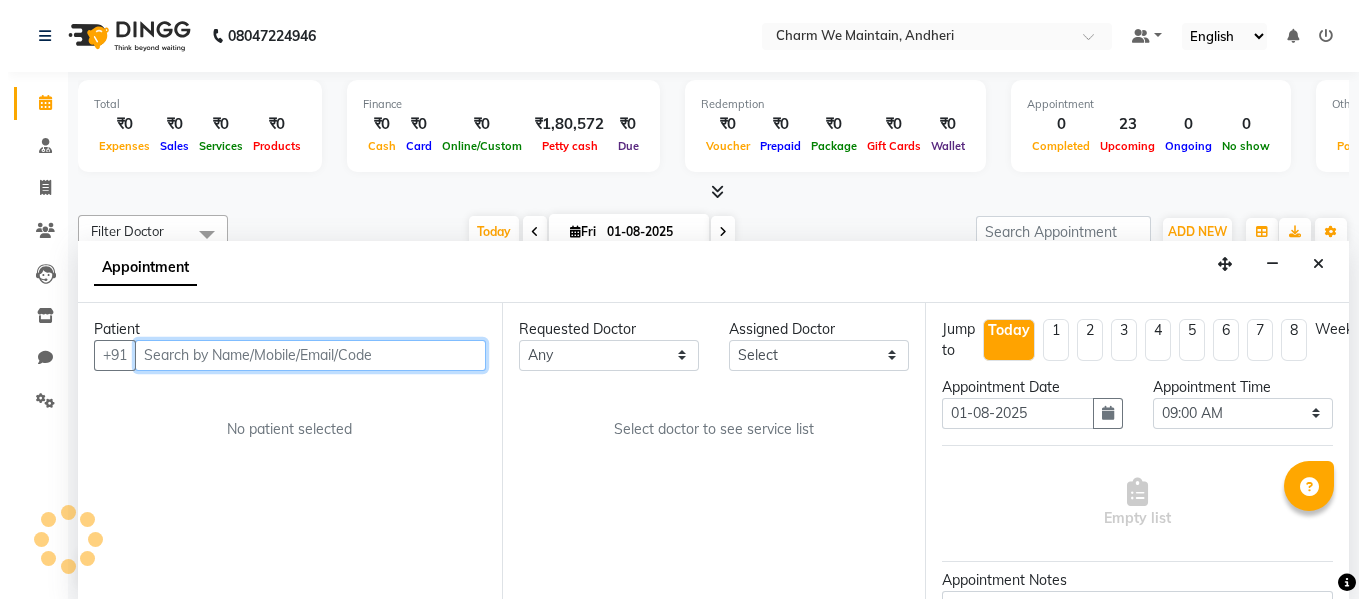 scroll, scrollTop: 1, scrollLeft: 0, axis: vertical 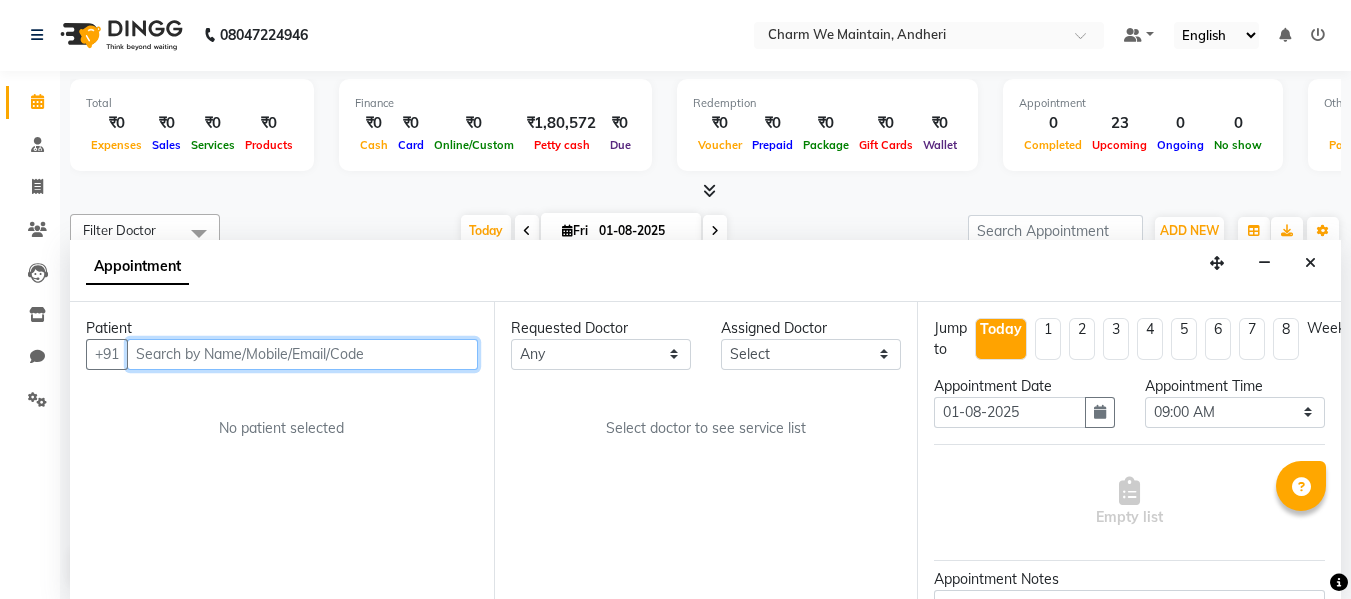 paste on "[PHONE]" 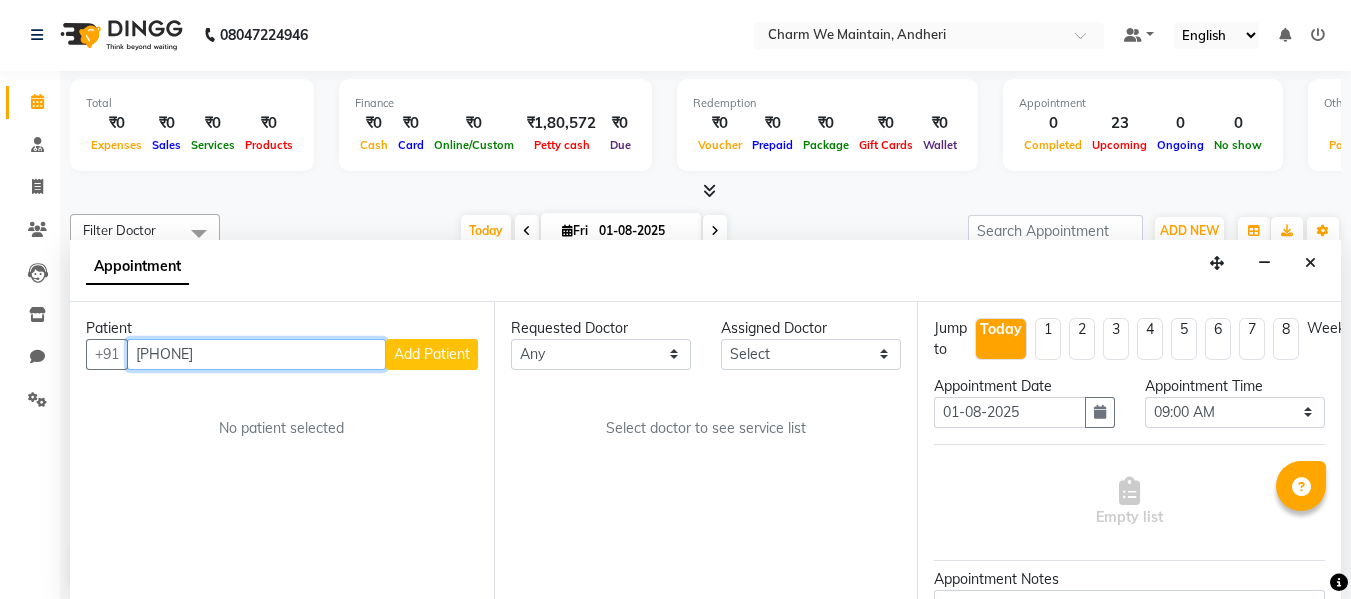 type on "[PHONE]" 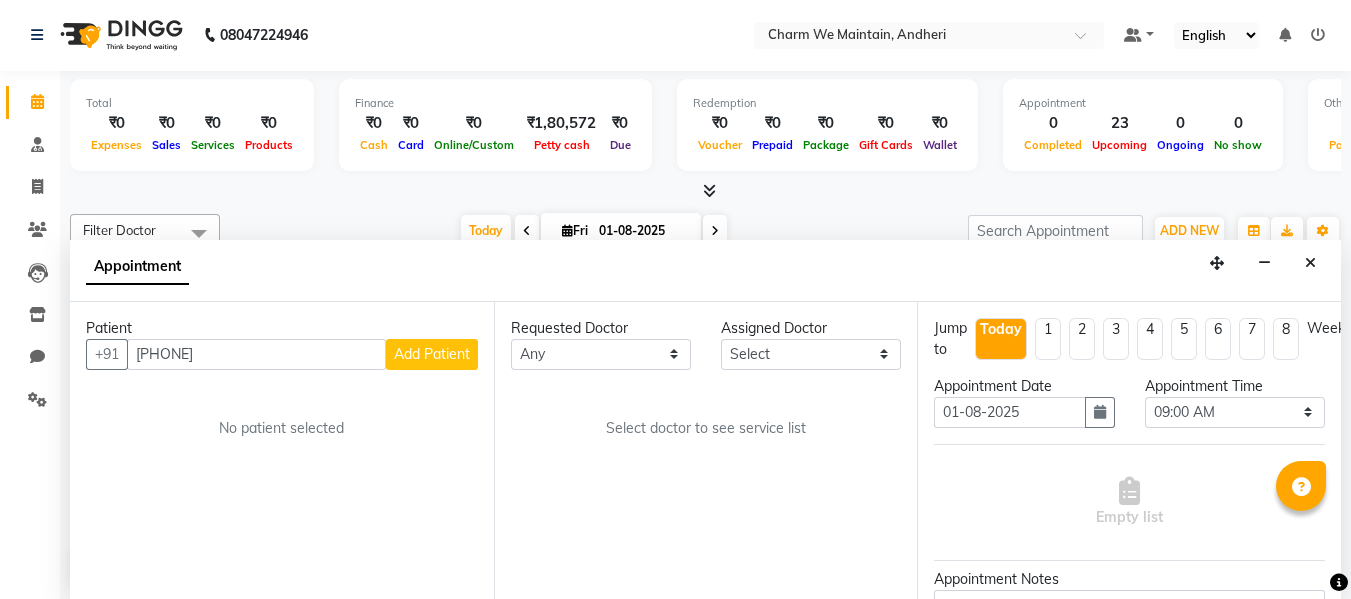 click on "Add Patient" at bounding box center (432, 354) 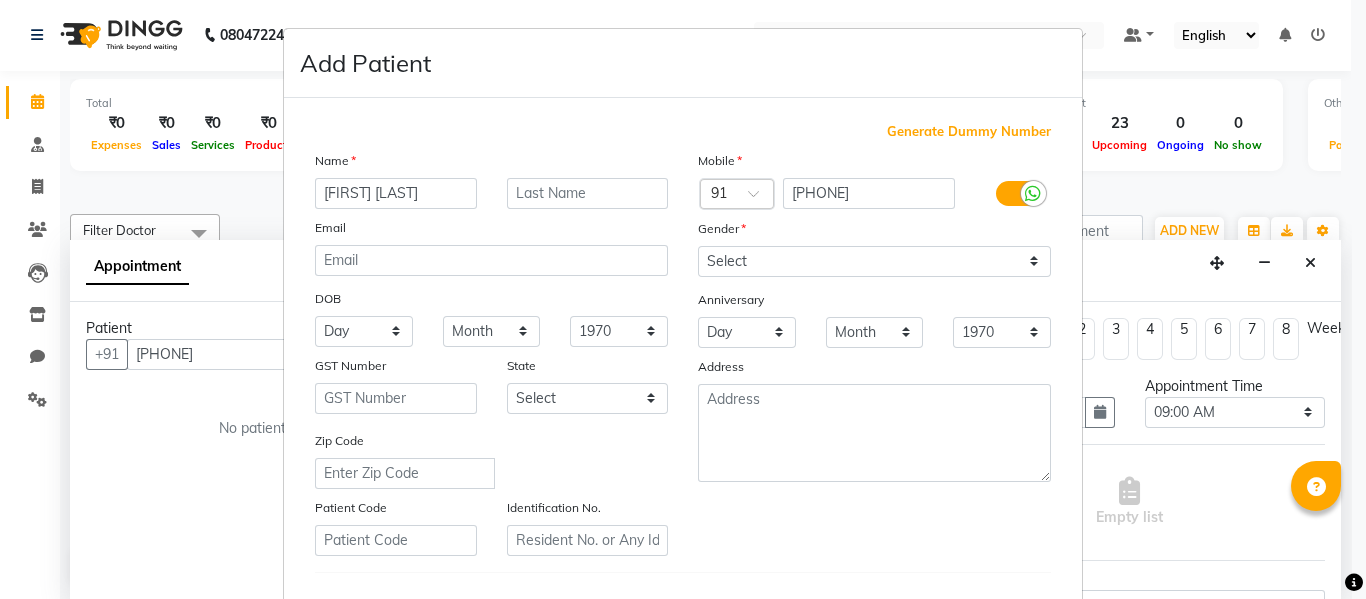 type on "[FIRST] [LAST]" 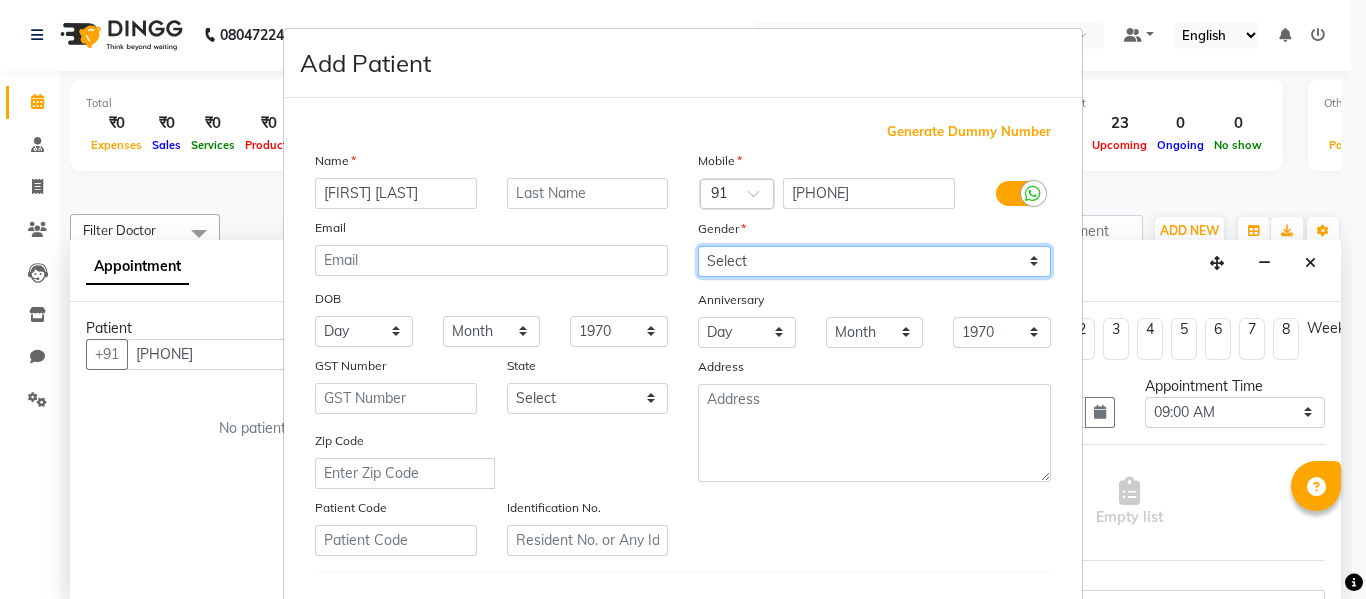 click on "Select Male Female Other Prefer Not To Say" at bounding box center (874, 261) 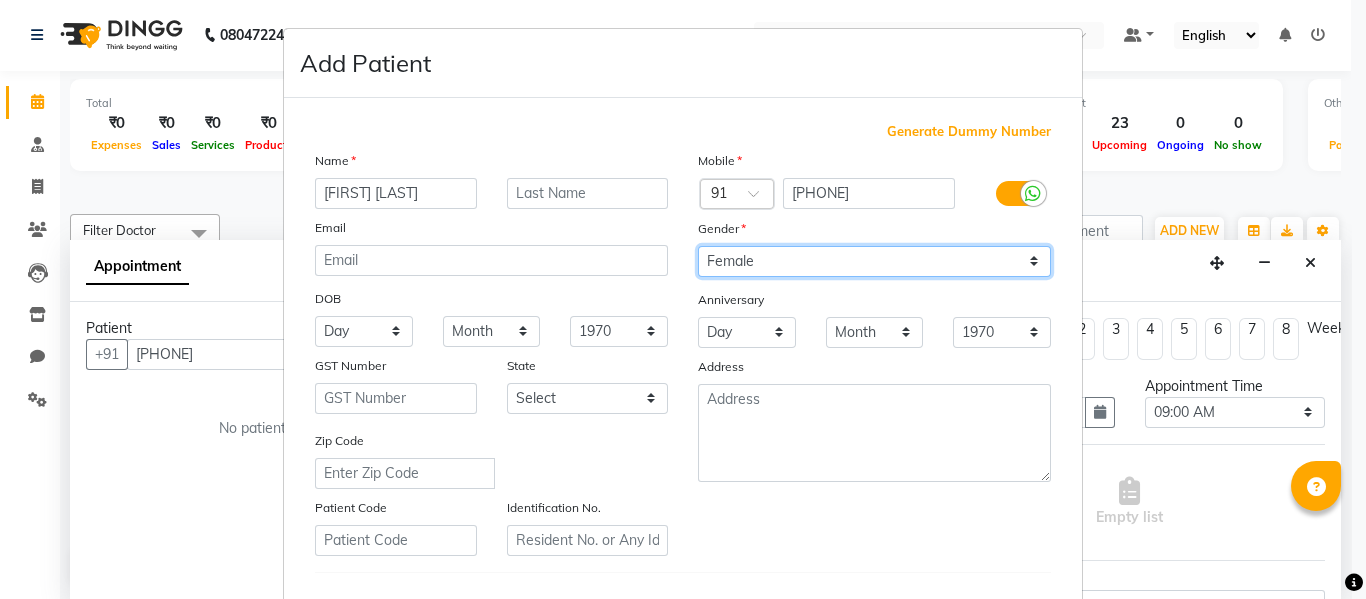 click on "Select Male Female Other Prefer Not To Say" at bounding box center (874, 261) 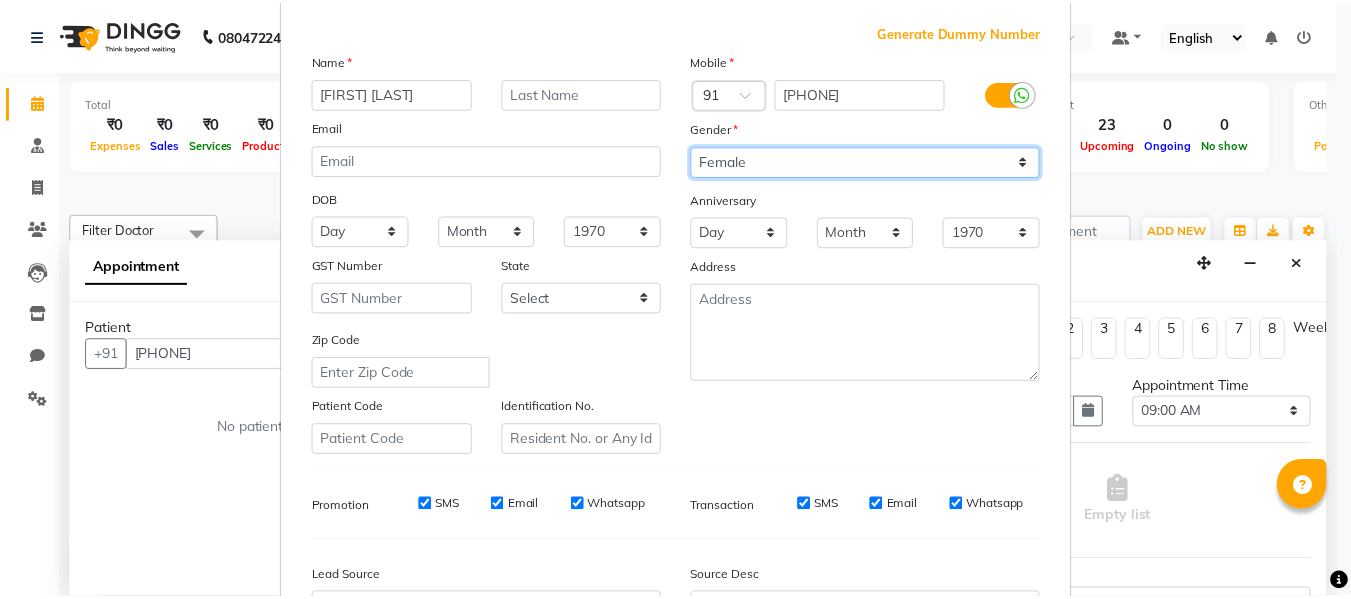 scroll, scrollTop: 300, scrollLeft: 0, axis: vertical 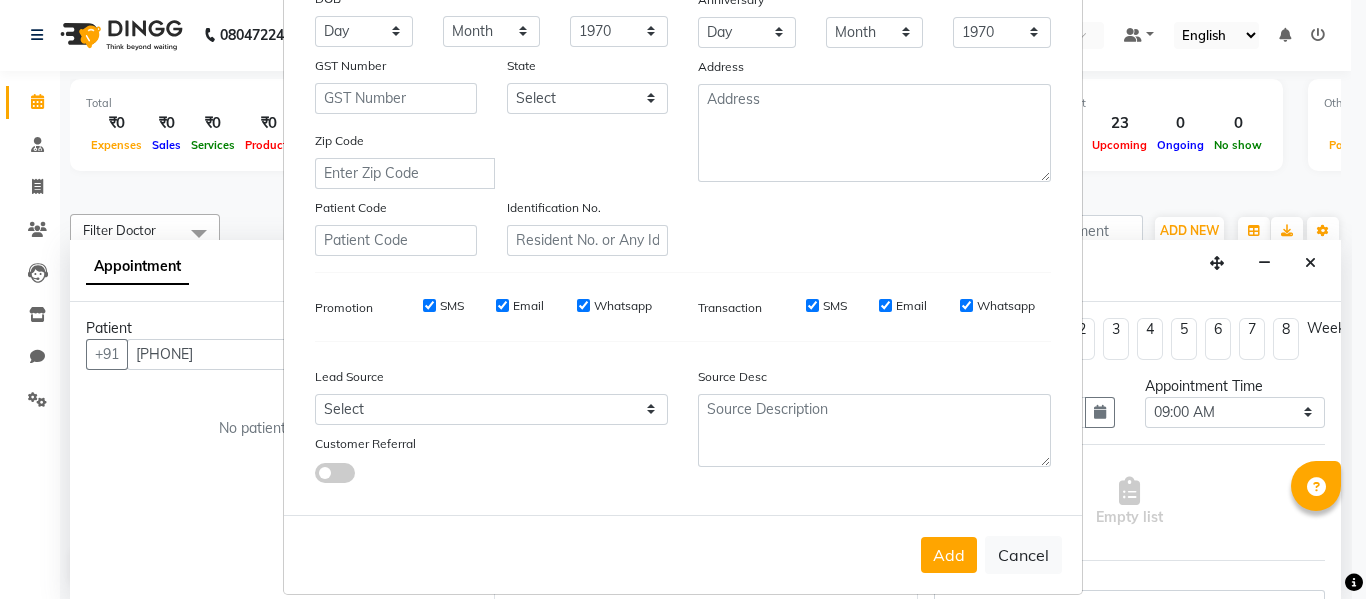click on "Add" at bounding box center (949, 555) 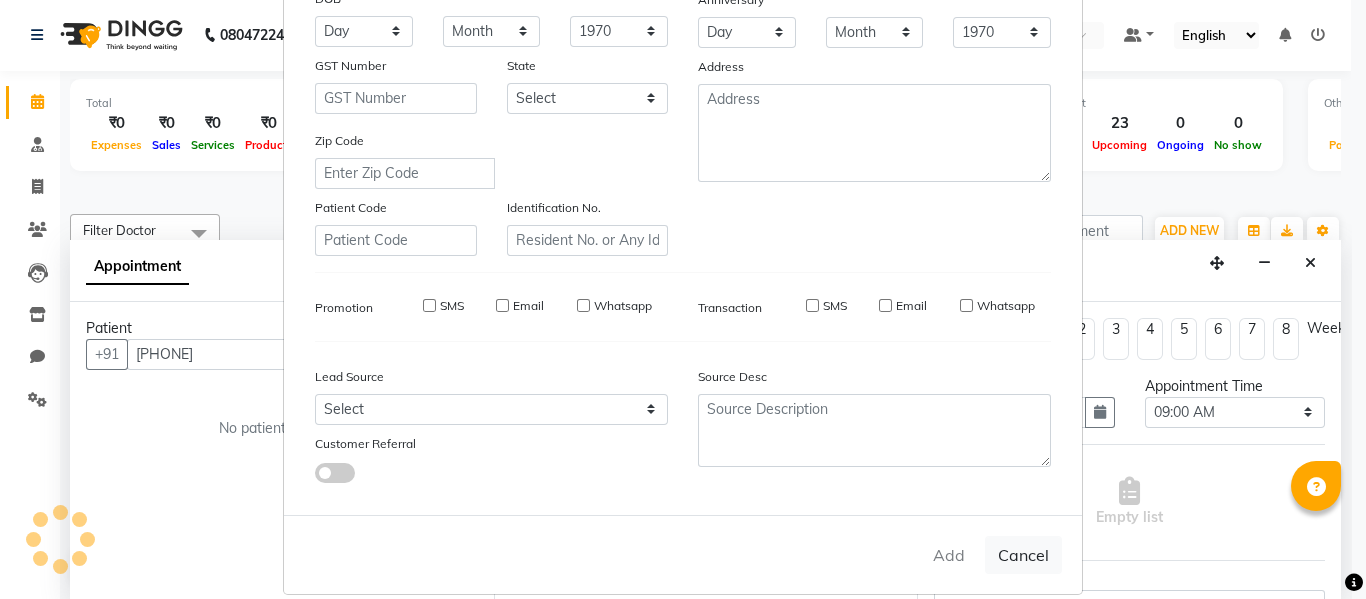 type 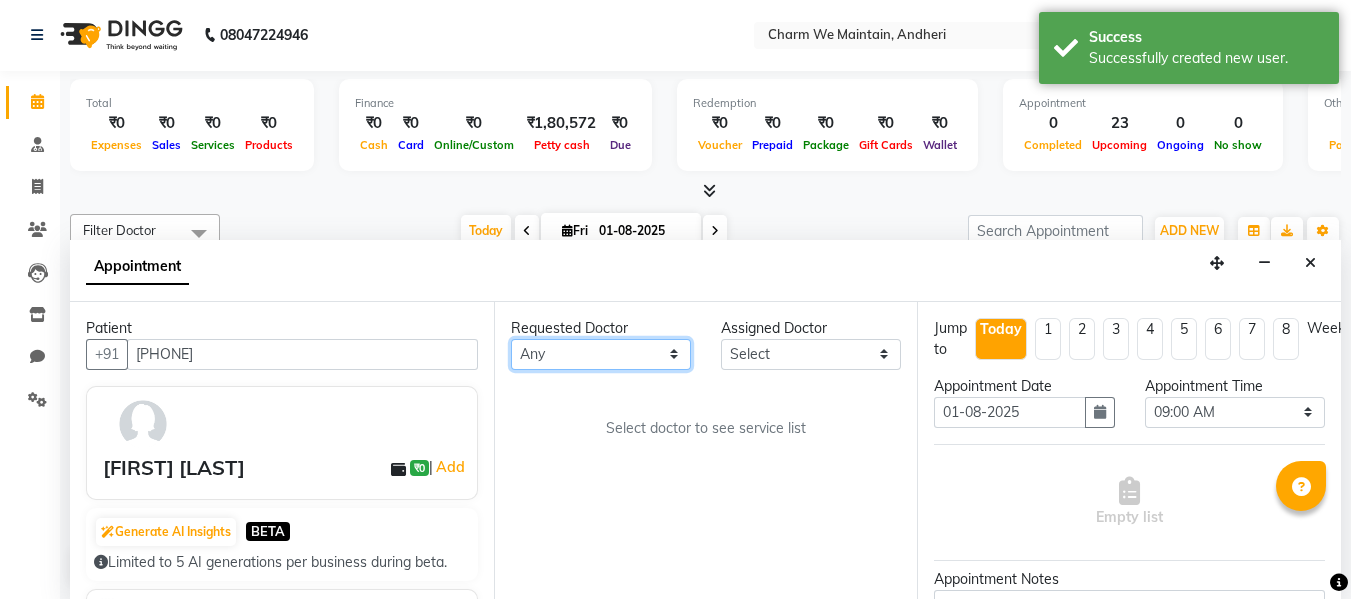 drag, startPoint x: 568, startPoint y: 342, endPoint x: 575, endPoint y: 350, distance: 10.630146 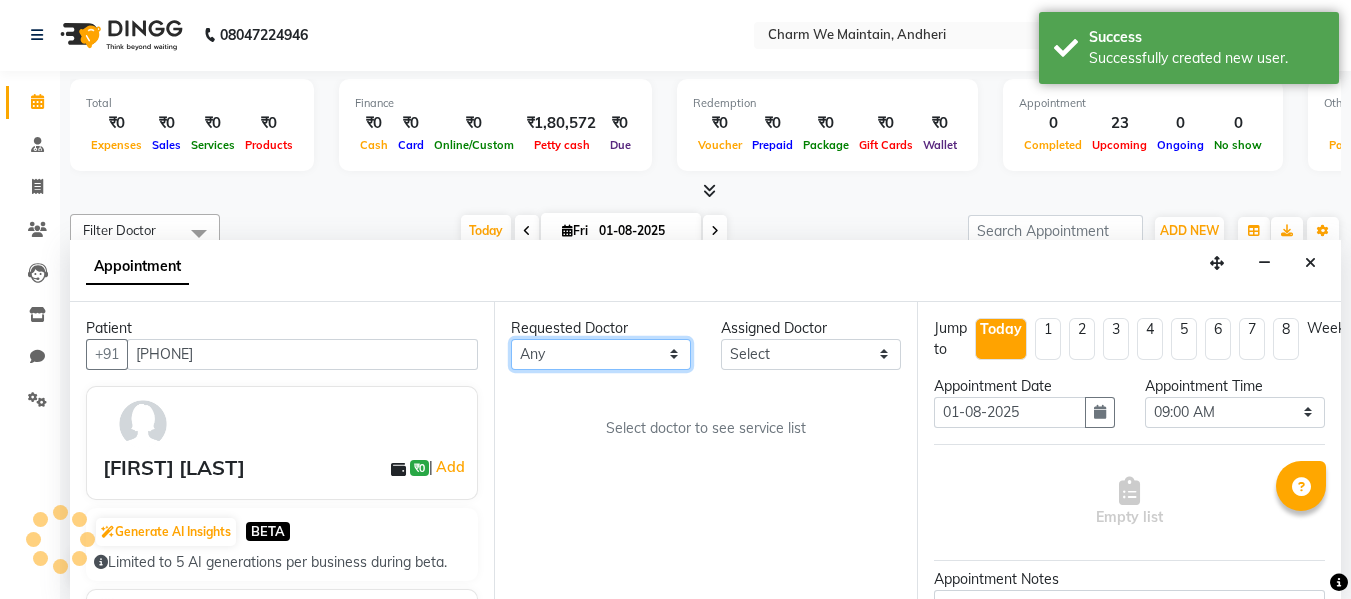 select on "86210" 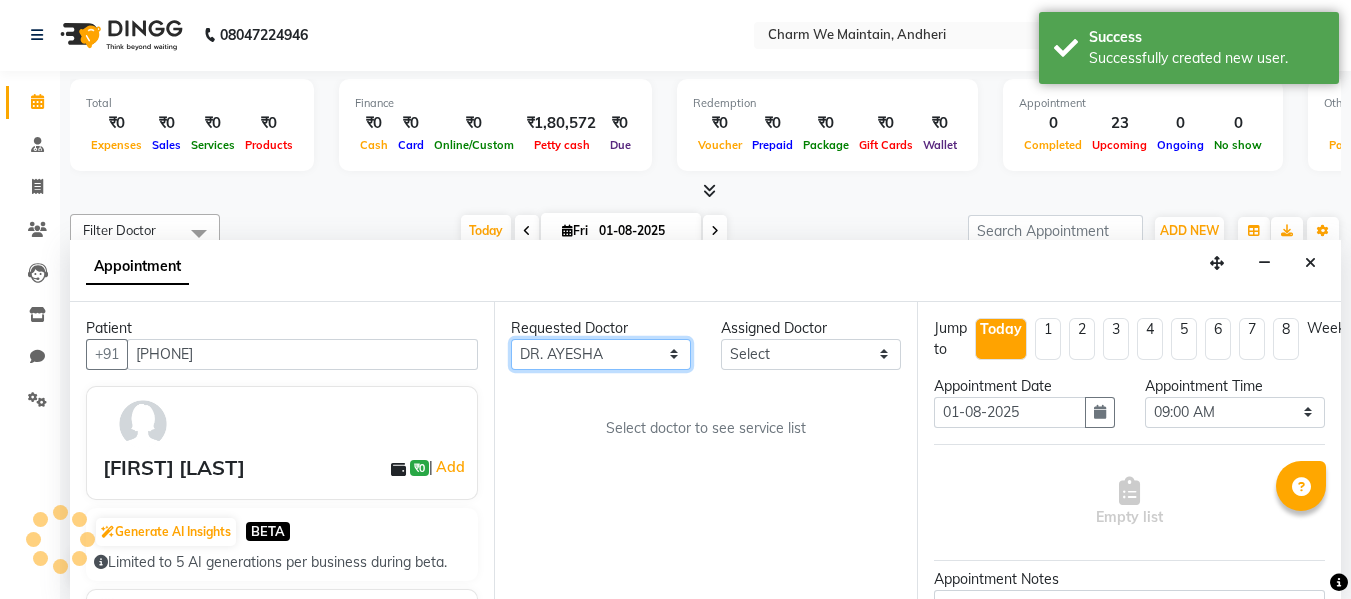 click on "Any DR. [FIRST]	 DR. [FIRST]	 DR. [FIRST]" at bounding box center (601, 354) 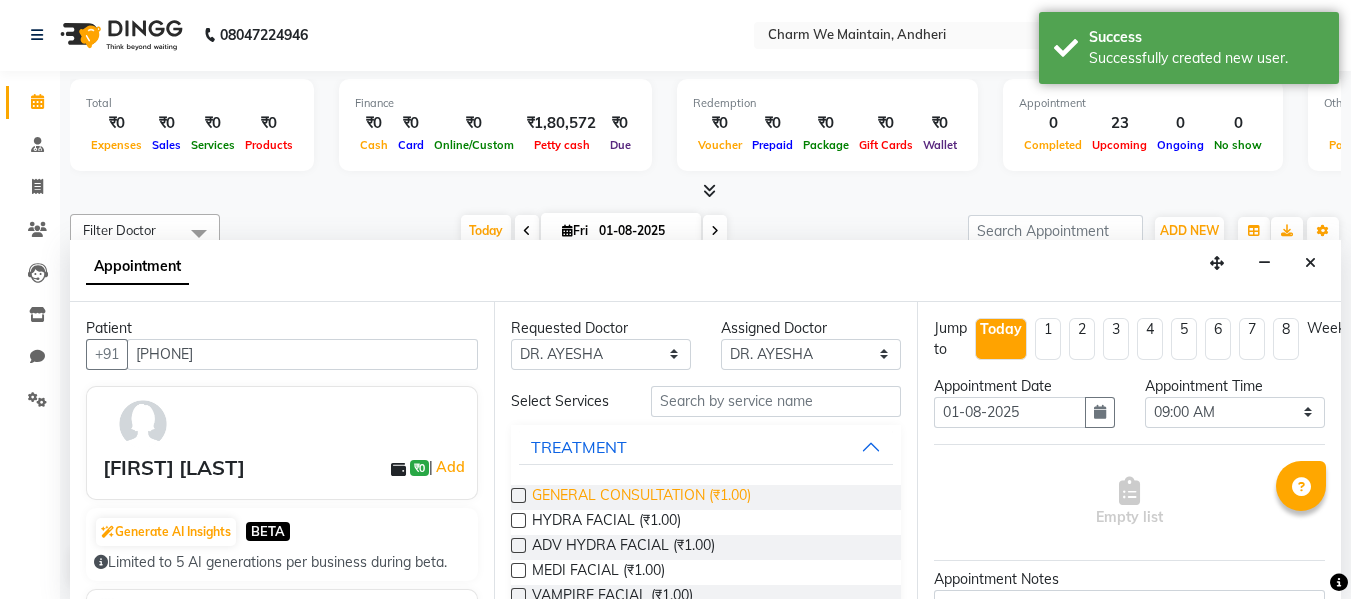 click on "GENERAL CONSULTATION (₹1.00)" at bounding box center (641, 497) 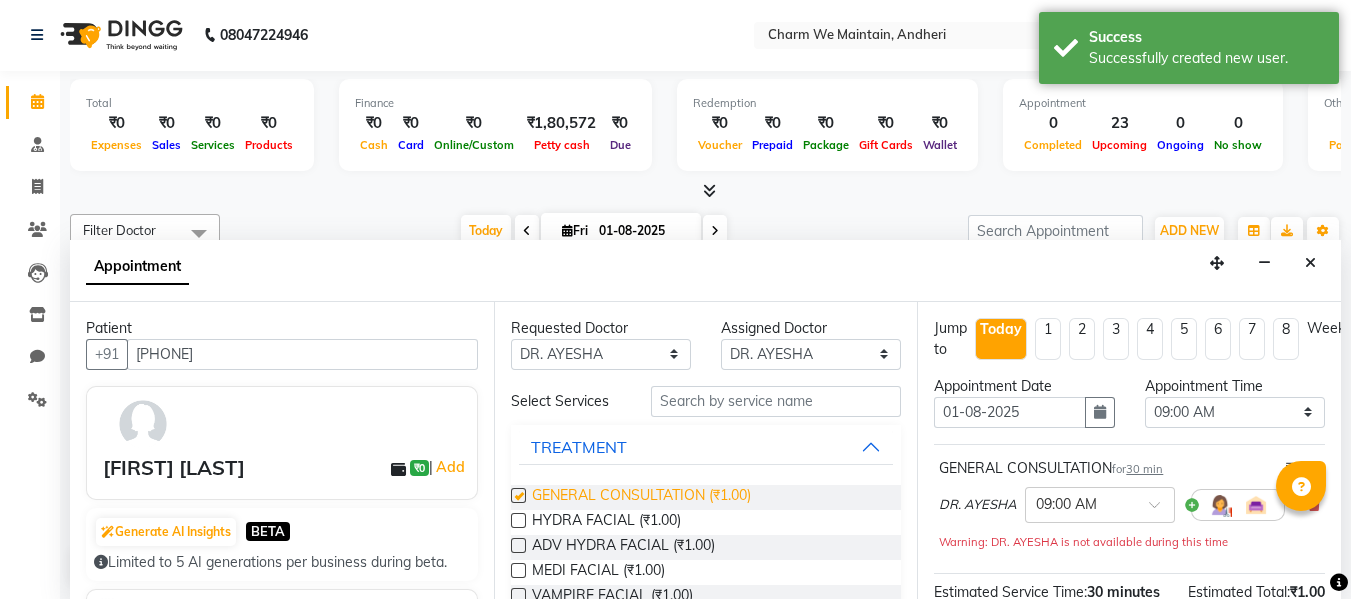 checkbox on "false" 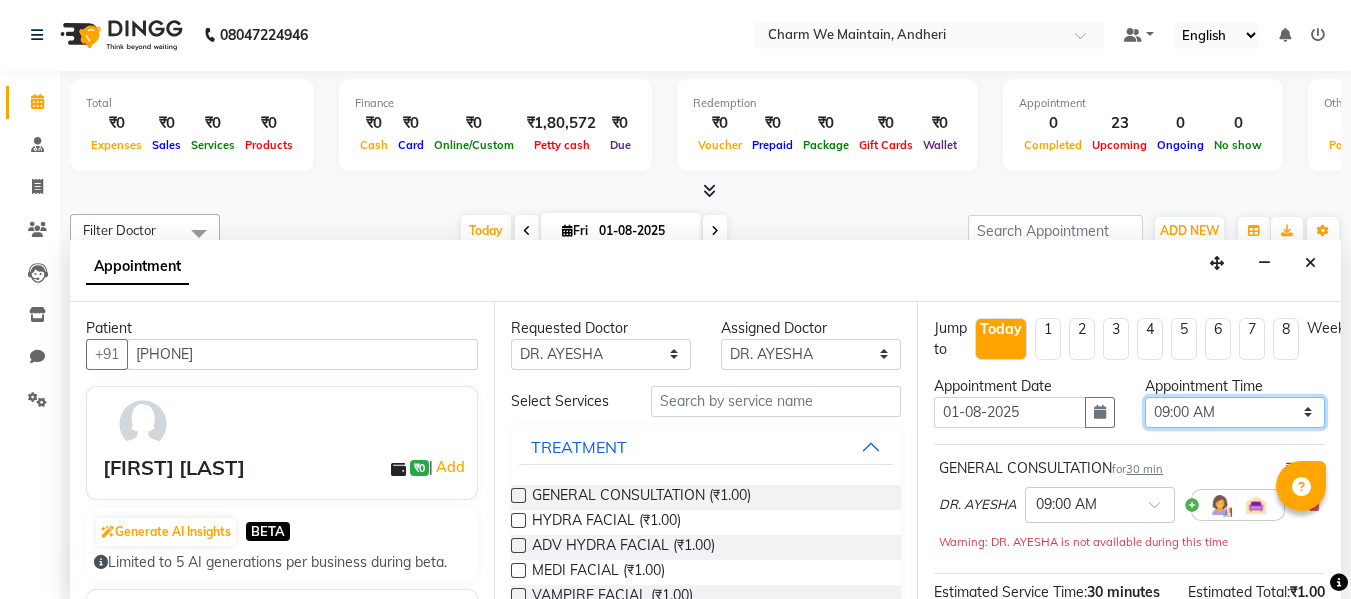 click on "Select 09:00 AM 09:15 AM 09:30 AM 09:45 AM 10:00 AM 10:15 AM 10:30 AM 10:45 AM 11:00 AM 11:15 AM 11:30 AM 11:45 AM 12:00 PM 12:15 PM 12:30 PM 12:45 PM 01:00 PM 01:15 PM 01:30 PM 01:45 PM 02:00 PM 02:15 PM 02:30 PM 02:45 PM 03:00 PM 03:15 PM 03:30 PM 03:45 PM 04:00 PM 04:15 PM 04:30 PM 04:45 PM 05:00 PM 05:15 PM 05:30 PM 05:45 PM 06:00 PM 06:15 PM 06:30 PM 06:45 PM 07:00 PM 07:15 PM 07:30 PM 07:45 PM 08:00 PM 08:15 PM 08:30 PM 08:45 PM 09:00 PM 09:15 PM 09:30 PM 09:45 PM 10:00 PM" at bounding box center [1235, 412] 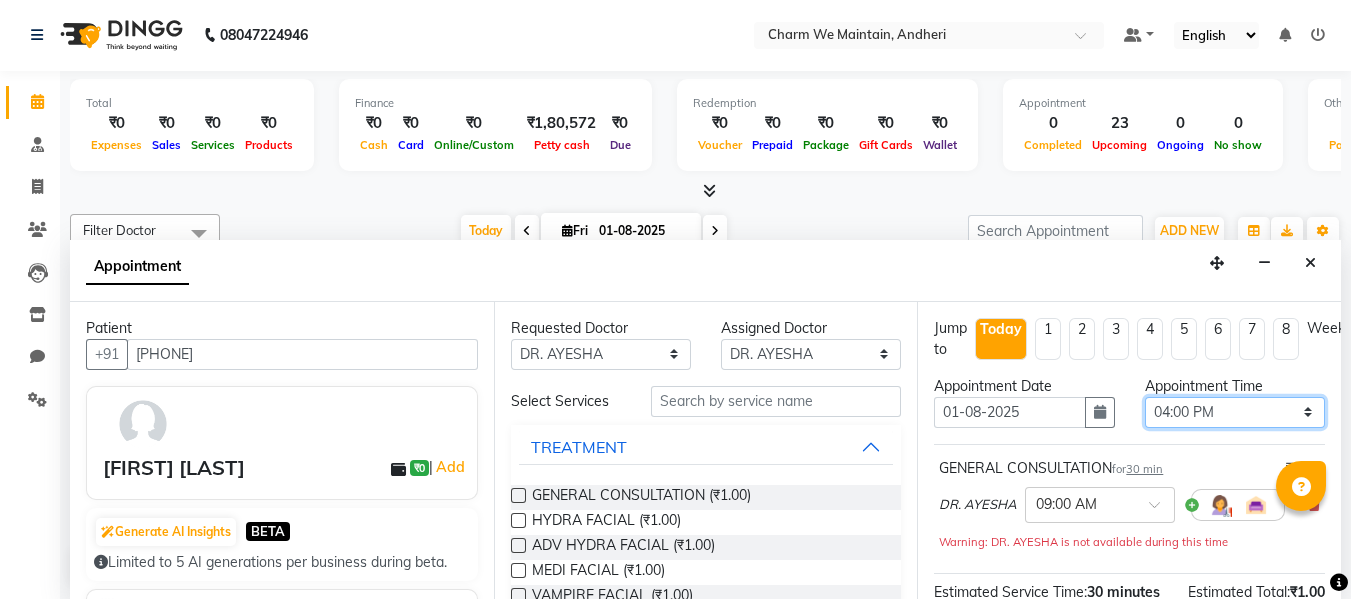 click on "Select 09:00 AM 09:15 AM 09:30 AM 09:45 AM 10:00 AM 10:15 AM 10:30 AM 10:45 AM 11:00 AM 11:15 AM 11:30 AM 11:45 AM 12:00 PM 12:15 PM 12:30 PM 12:45 PM 01:00 PM 01:15 PM 01:30 PM 01:45 PM 02:00 PM 02:15 PM 02:30 PM 02:45 PM 03:00 PM 03:15 PM 03:30 PM 03:45 PM 04:00 PM 04:15 PM 04:30 PM 04:45 PM 05:00 PM 05:15 PM 05:30 PM 05:45 PM 06:00 PM 06:15 PM 06:30 PM 06:45 PM 07:00 PM 07:15 PM 07:30 PM 07:45 PM 08:00 PM 08:15 PM 08:30 PM 08:45 PM 09:00 PM 09:15 PM 09:30 PM 09:45 PM 10:00 PM" at bounding box center [1235, 412] 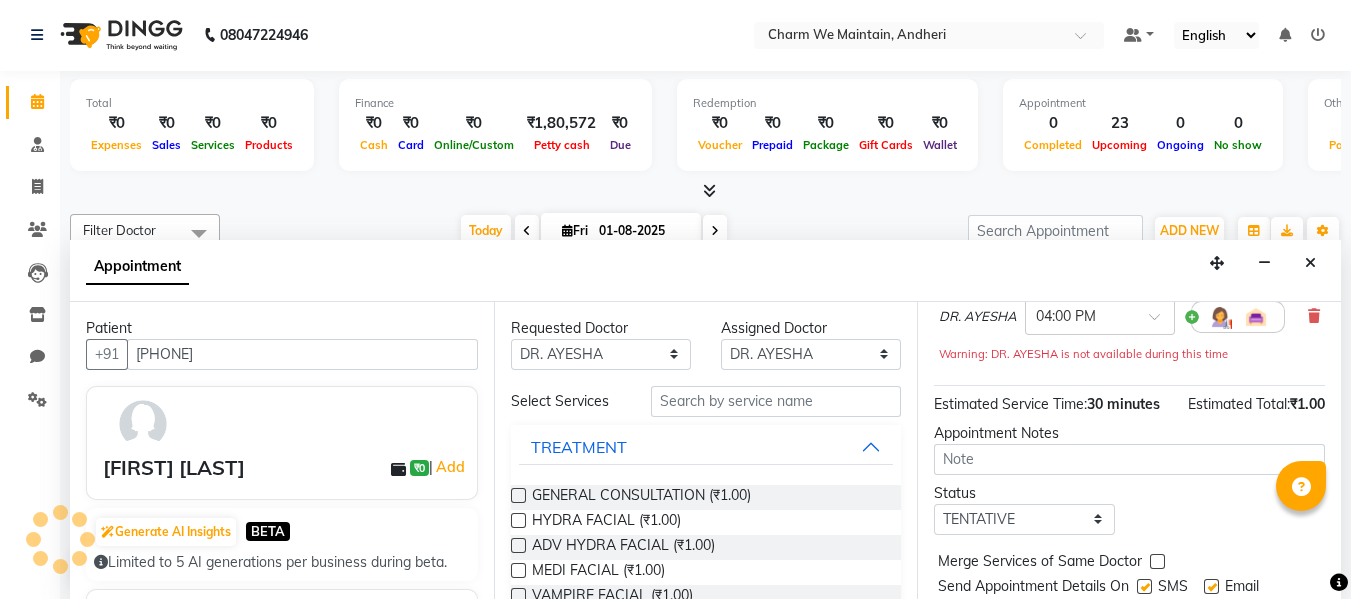 scroll, scrollTop: 200, scrollLeft: 0, axis: vertical 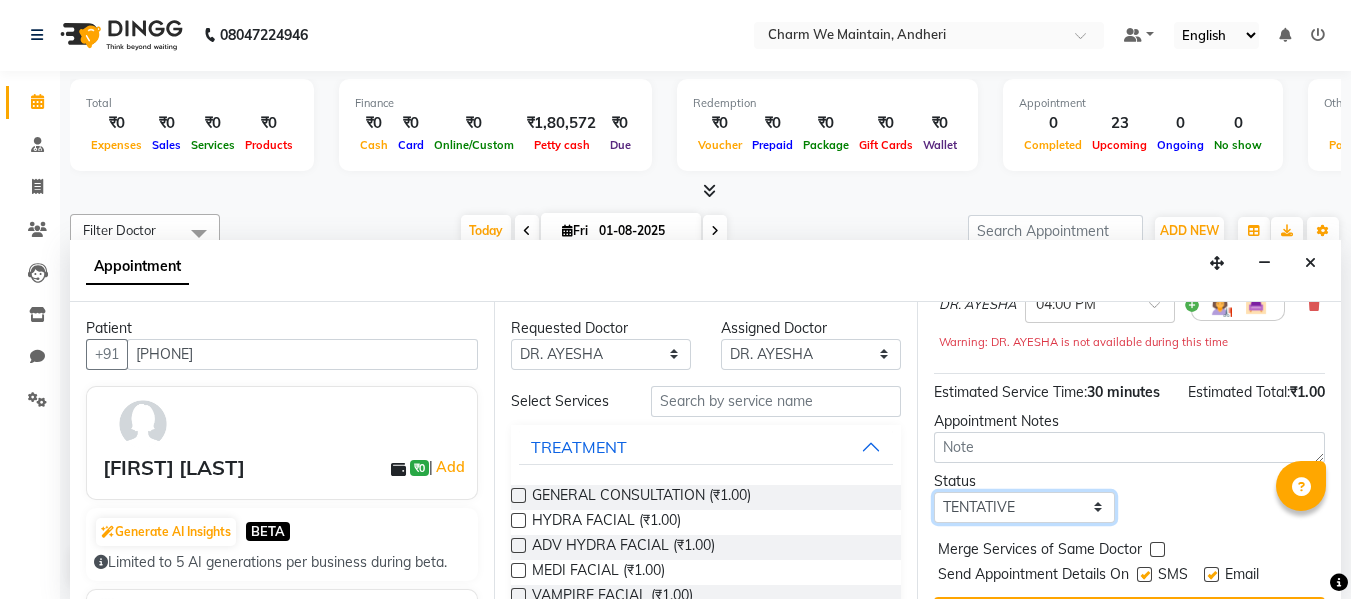 click on "Select TENTATIVE CONFIRM CHECK-IN UPCOMING" at bounding box center [1024, 507] 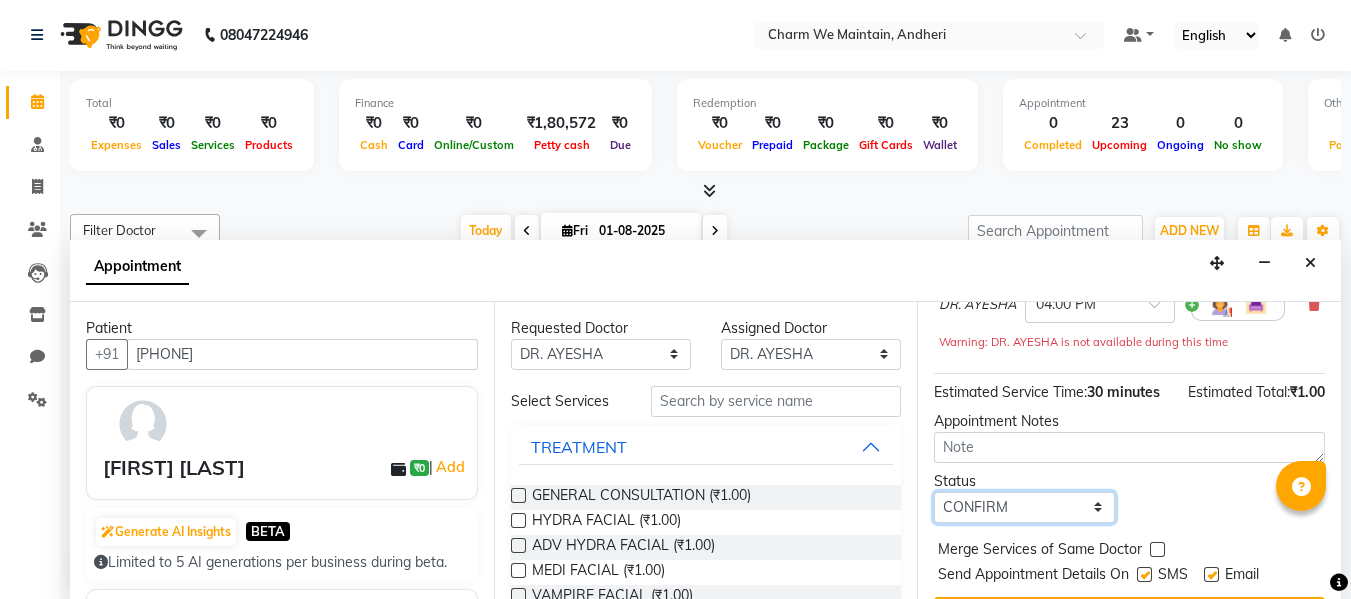 click on "Select TENTATIVE CONFIRM CHECK-IN UPCOMING" at bounding box center (1024, 507) 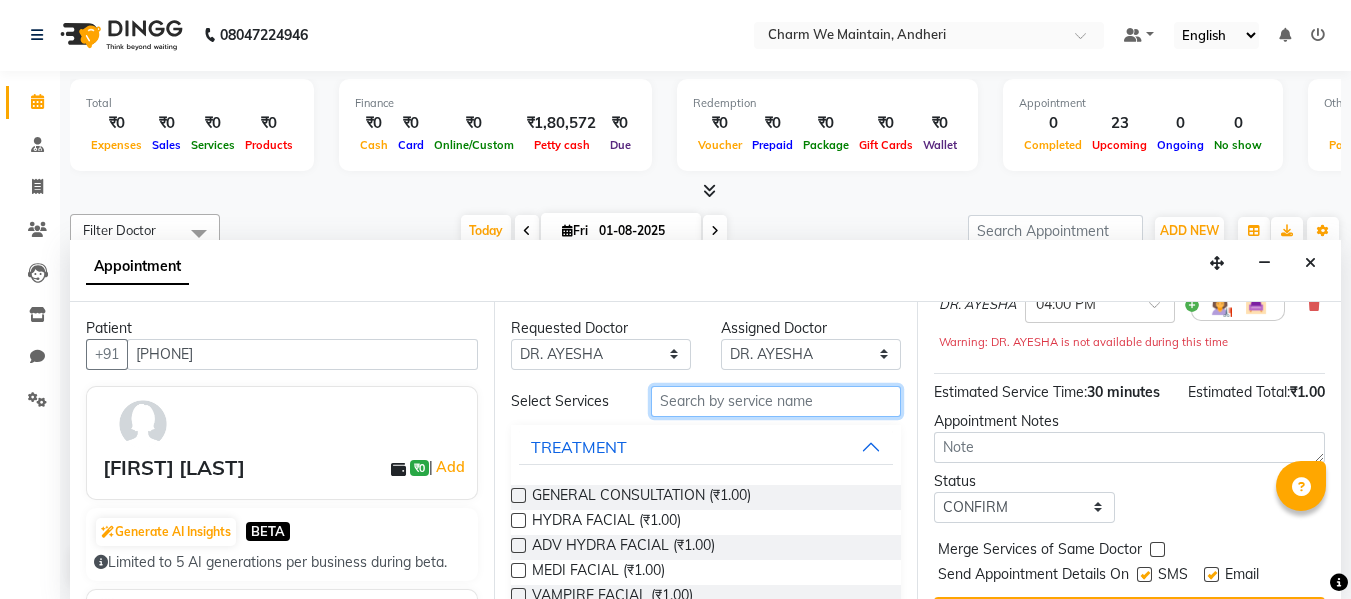 drag, startPoint x: 1002, startPoint y: 552, endPoint x: 886, endPoint y: 401, distance: 190.4127 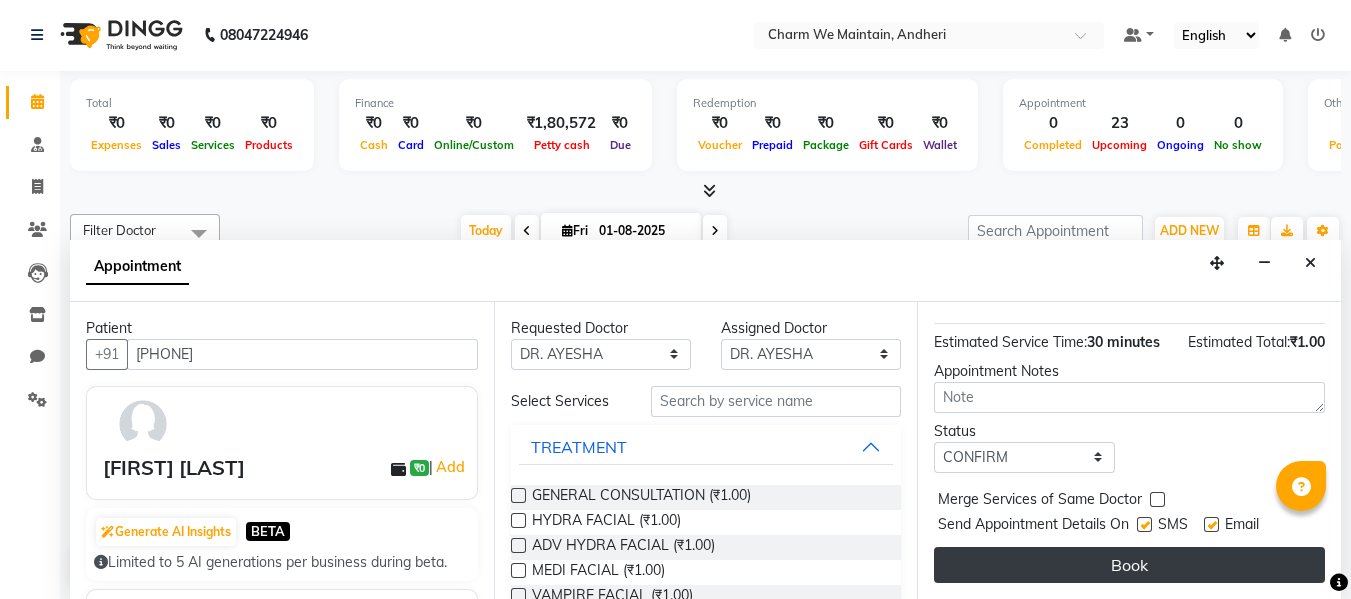 click on "Book" at bounding box center [1129, 565] 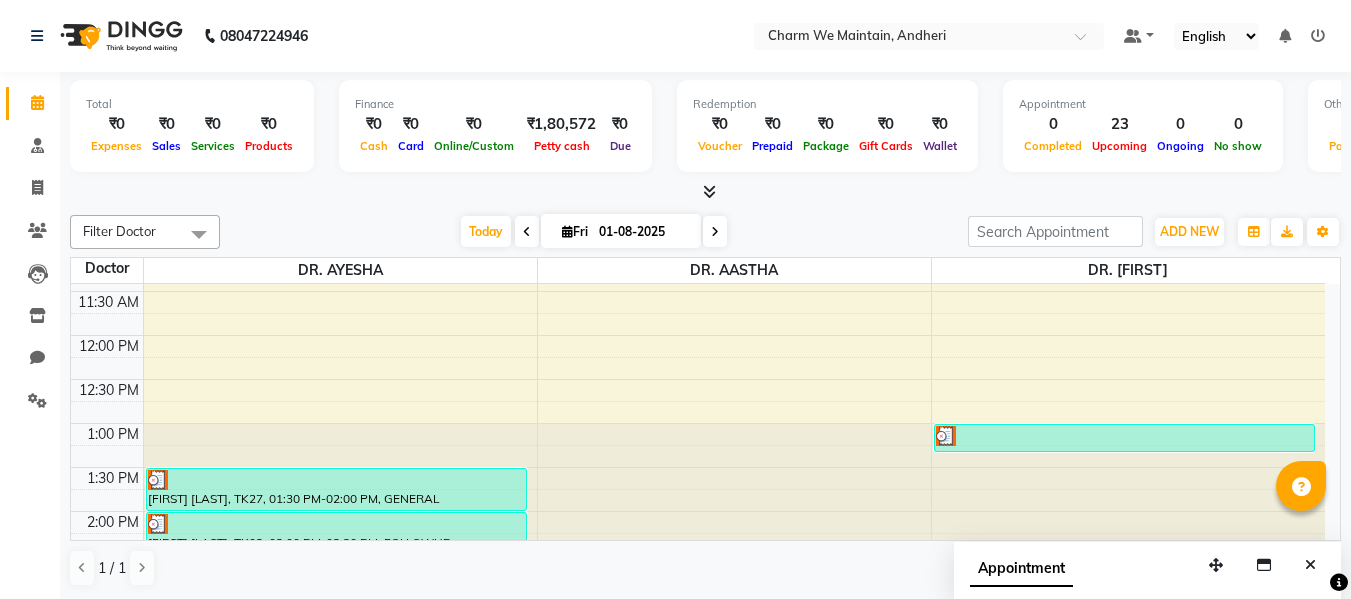 scroll, scrollTop: 1, scrollLeft: 0, axis: vertical 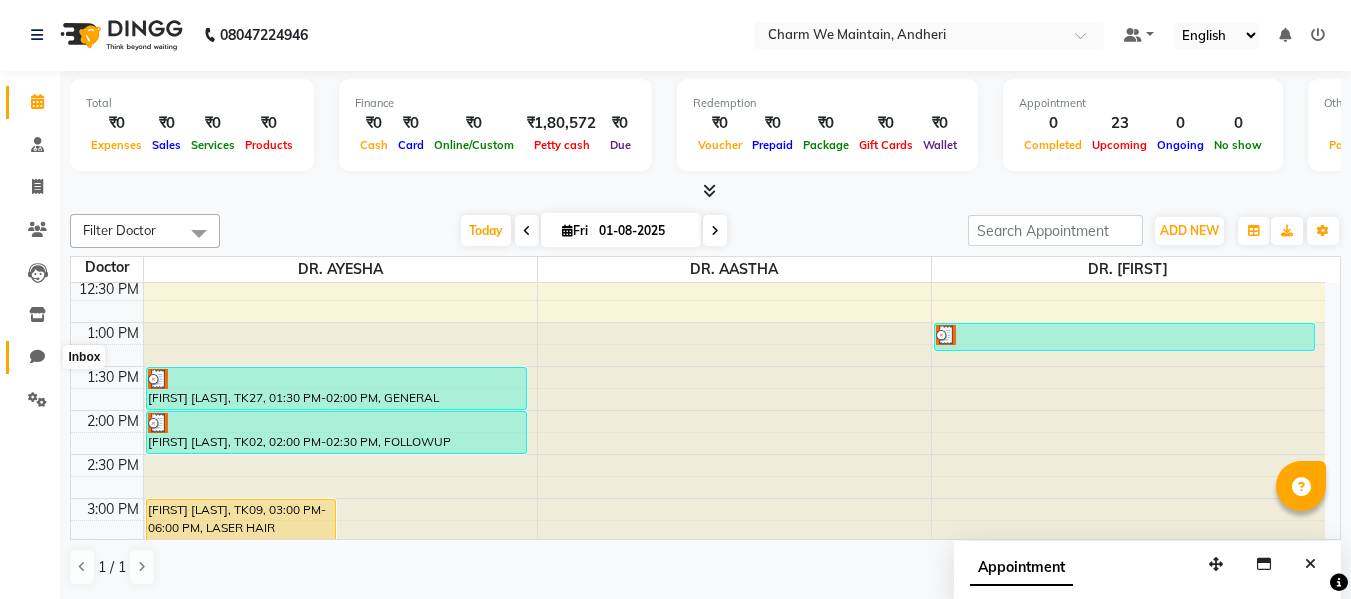 click 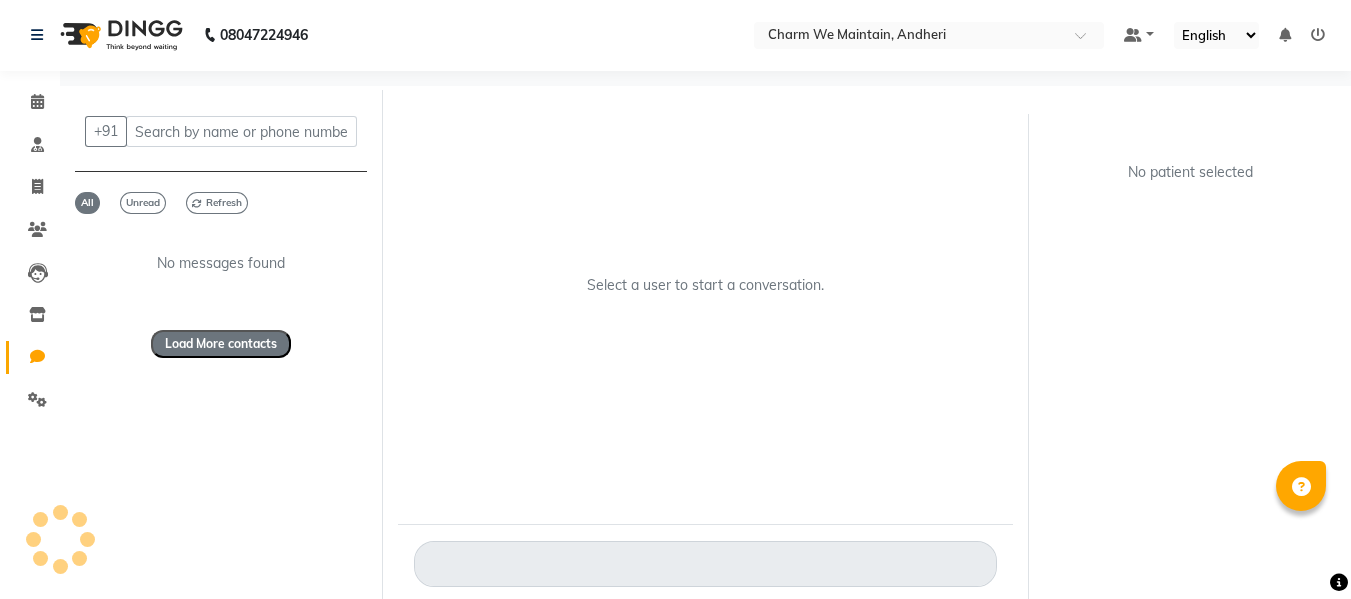 scroll, scrollTop: 0, scrollLeft: 0, axis: both 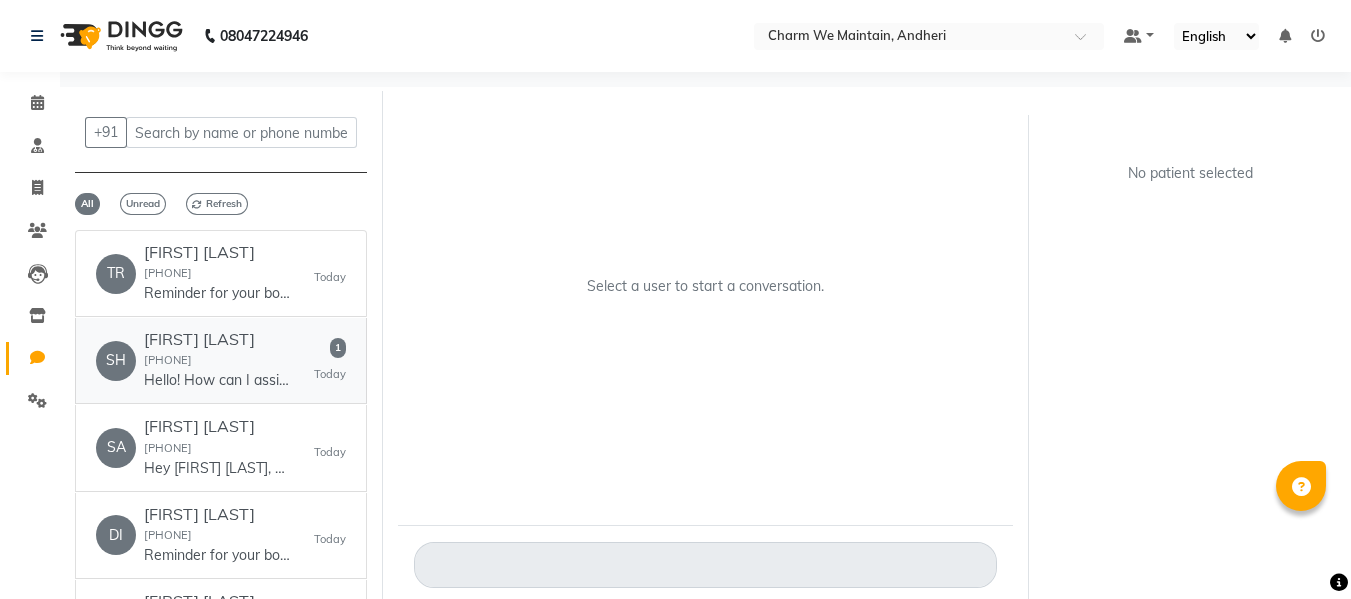 drag, startPoint x: 159, startPoint y: 363, endPoint x: 195, endPoint y: 361, distance: 36.05551 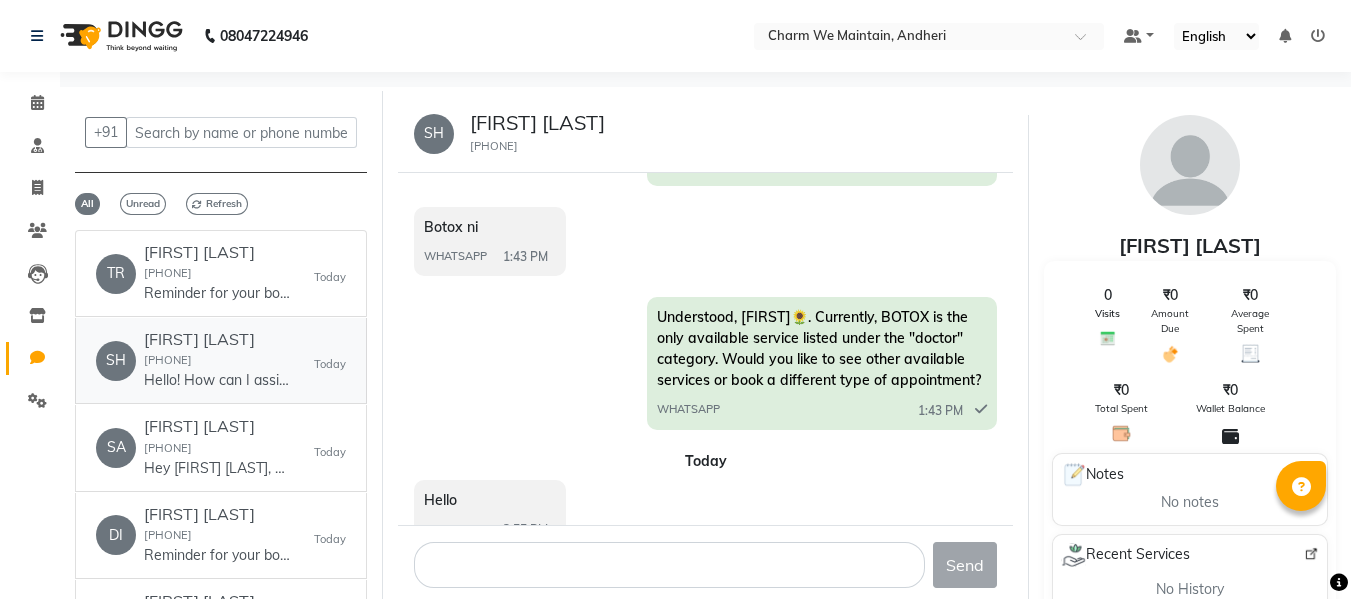 scroll, scrollTop: 815, scrollLeft: 0, axis: vertical 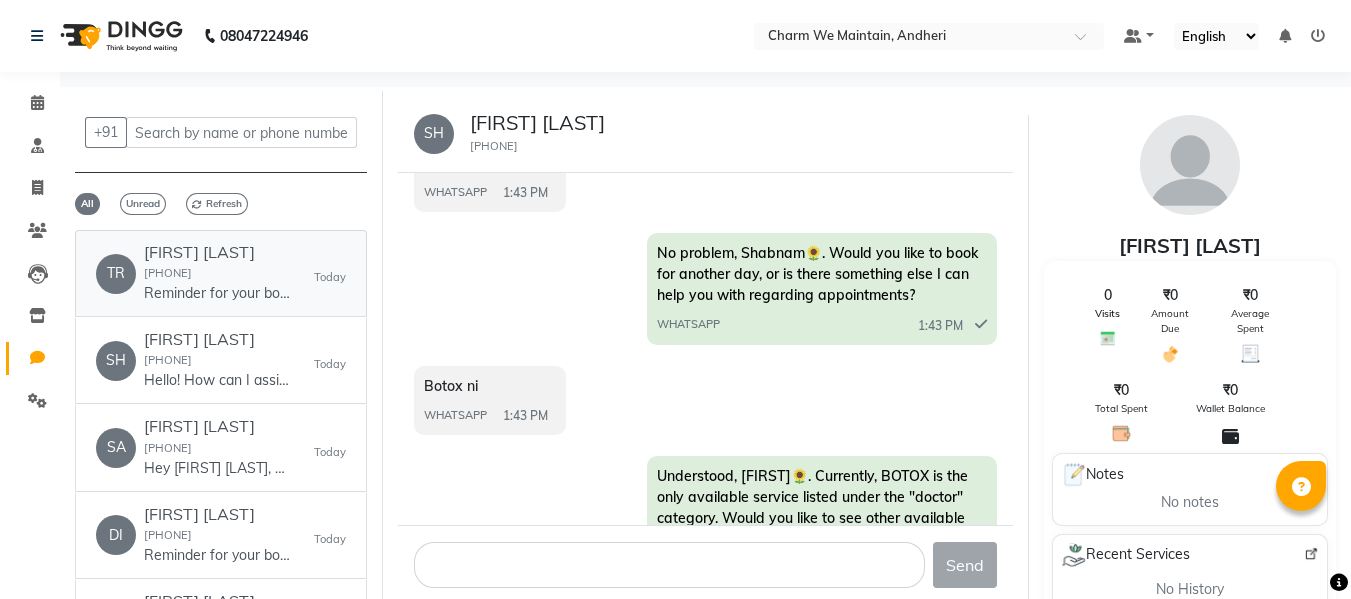 click on "[FIRST] [LAST] [PHONE] Reminder for your booking for GENERAL CONSULTATION at Charm We Maintain, Andheri on 02-08-2025 at 04:30 PM. Call [PHONE] Address ww4.in/a?c=rwvqkJ - DINGG" 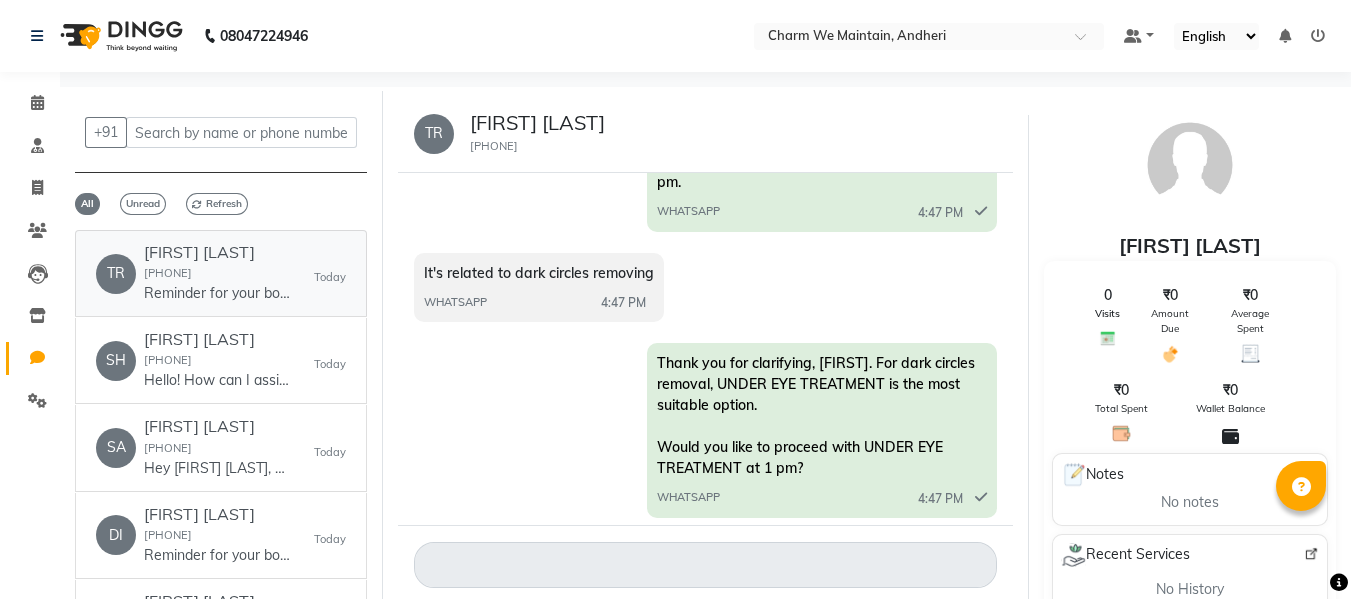 scroll, scrollTop: 1000, scrollLeft: 0, axis: vertical 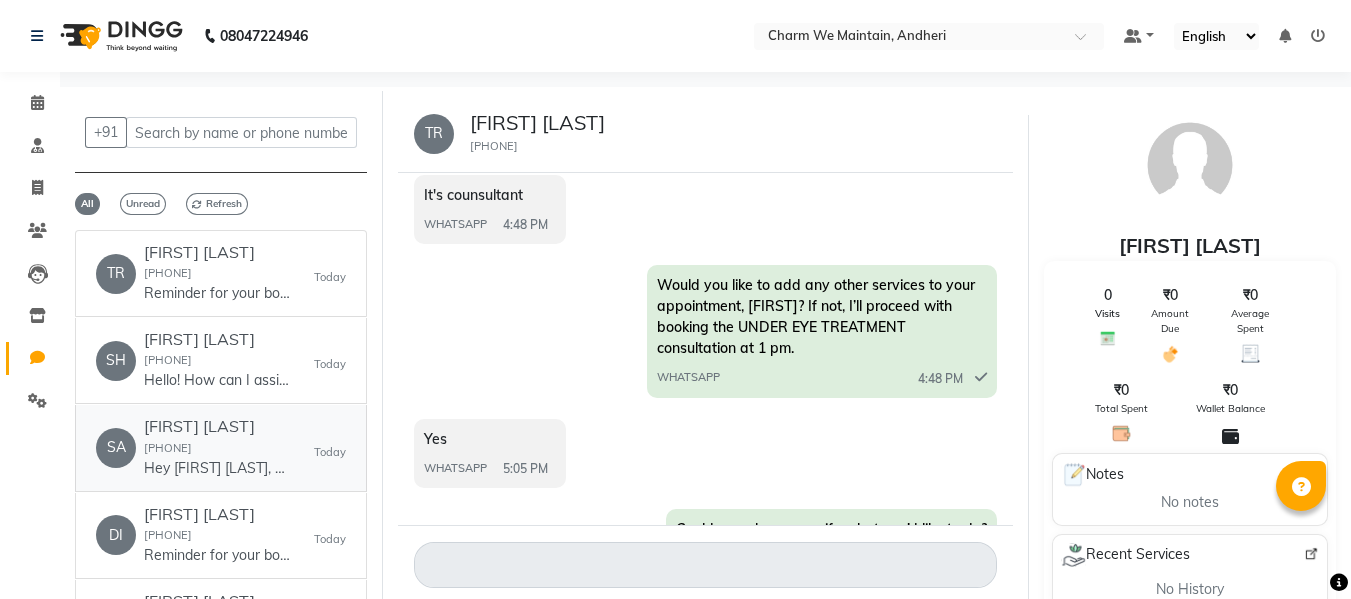 click on "[FIRST] [LAST]  [PHONE]  Hey [FIRST] [LAST], 😊
Just a quick reminder—your appointment at Charm We Maintain is confirmed.
📅 Today at 4:00 pm
📍 ww4.in/a?c=rwvqkJ
See you soon! Let us know if you need any changes." 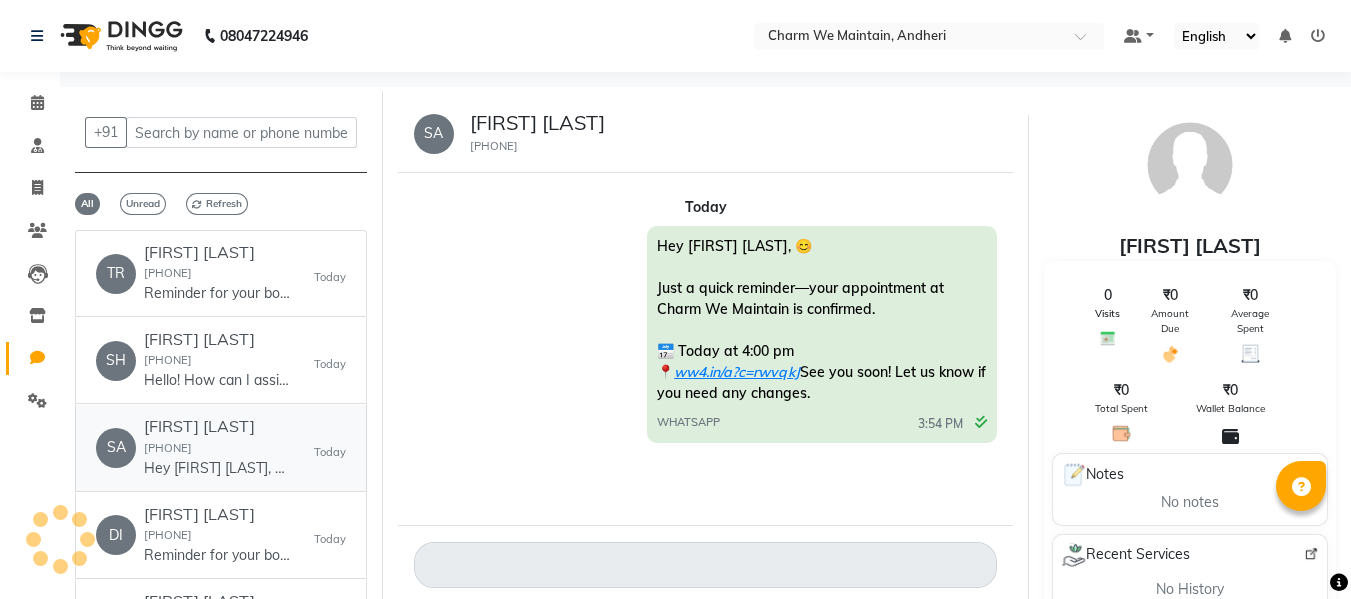 scroll, scrollTop: 0, scrollLeft: 0, axis: both 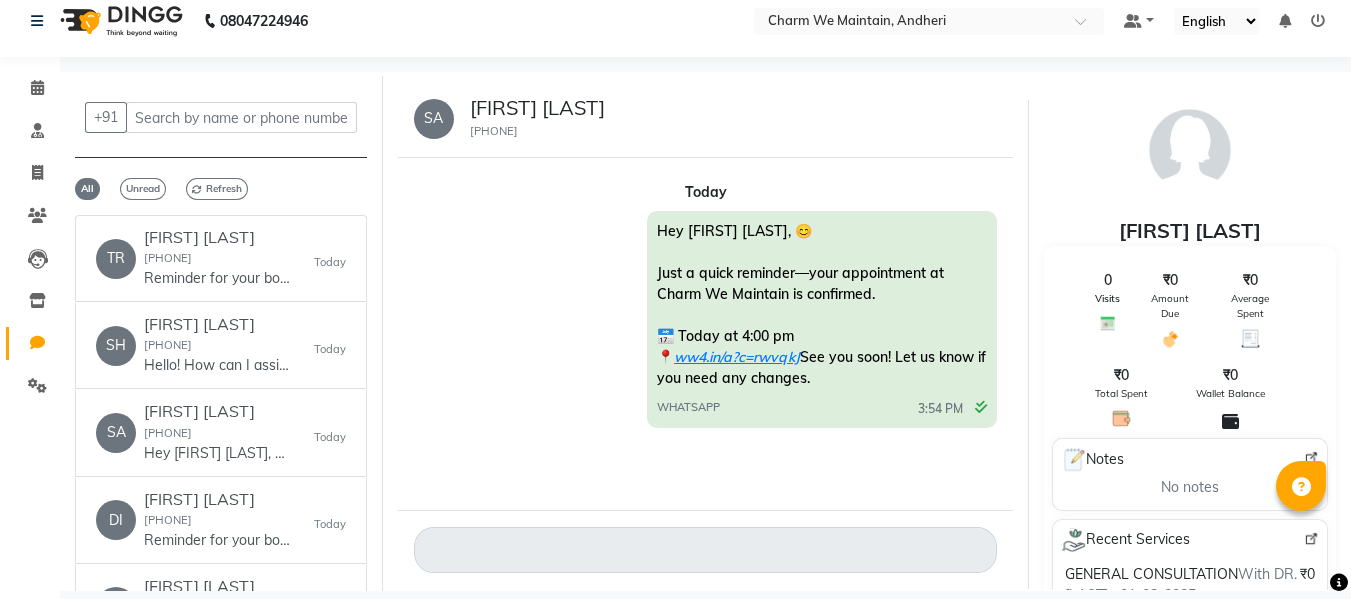 click 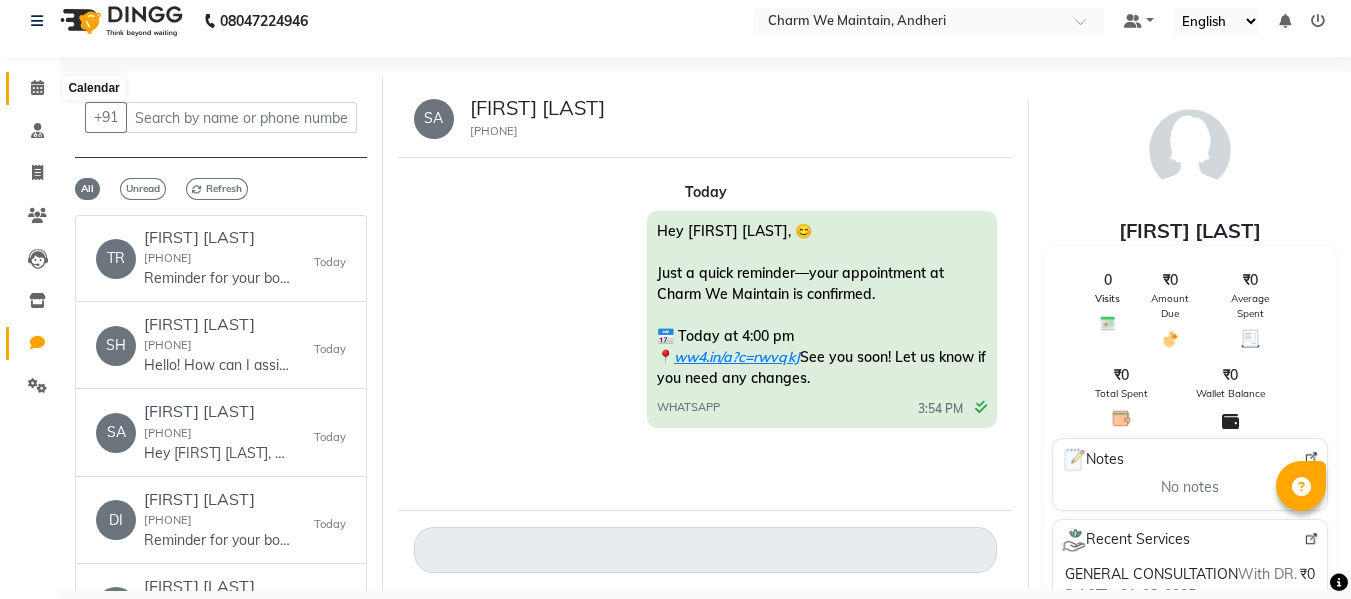 click 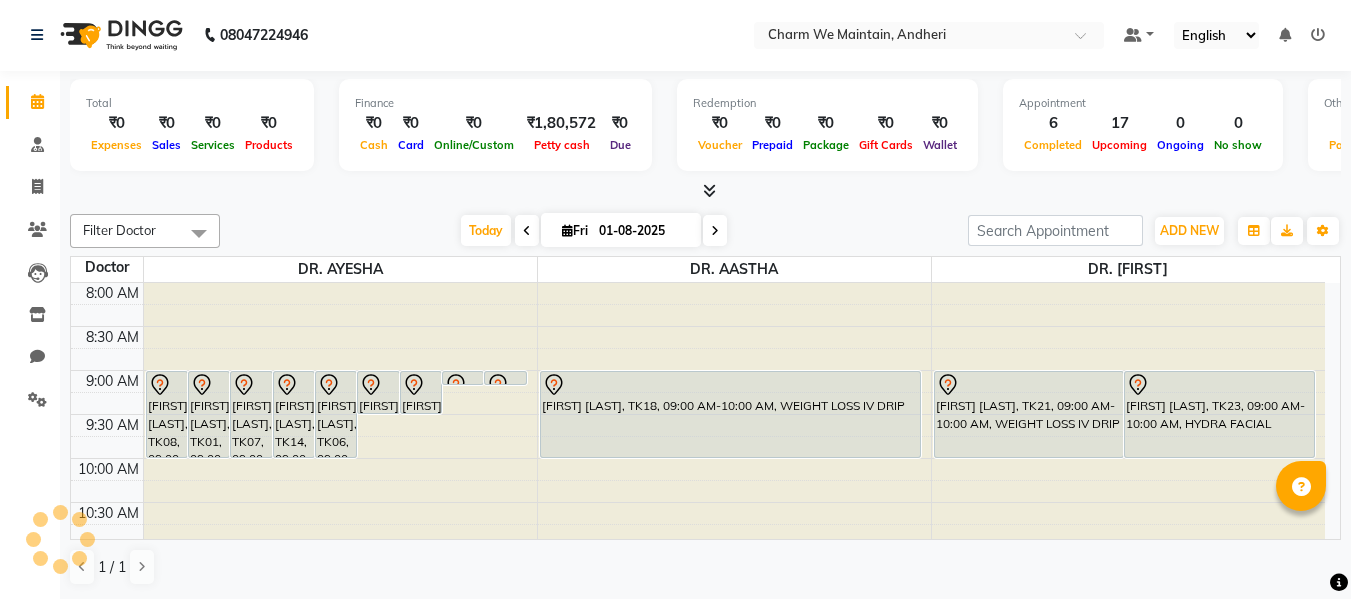 scroll, scrollTop: 0, scrollLeft: 0, axis: both 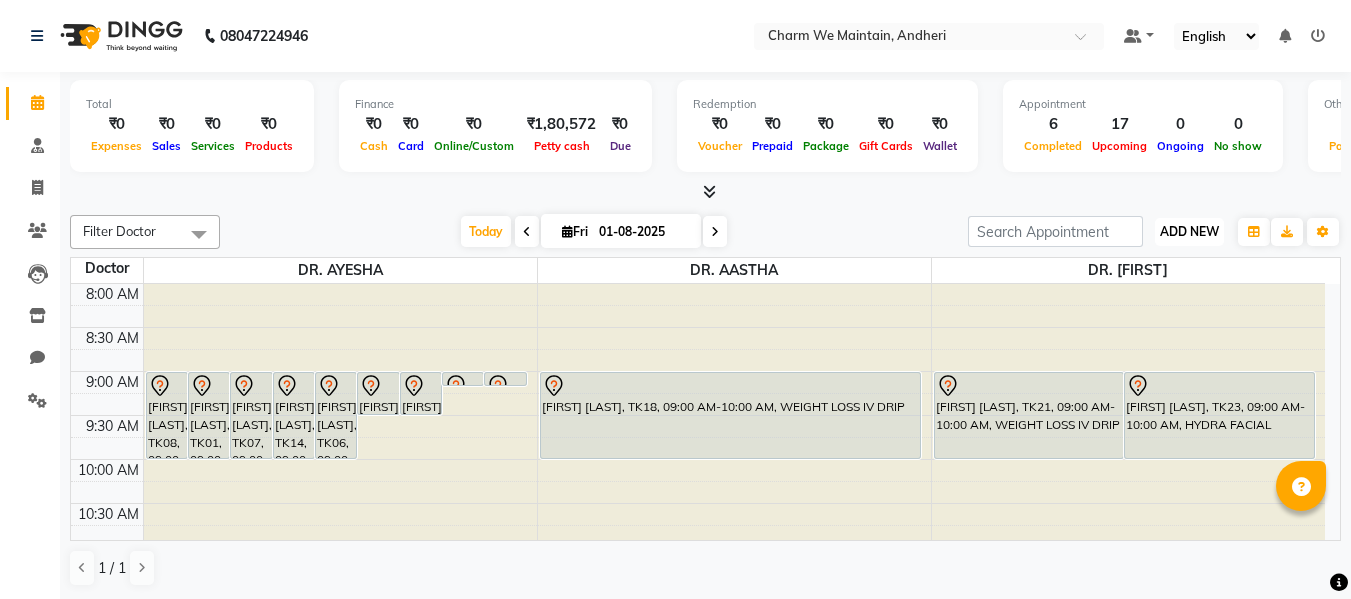 click on "ADD NEW" at bounding box center [1189, 231] 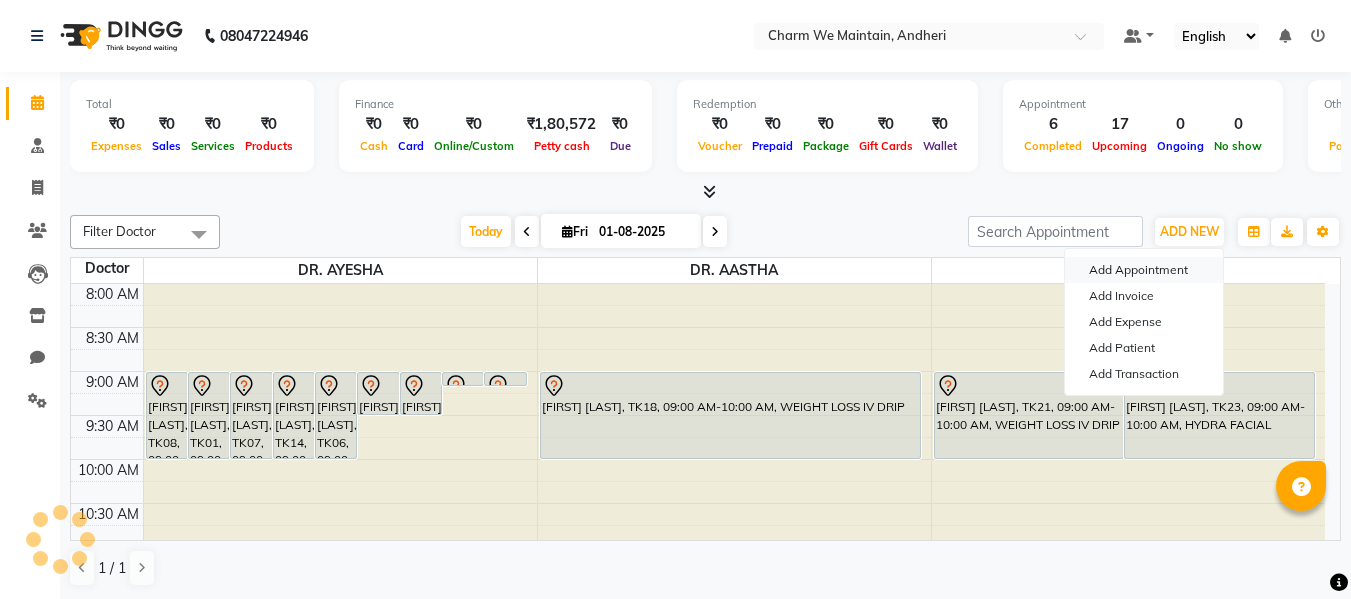 click on "Add Appointment" at bounding box center [1144, 270] 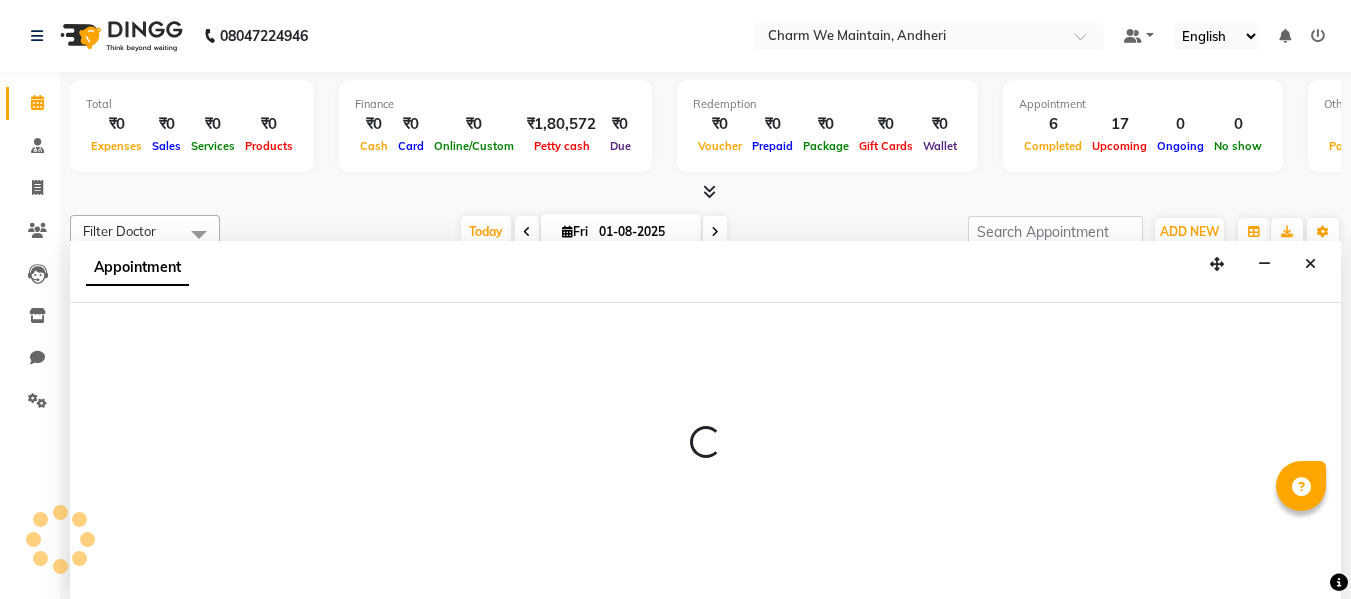 scroll, scrollTop: 1, scrollLeft: 0, axis: vertical 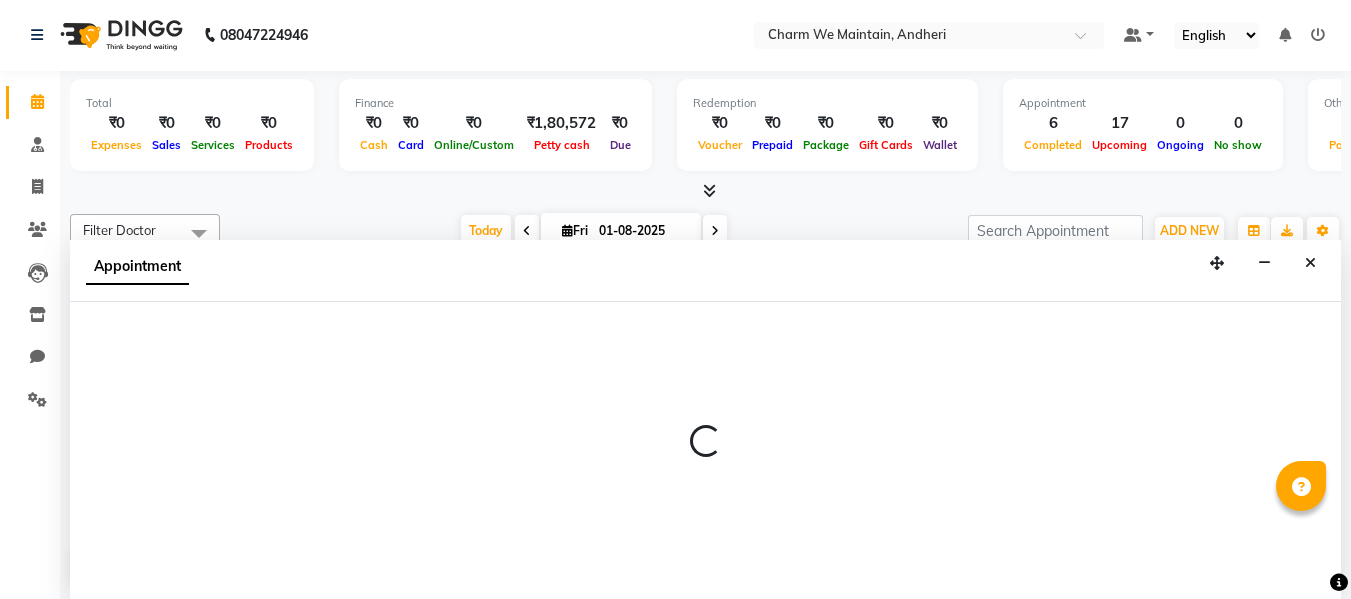 select on "540" 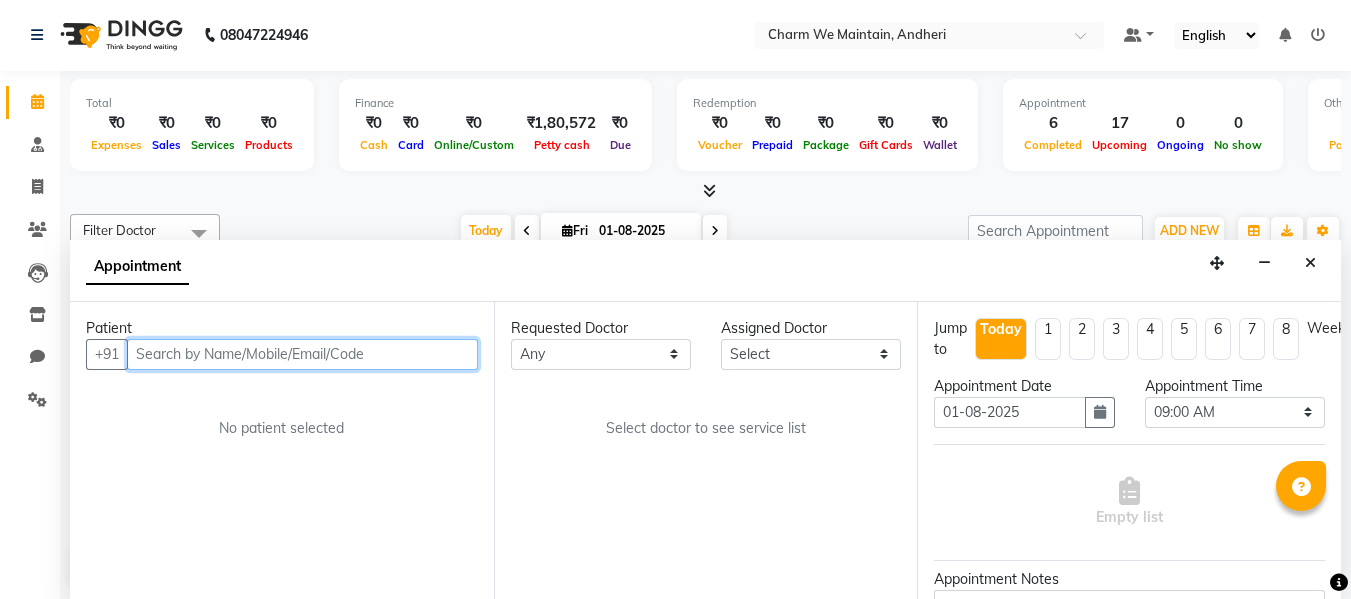 paste on "6009255468" 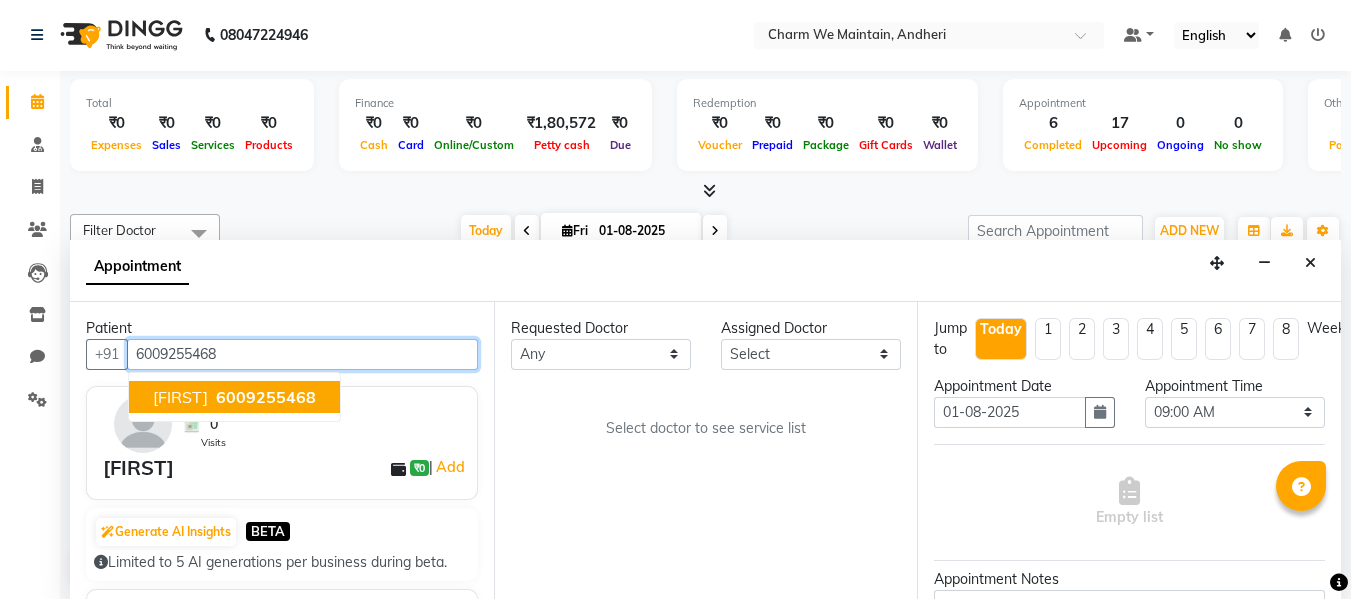 type on "6009255468" 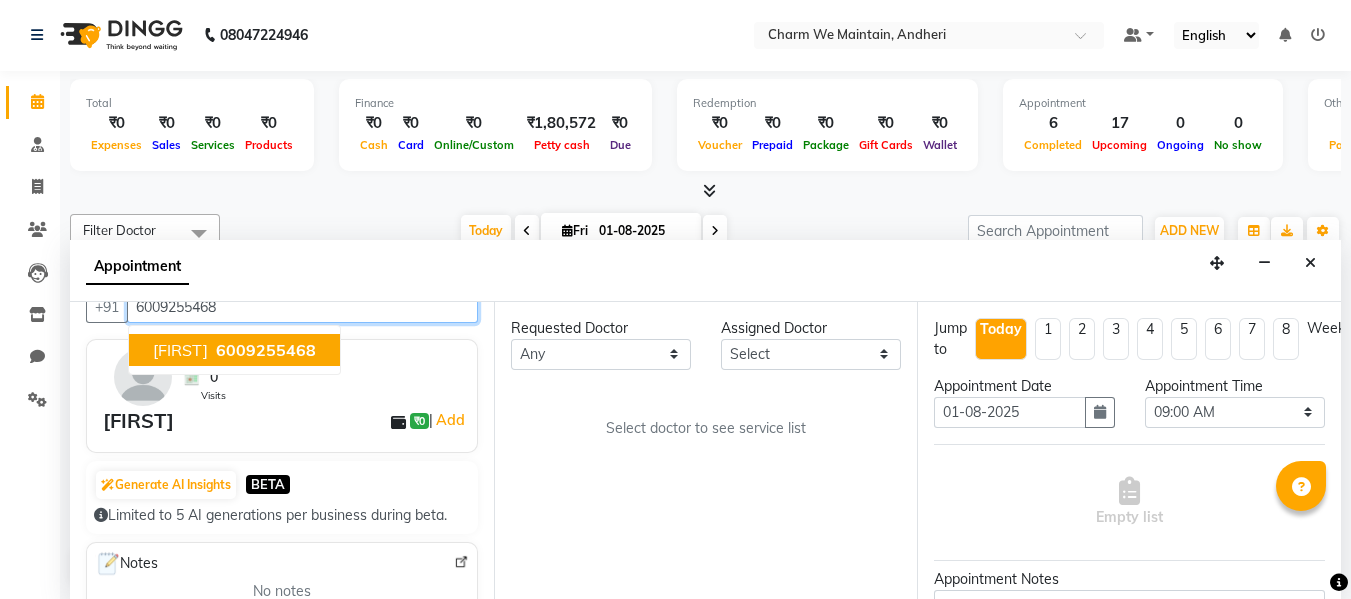 scroll, scrollTop: 0, scrollLeft: 0, axis: both 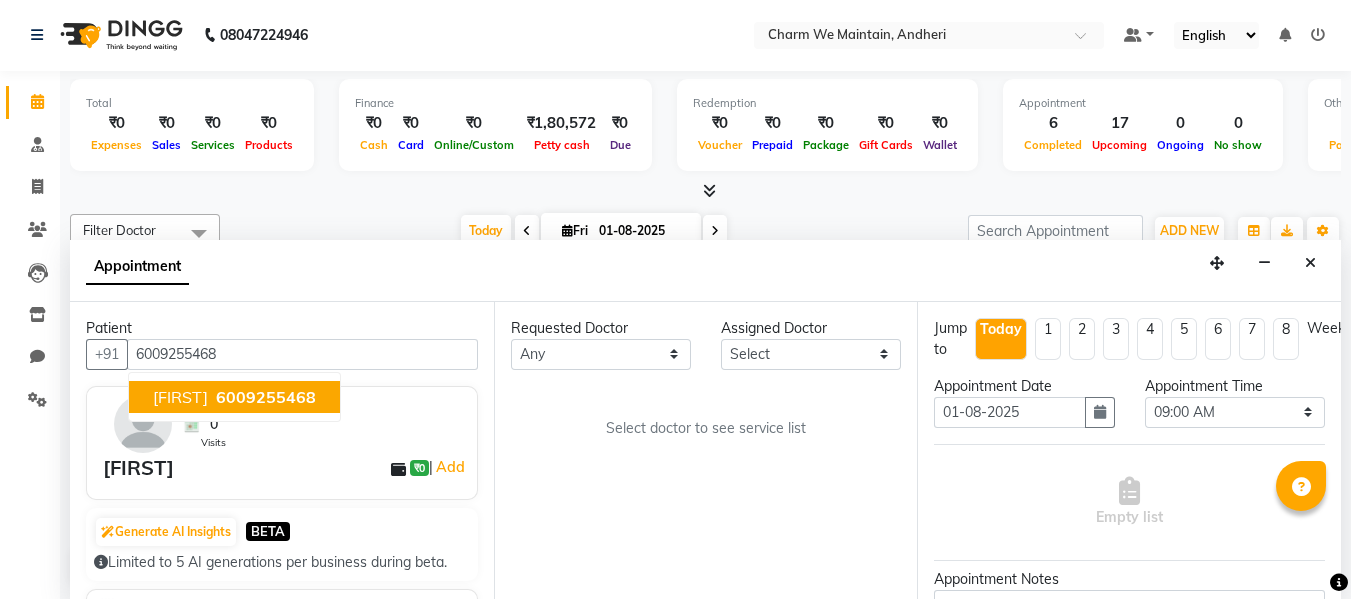 drag, startPoint x: 427, startPoint y: 467, endPoint x: 638, endPoint y: 502, distance: 213.88315 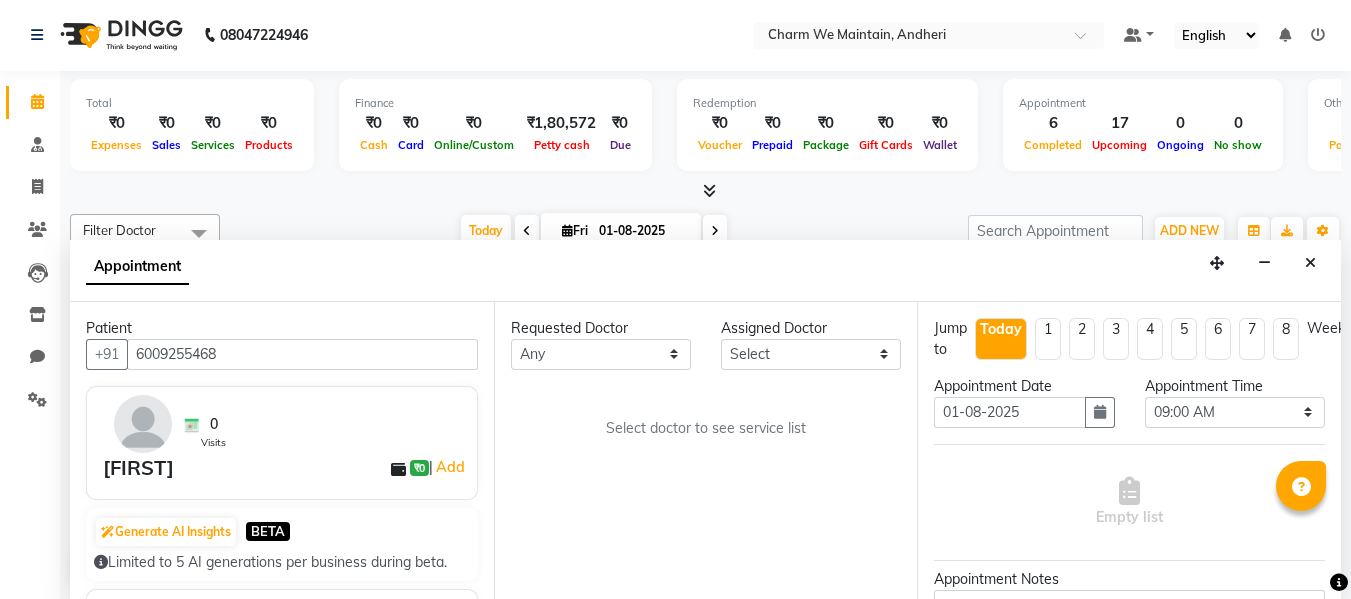 click on "0 Visits" at bounding box center [323, 424] 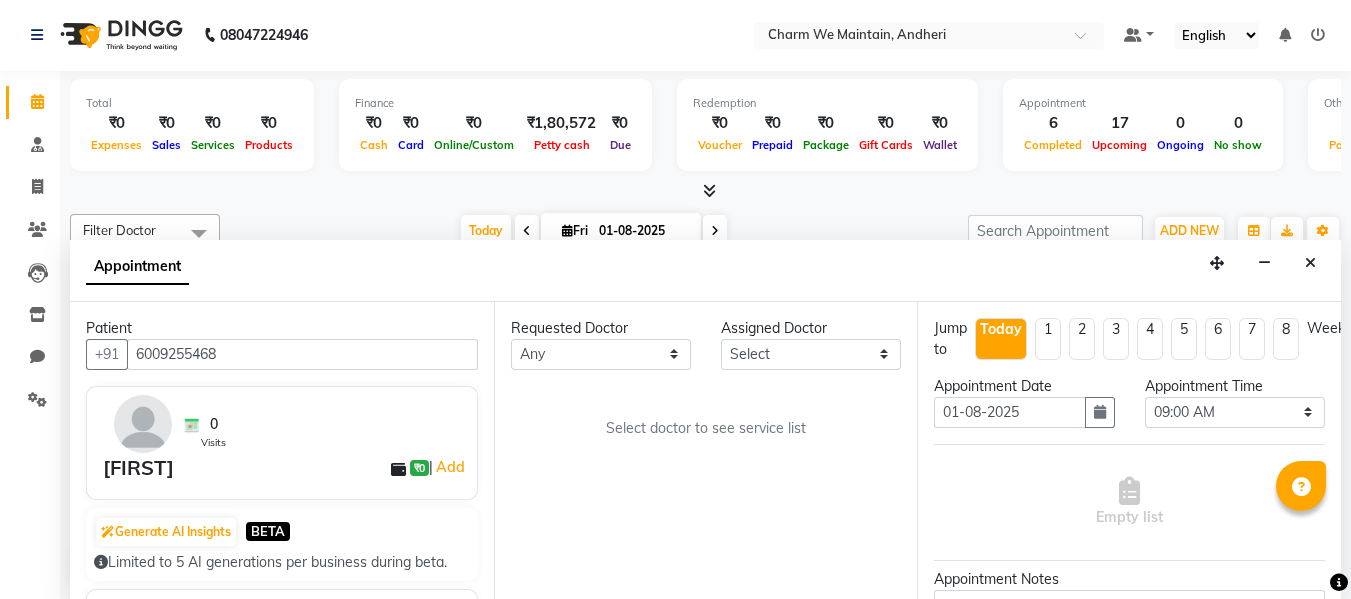 click on "0 Visits Total Visits" at bounding box center [323, 424] 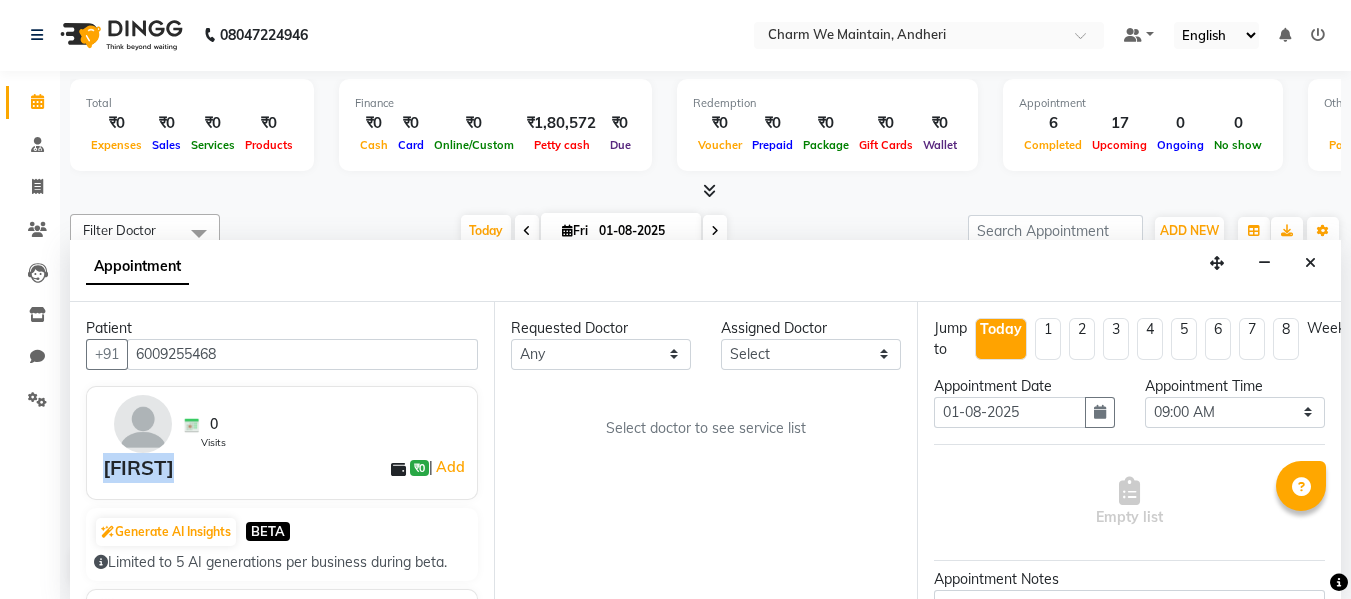drag, startPoint x: 188, startPoint y: 466, endPoint x: 106, endPoint y: 461, distance: 82.1523 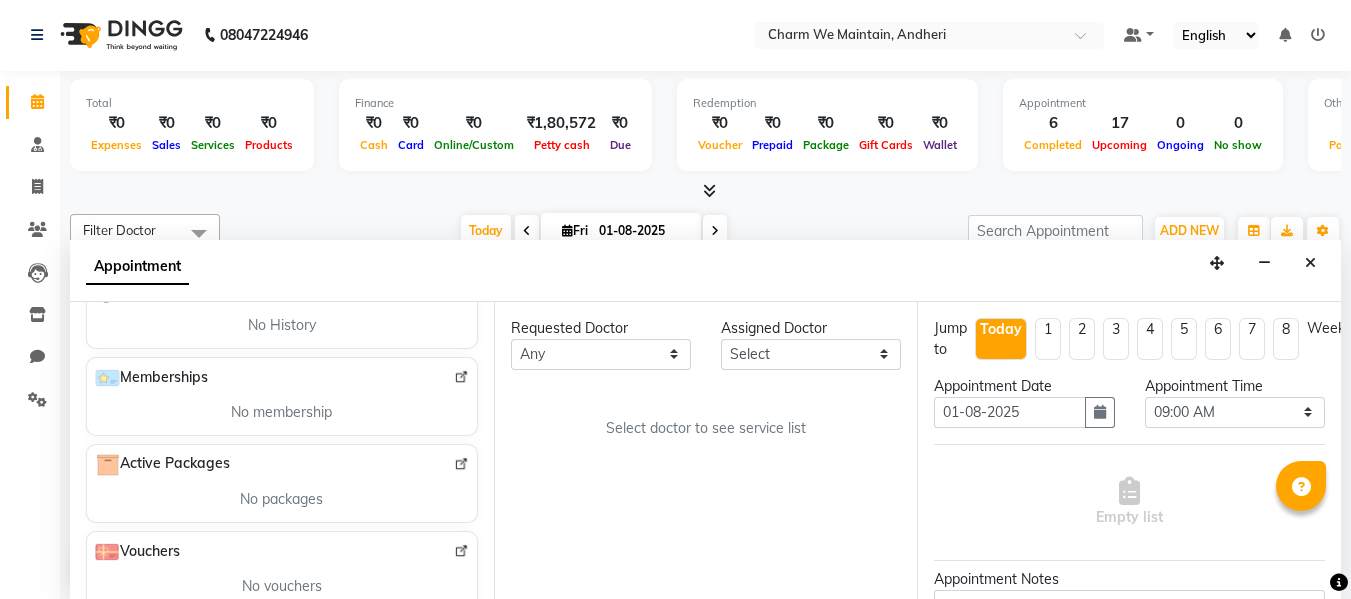 scroll, scrollTop: 0, scrollLeft: 0, axis: both 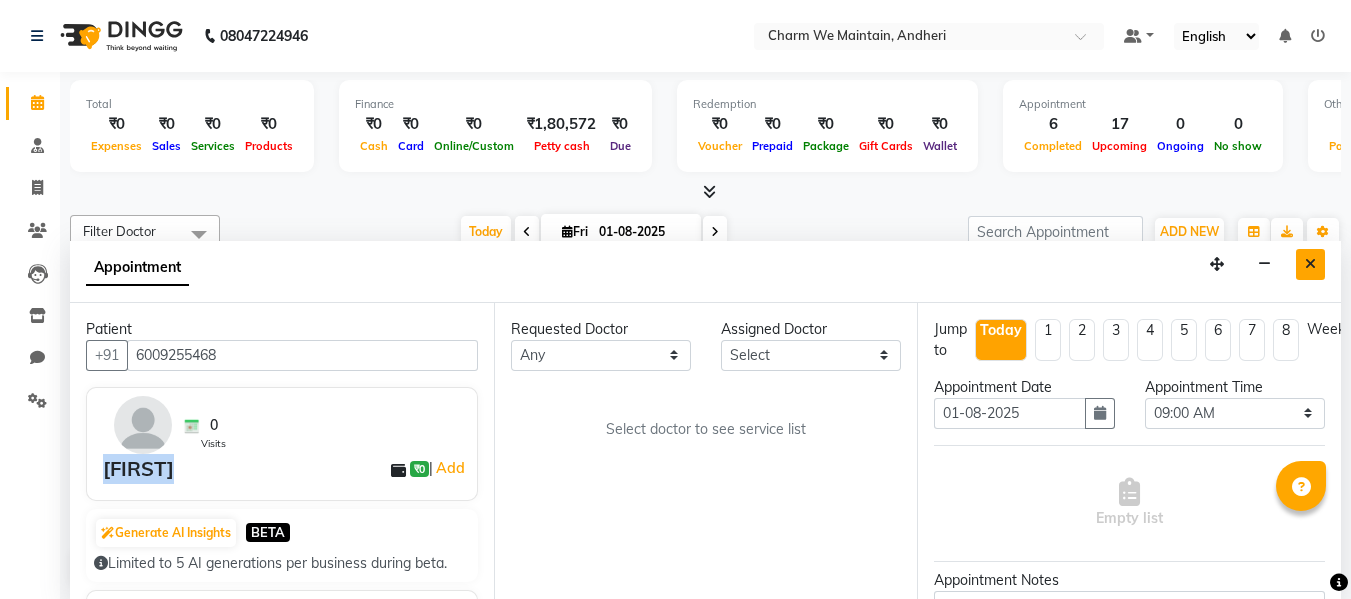 click at bounding box center (1310, 264) 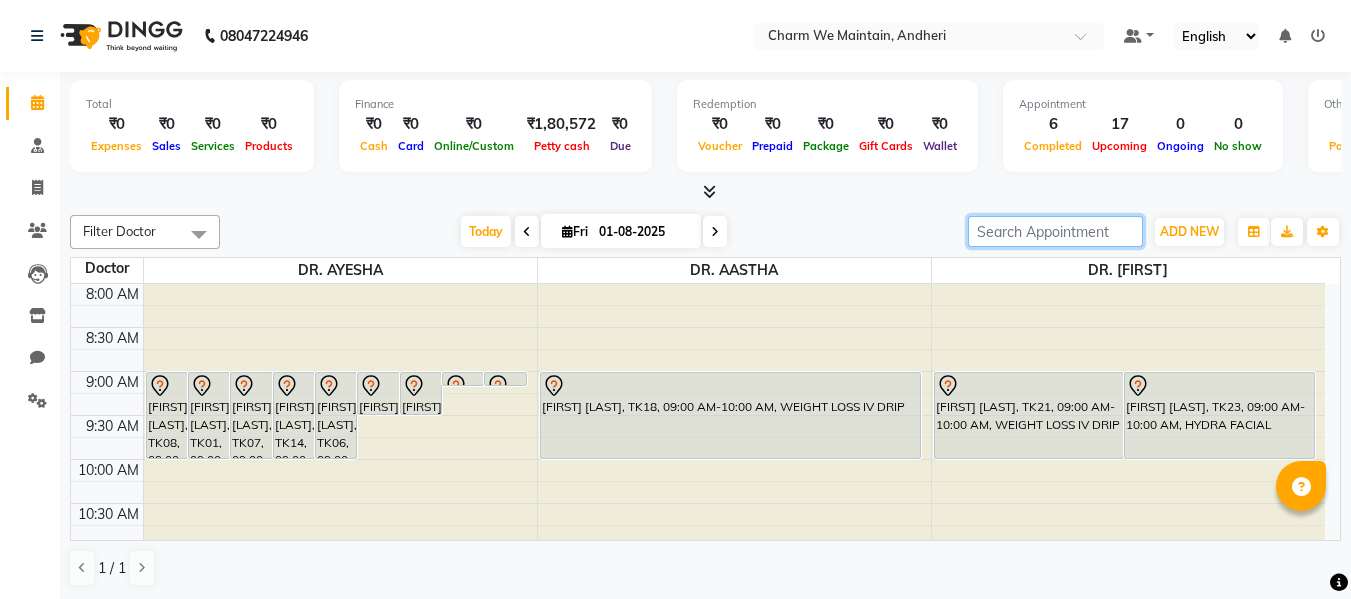 click at bounding box center (1055, 231) 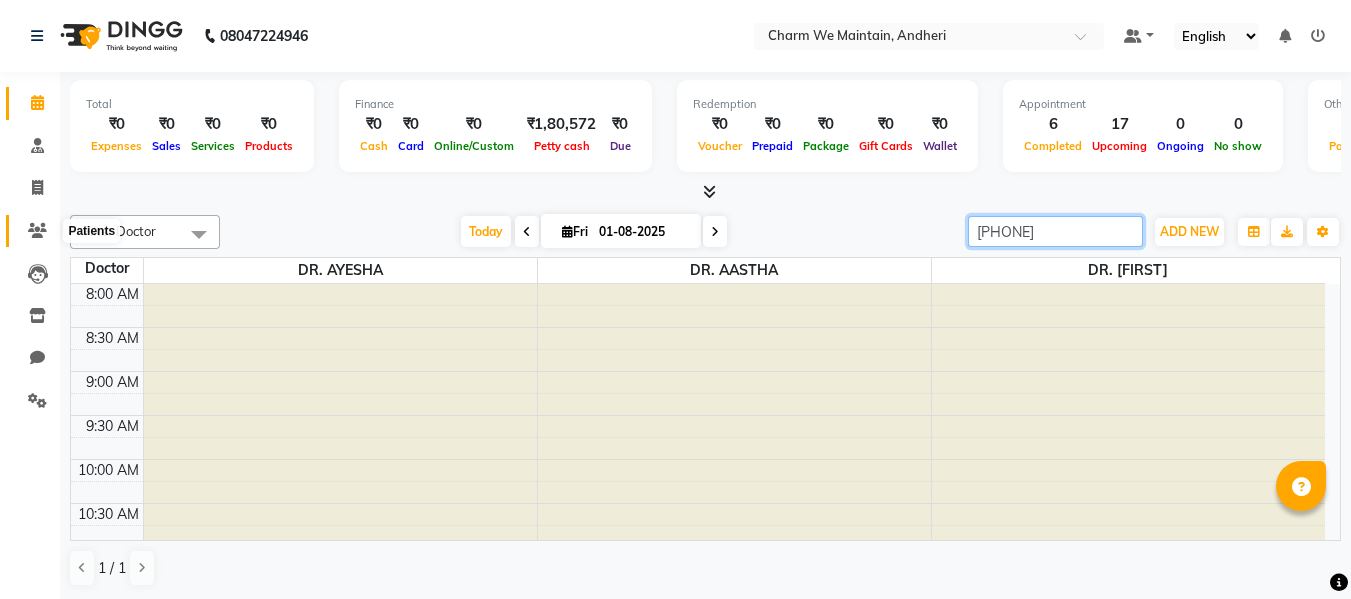 type on "[PHONE]" 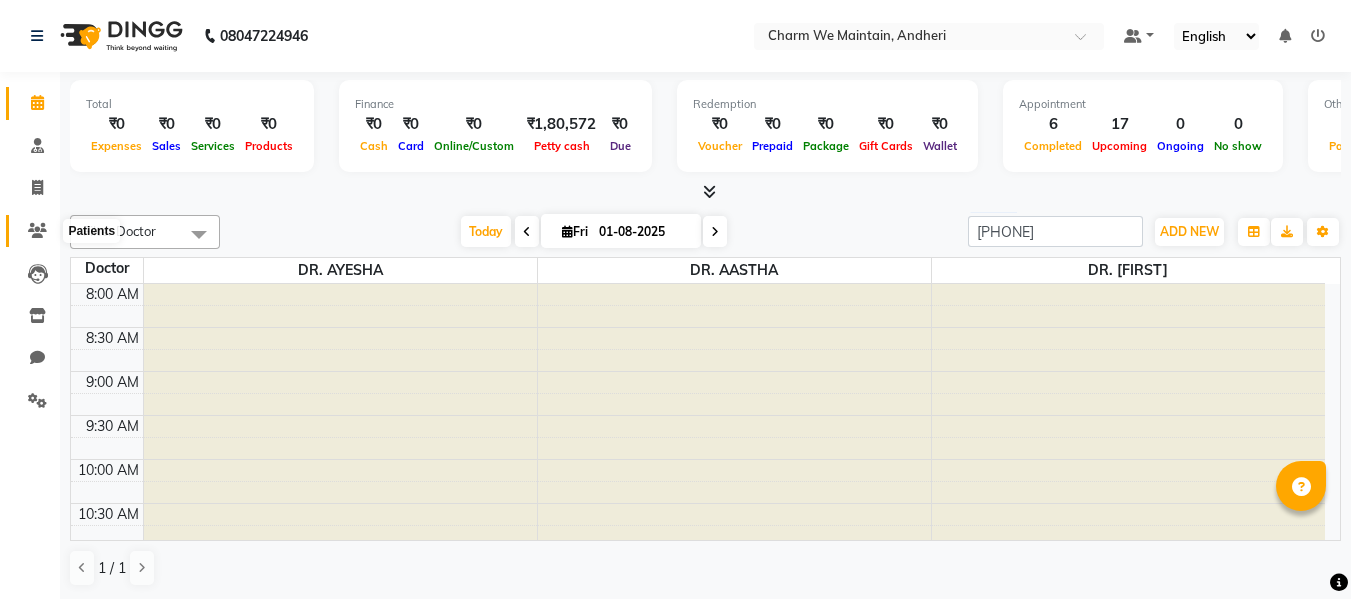 click 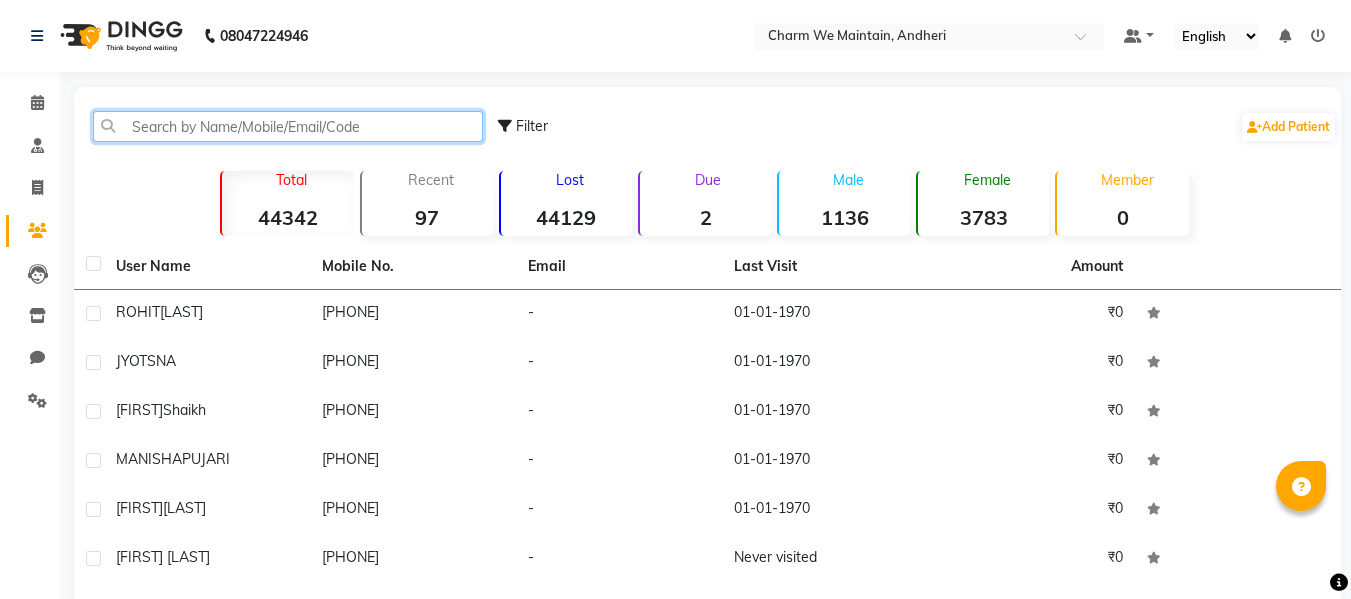 click 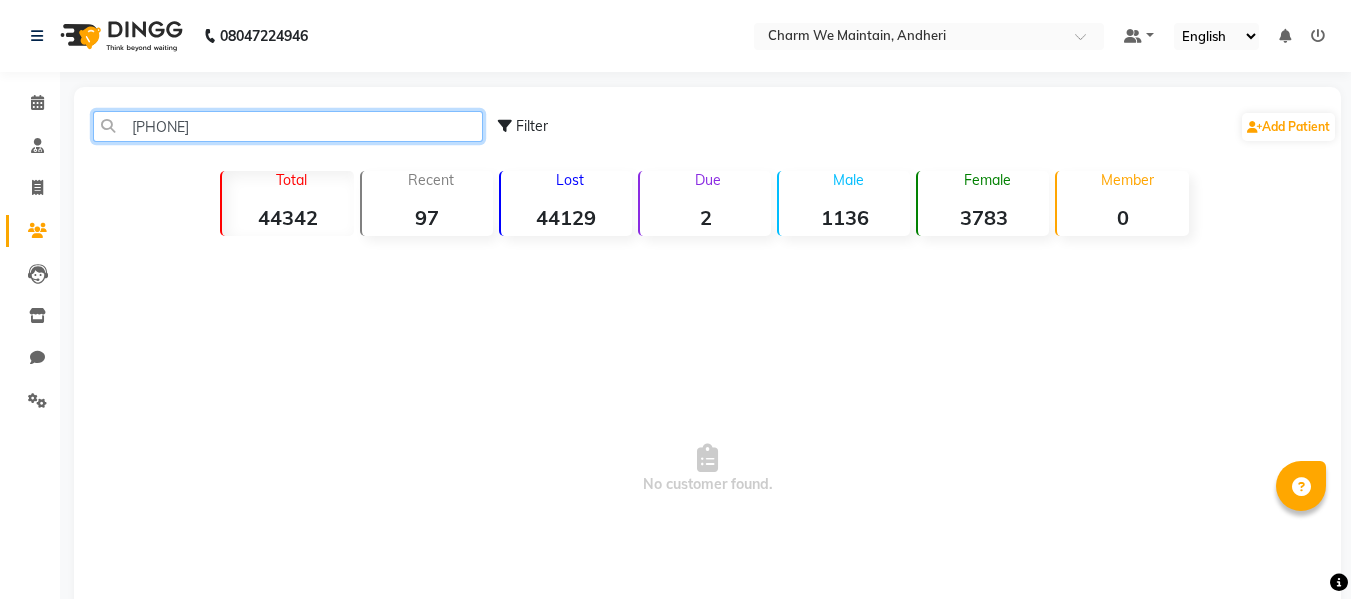 type on "[PHONE]" 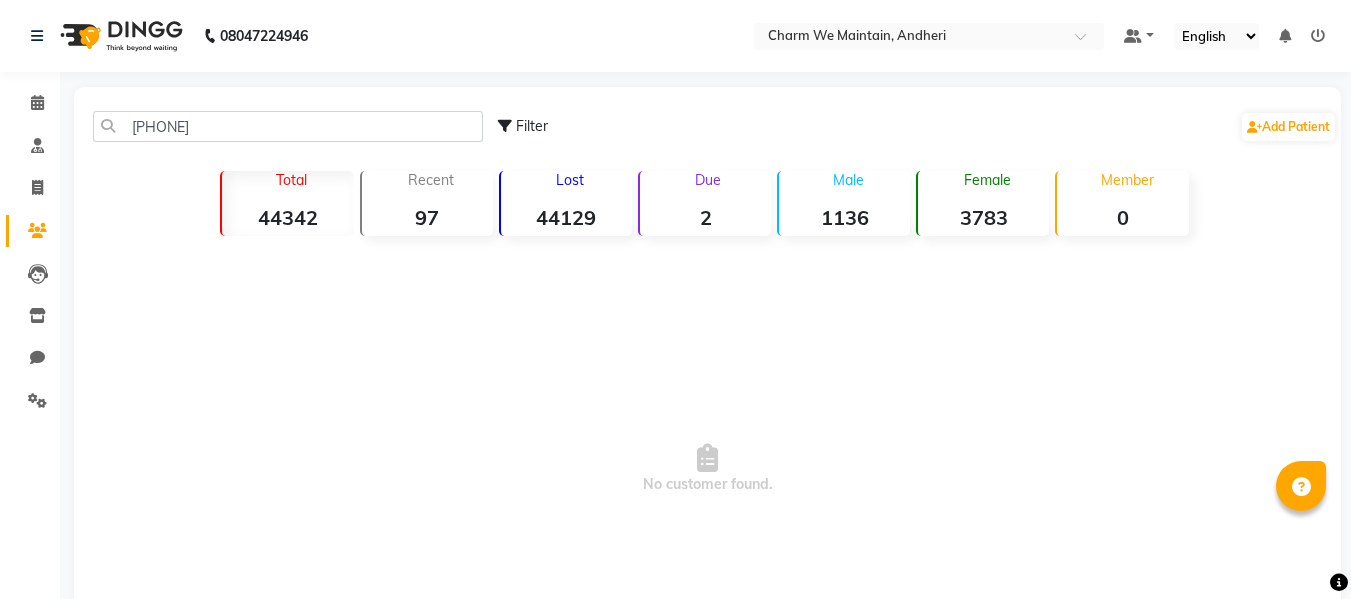 click on "Filter" 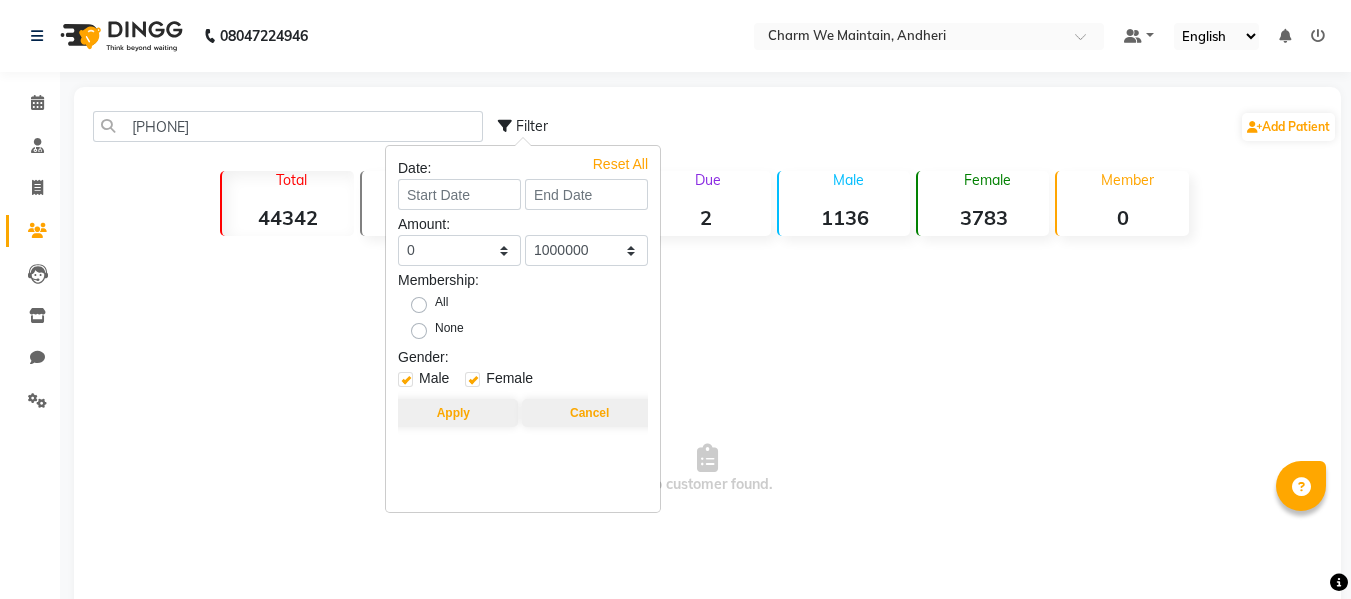 click on "No customer found." at bounding box center [707, 469] 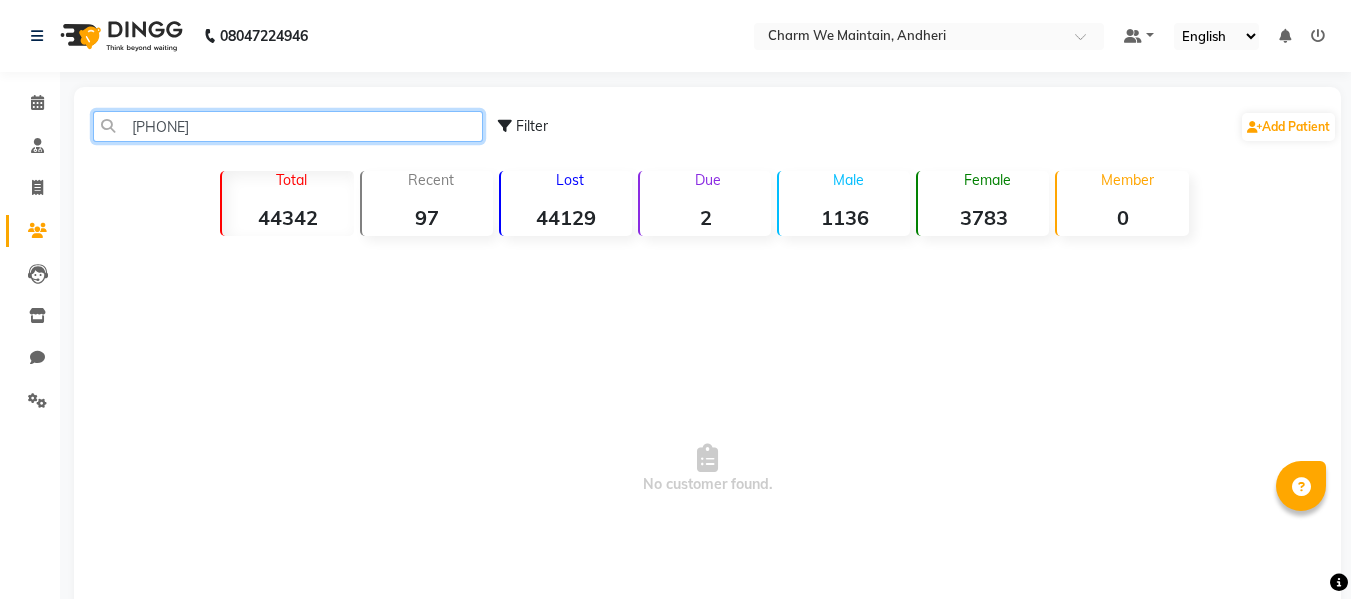 drag, startPoint x: 239, startPoint y: 127, endPoint x: 0, endPoint y: 113, distance: 239.40968 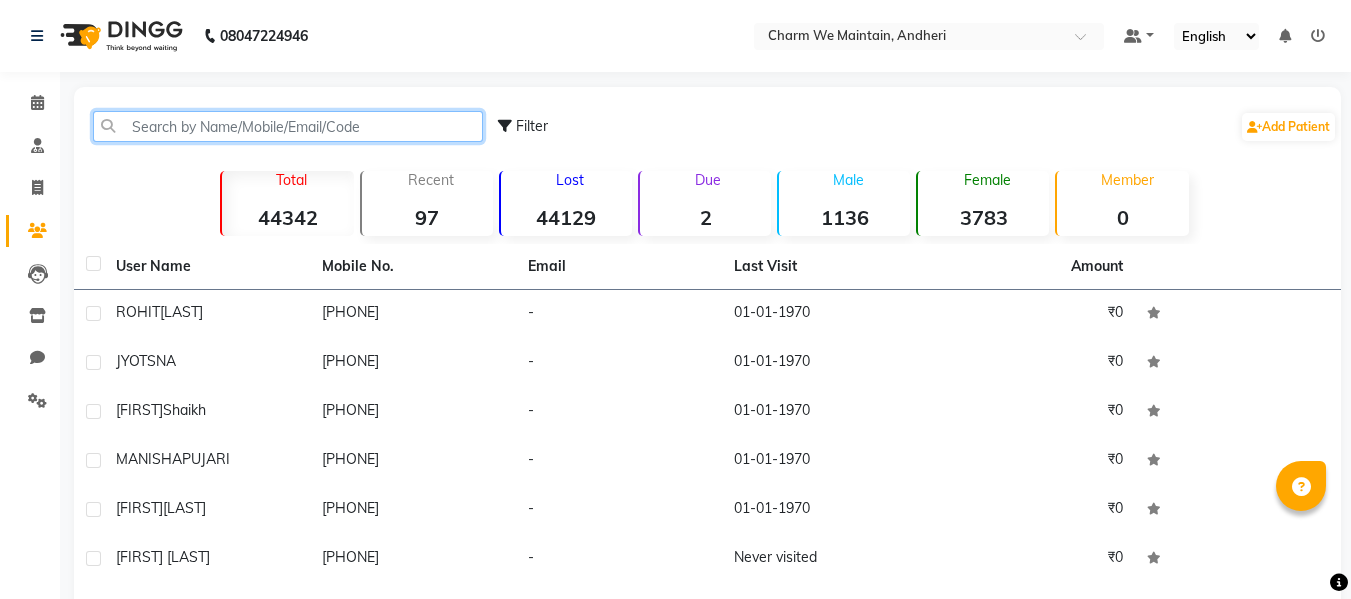 type 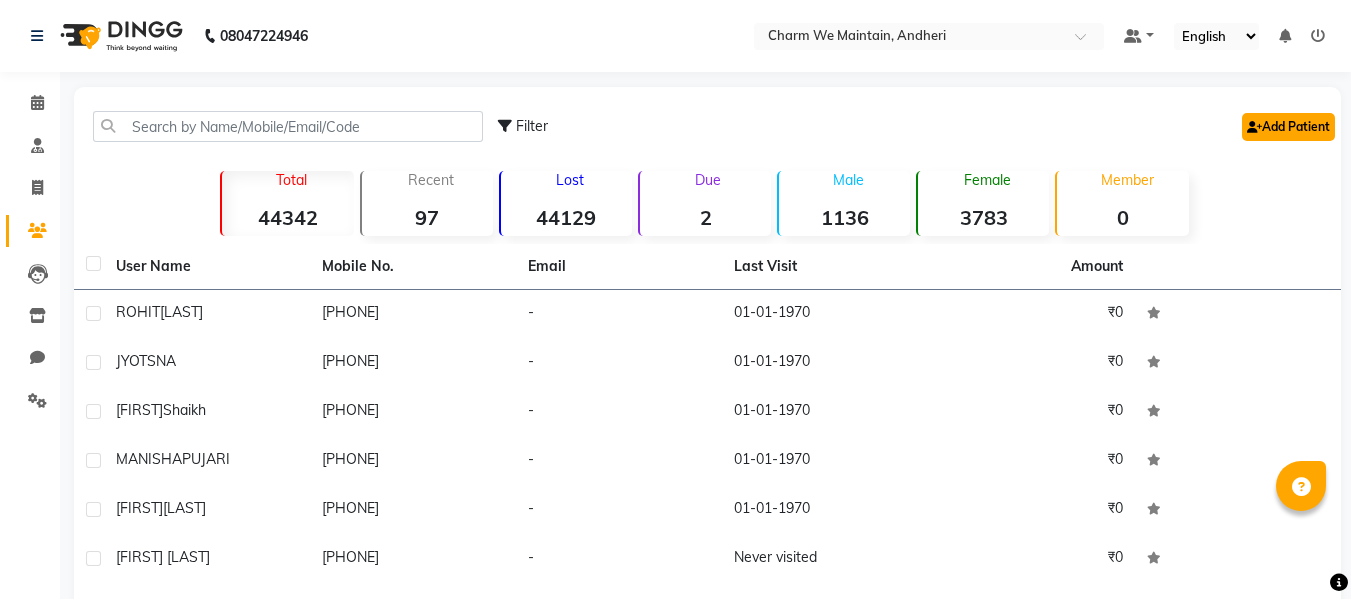 click on "Add Patient" 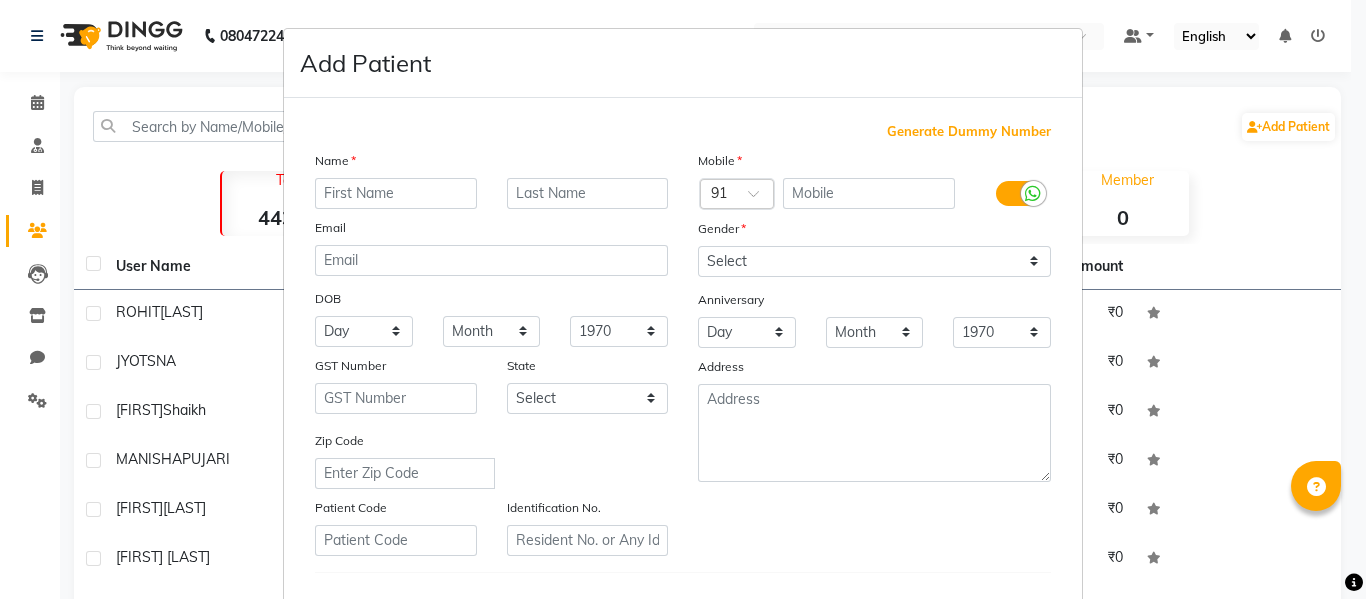 type on "may i know for which treatment are you looking?" 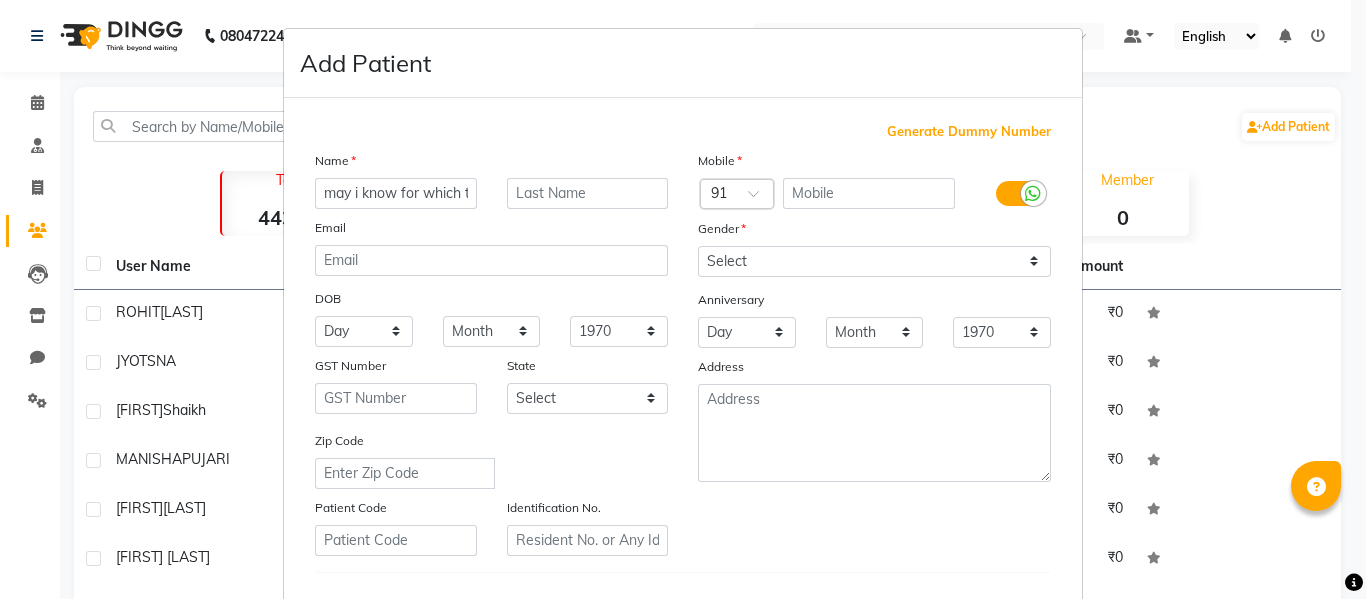 scroll, scrollTop: 0, scrollLeft: 170, axis: horizontal 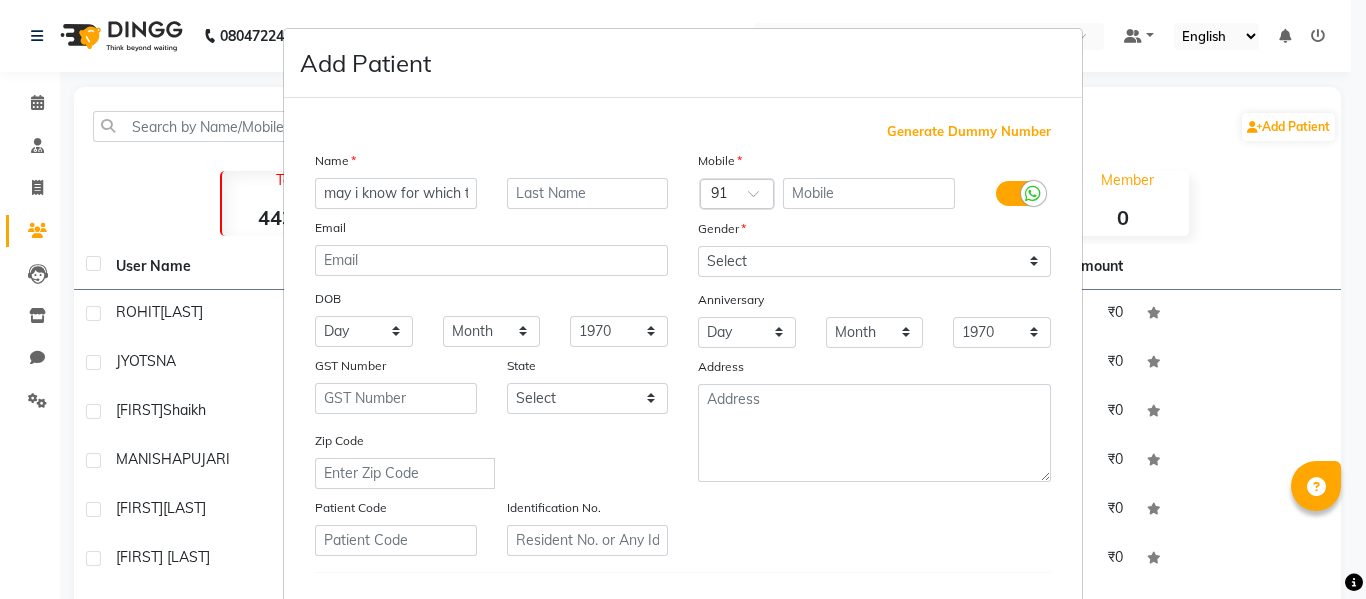 drag, startPoint x: 466, startPoint y: 193, endPoint x: 228, endPoint y: 193, distance: 238 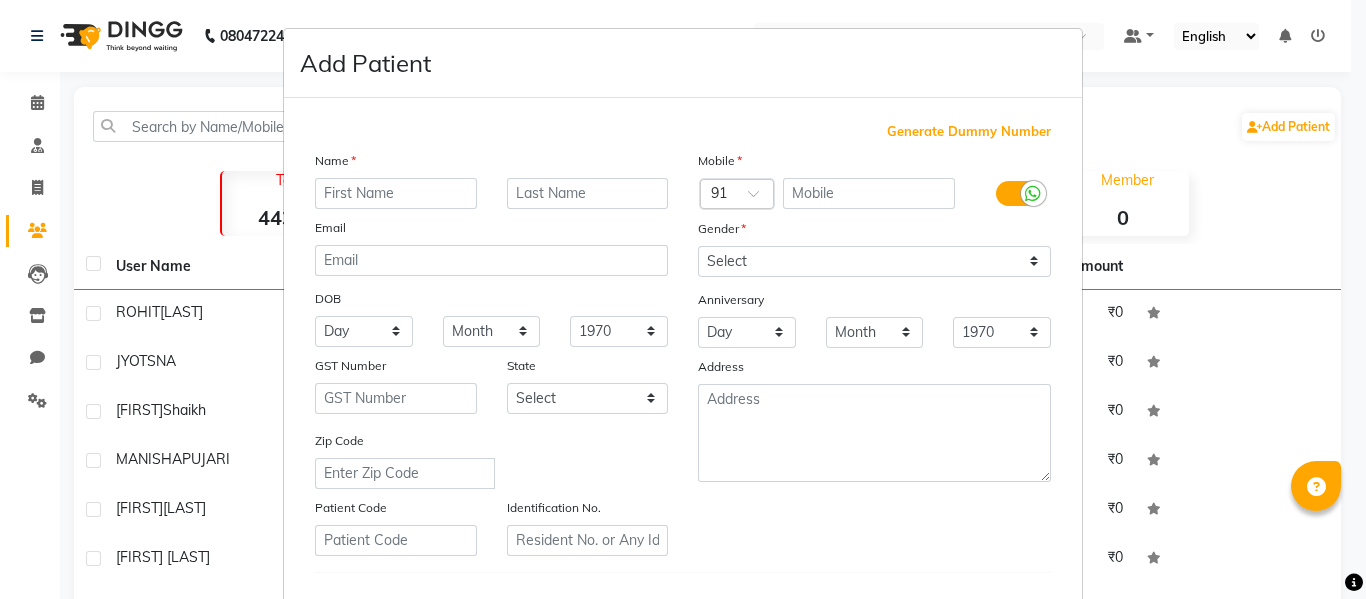 click on "Add Patient Generate Dummy Number Name Email DOB Day 01 02 03 04 05 06 07 08 09 10 11 12 13 14 15 16 17 18 19 20 21 22 23 24 25 26 27 28 29 30 31 Month January February March April May June July August September October November December 1940 1941 1942 1943 1944 1945 1946 1947 1948 1949 1950 1951 1952 1953 1954 1955 1956 1957 1958 1959 1960 1961 1962 1963 1964 1965 1966 1967 1968 1969 1970 1971 1972 1973 1974 1975 1976 1977 1978 1979 1980 1981 1982 1983 1984 1985 1986 1987 1988 1989 1990 1991 1992 1993 1994 1995 1996 1997 1998 1999 2000 2001 2002 2003 2004 2005 2006 2007 2008 2009 2010 2011 2012 2013 2014 2015 2016 2017 2018 2019 2020 2021 2022 2023 2024 GST Number State Select Andaman and Nicobar Islands Andhra Pradesh Arunachal Pradesh Assam Bihar Chandigarh Chhattisgarh Dadra and Nagar Haveli Daman and Diu Delhi Goa Gujarat Haryana Himachal Pradesh Jammu and Kashmir Jharkhand Karnataka Kerala Lakshadweep Madhya Pradesh Maharashtra Manipur Meghalaya Mizoram Nagaland Odisha Pondicherry Punjab Rajasthan × 91" at bounding box center (683, 299) 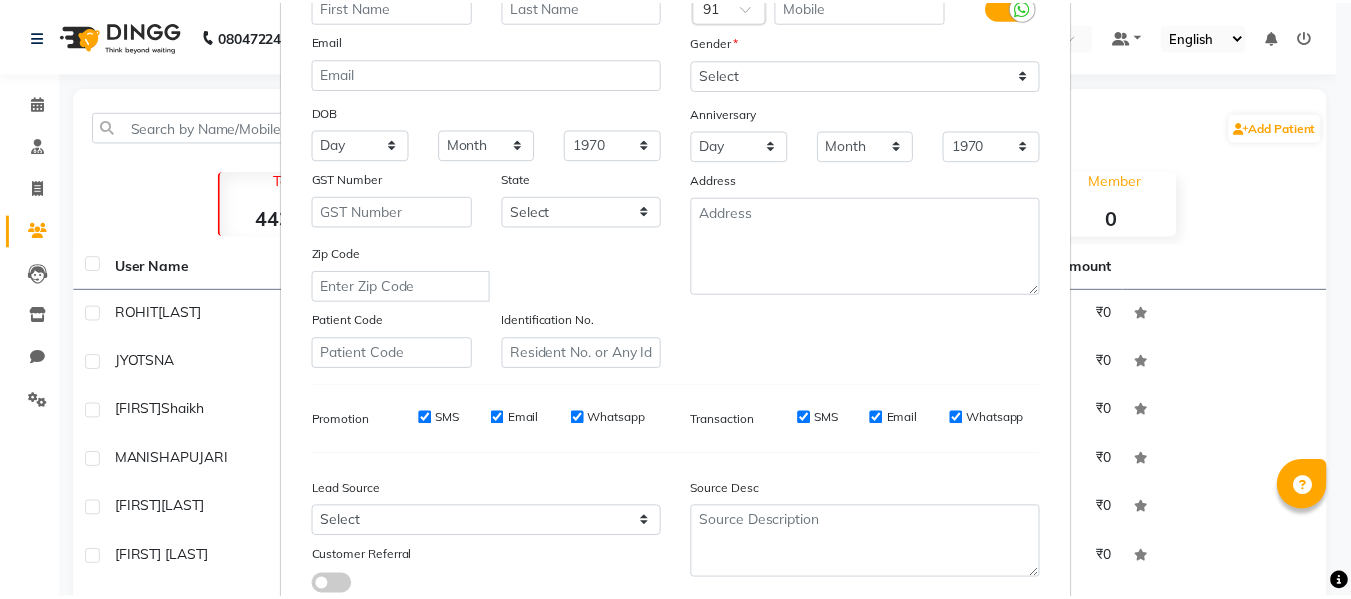 scroll, scrollTop: 324, scrollLeft: 0, axis: vertical 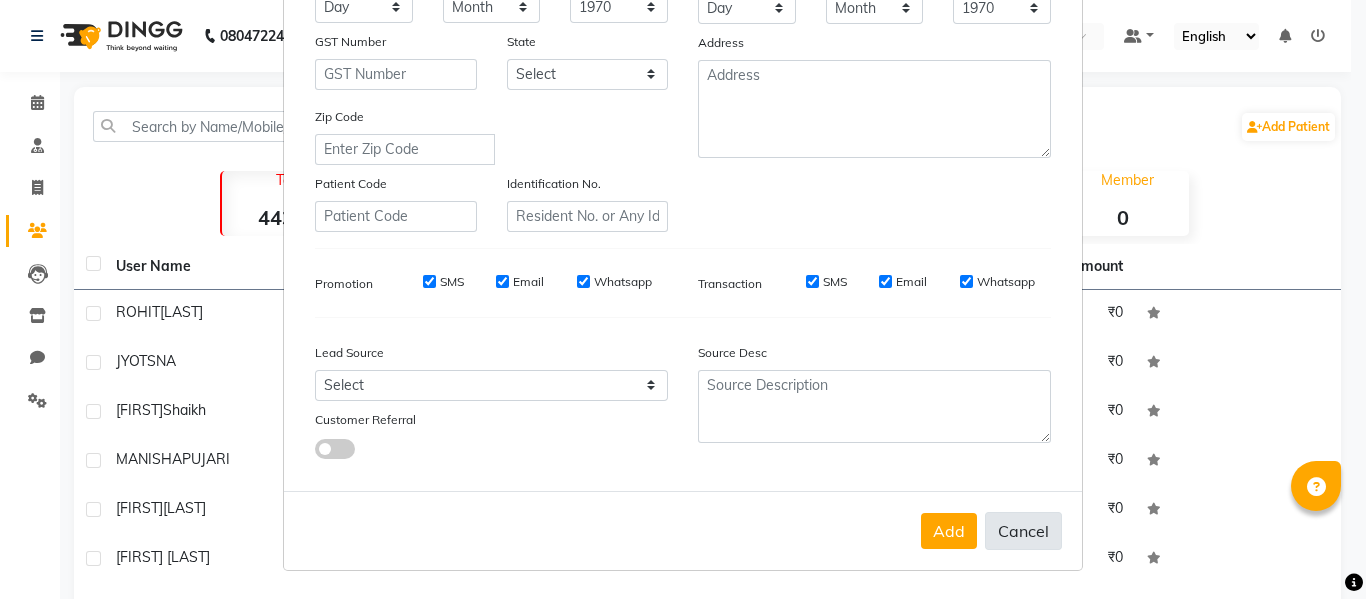 click on "Cancel" at bounding box center [1023, 531] 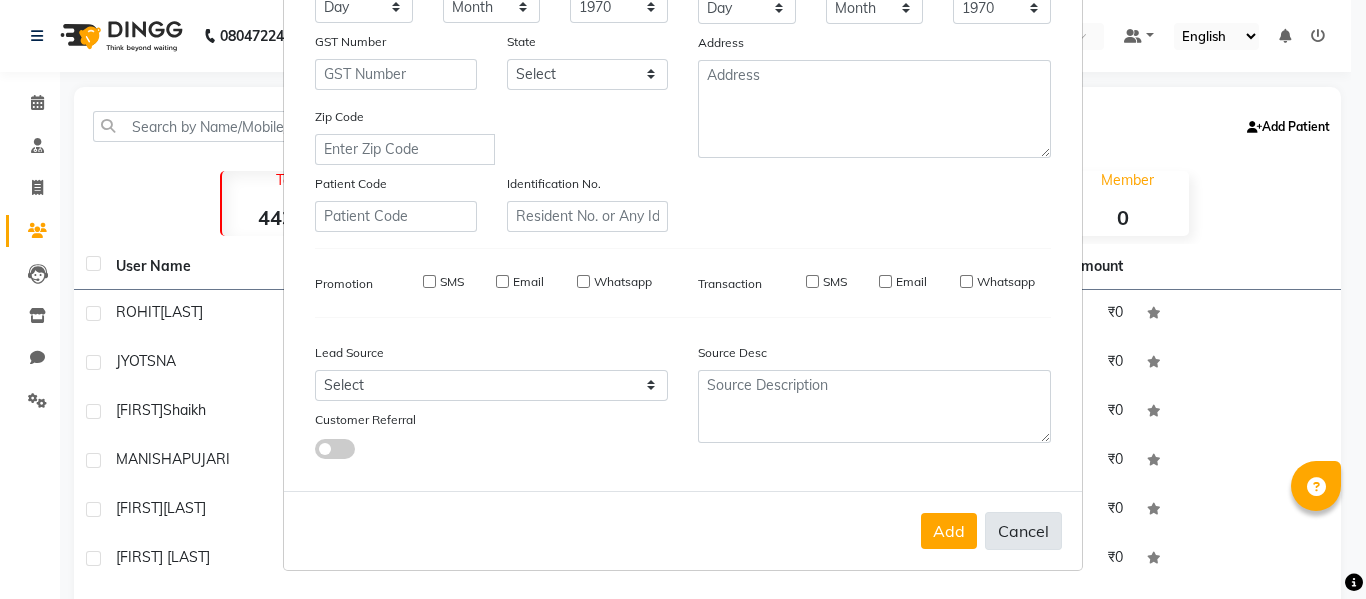 select 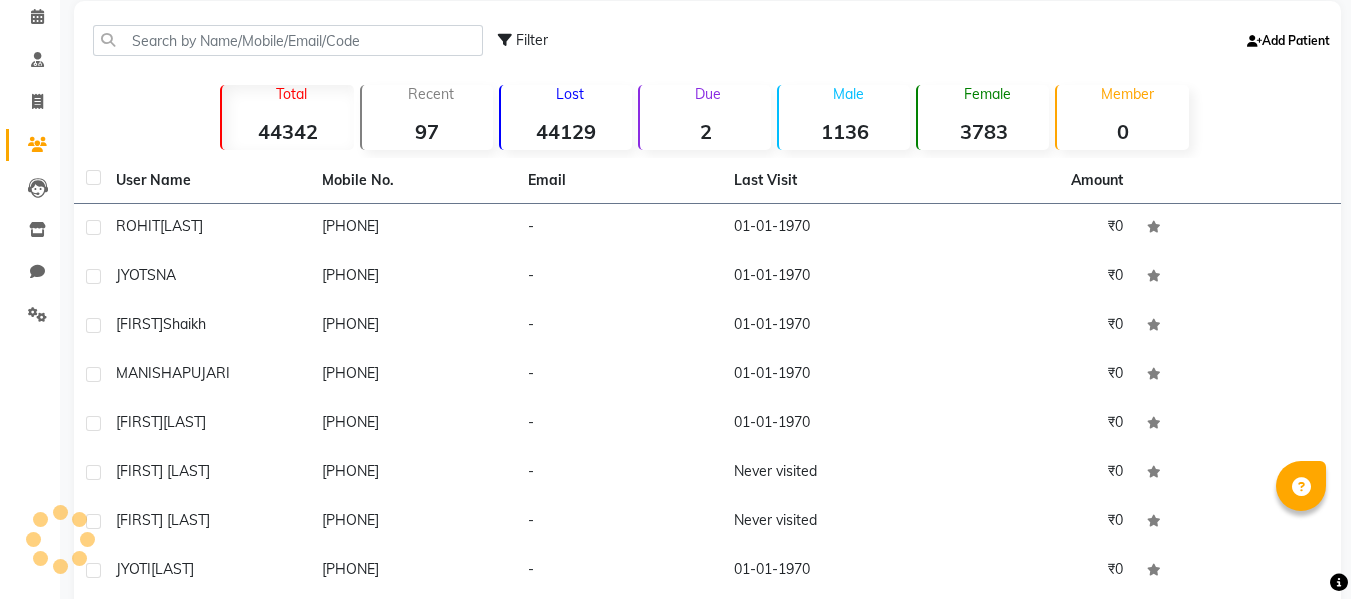 scroll, scrollTop: 0, scrollLeft: 0, axis: both 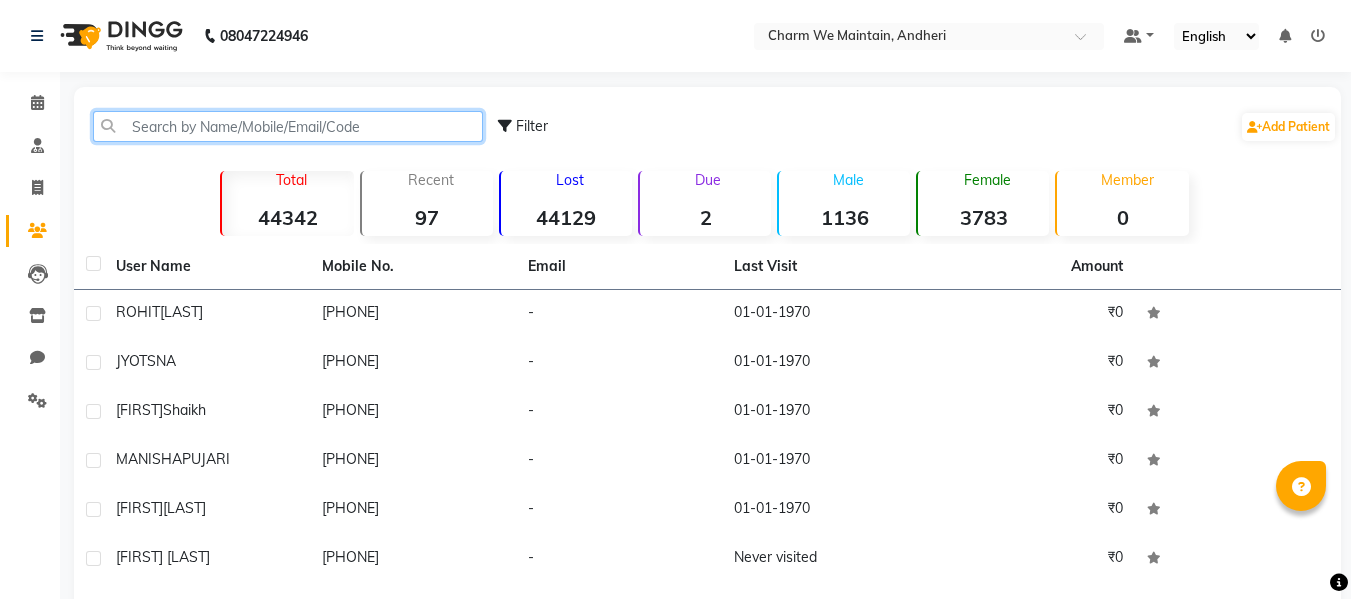 click 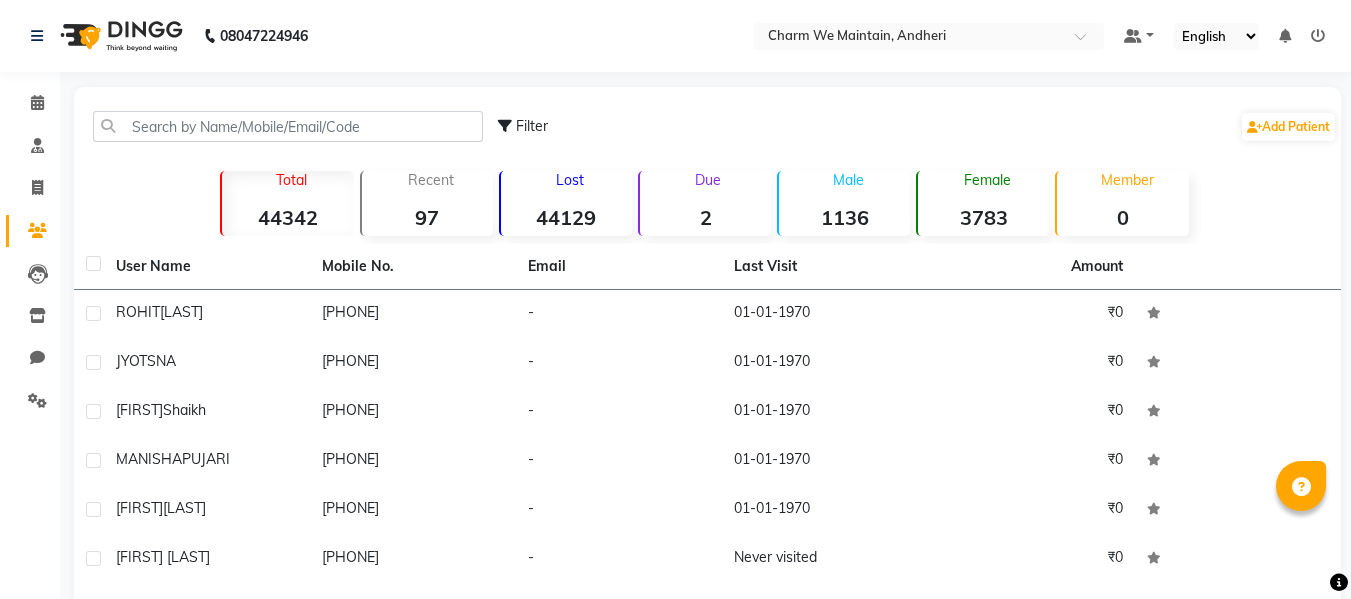 click on "English ENGLISH Español العربية मराठी हिंदी ગુજરાતી தமிழ் 中文" at bounding box center [1216, 36] 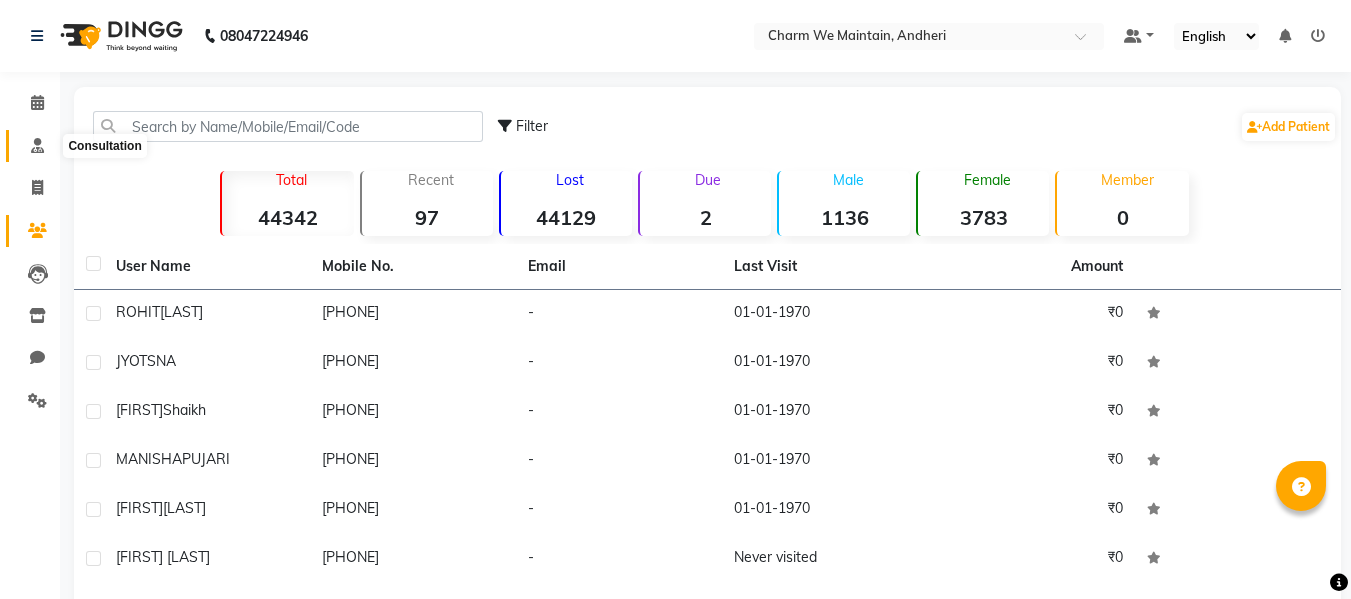 click 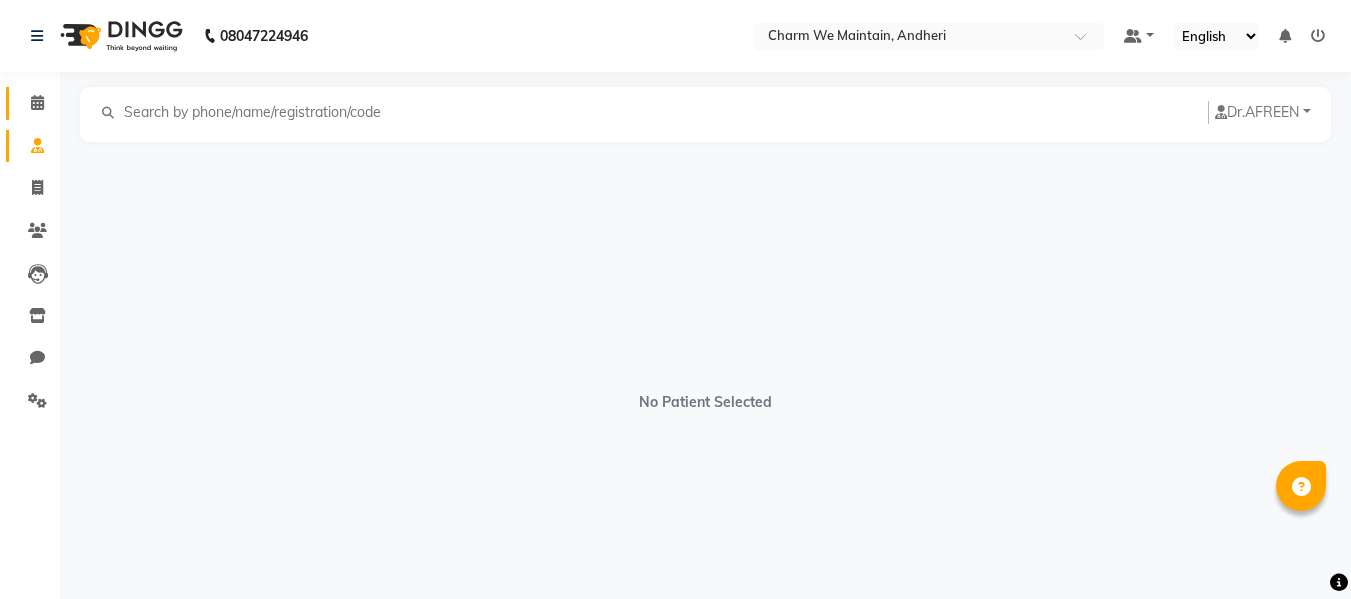 click on "Calendar" 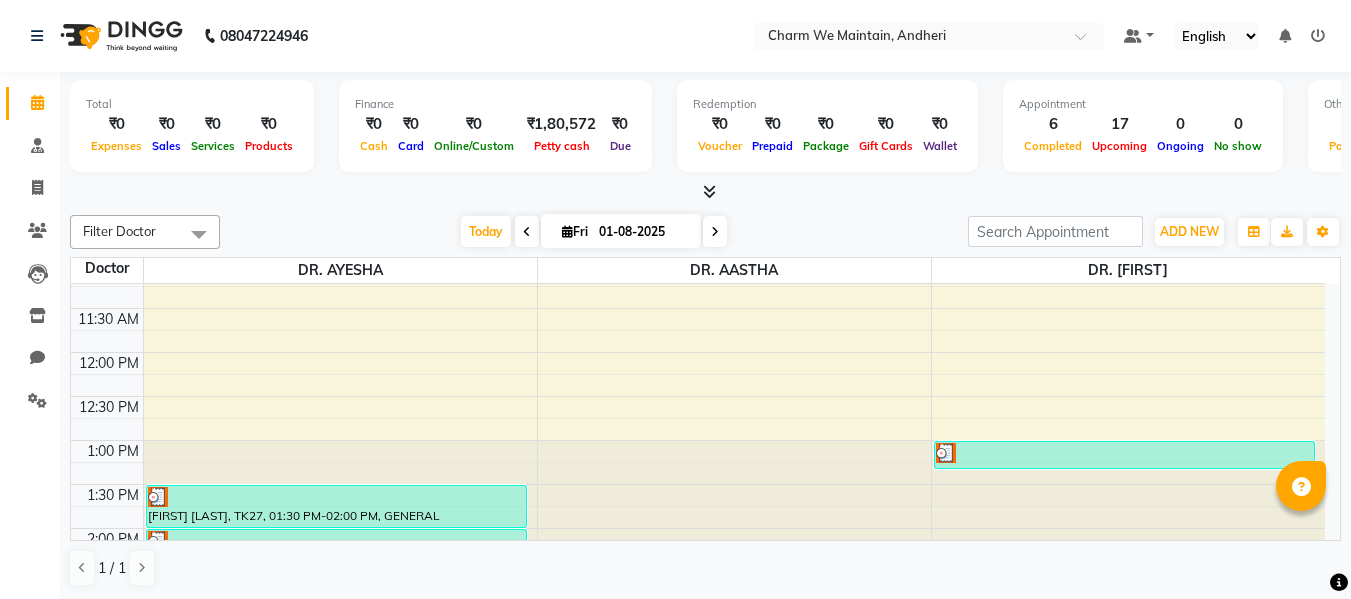 scroll, scrollTop: 300, scrollLeft: 0, axis: vertical 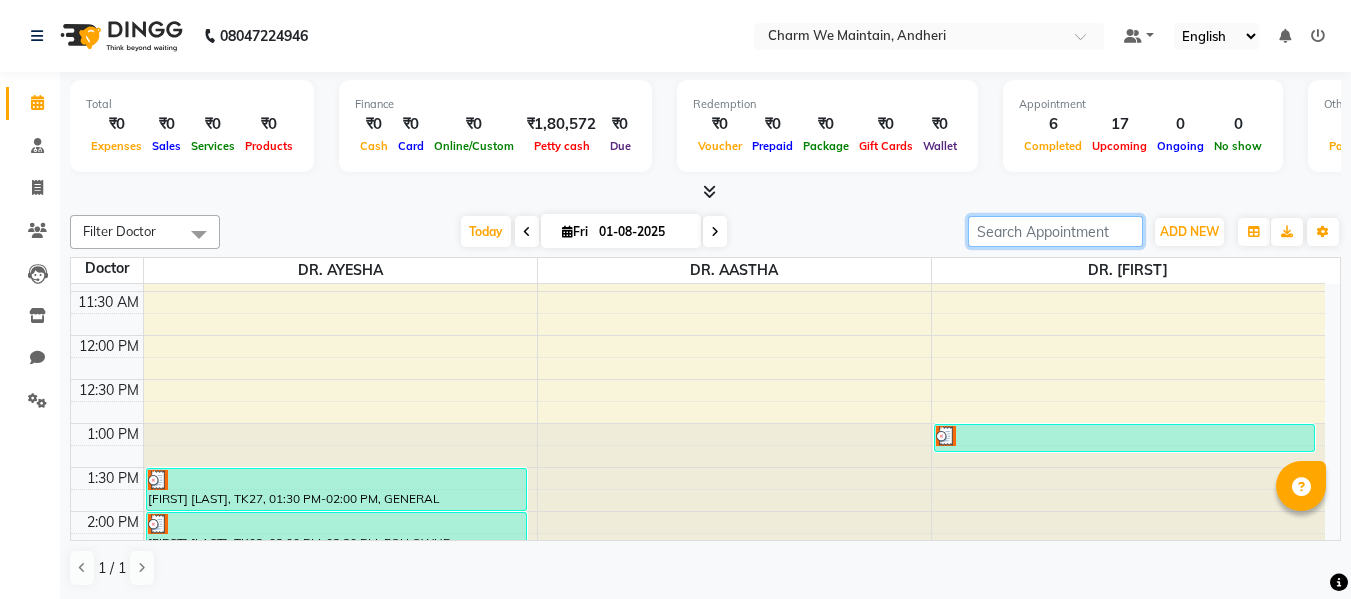 click at bounding box center (1055, 231) 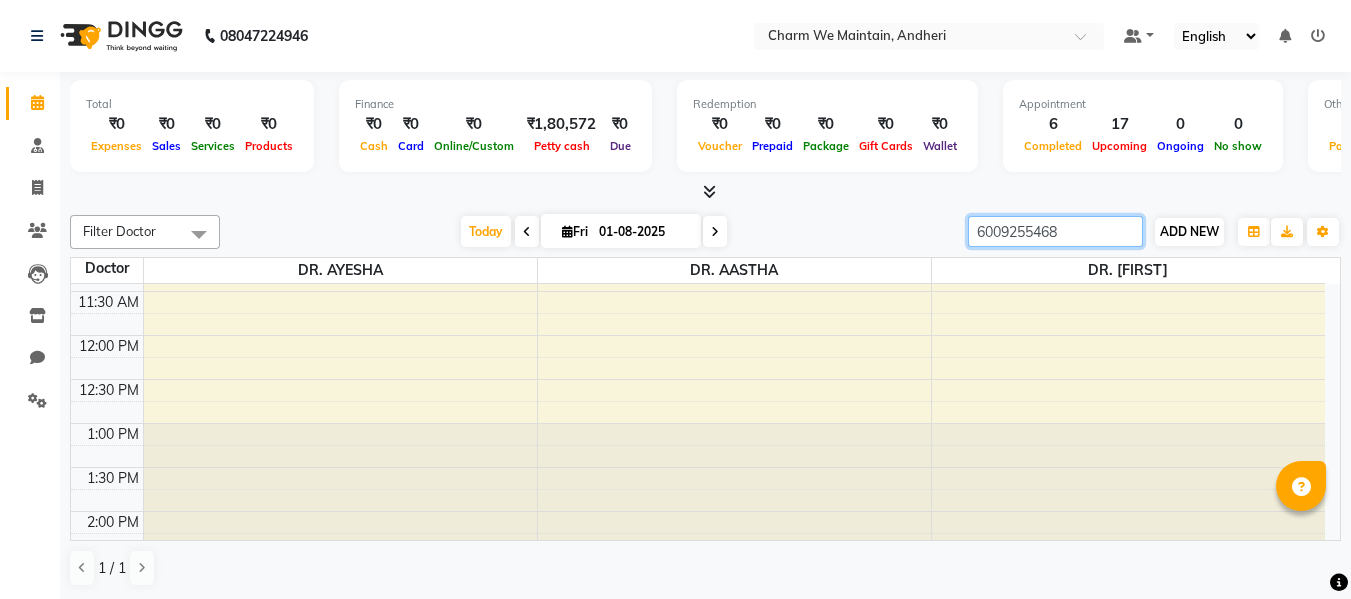 type on "6009255468" 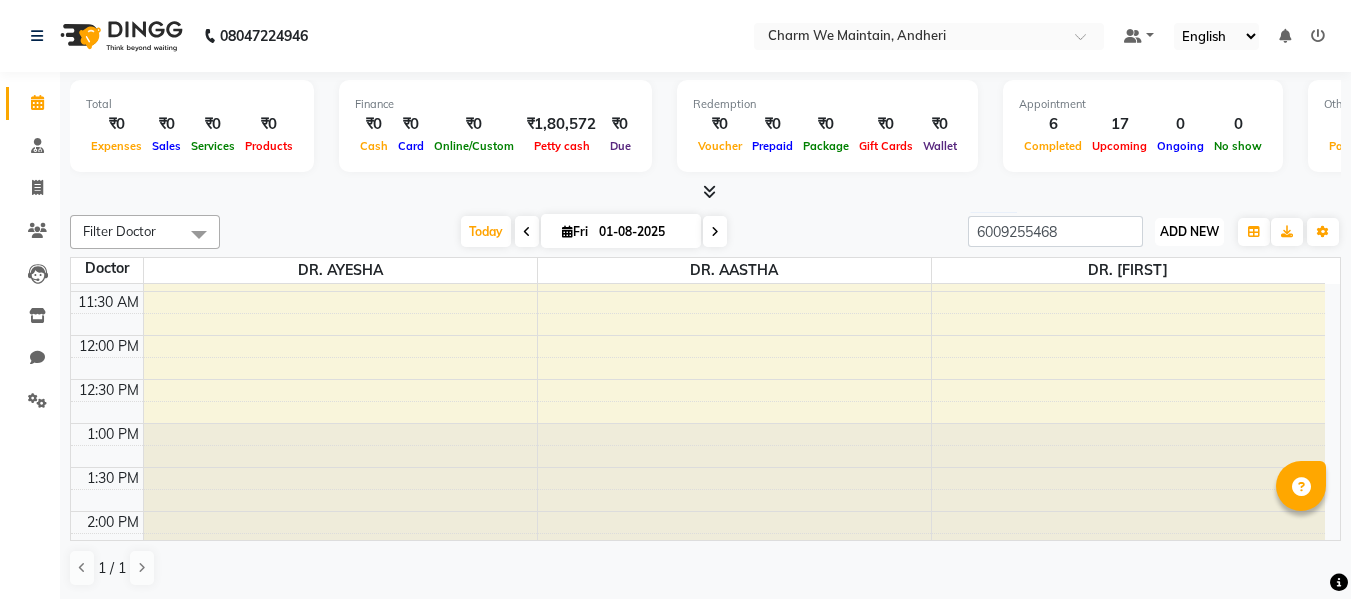click on "ADD NEW" at bounding box center (1189, 231) 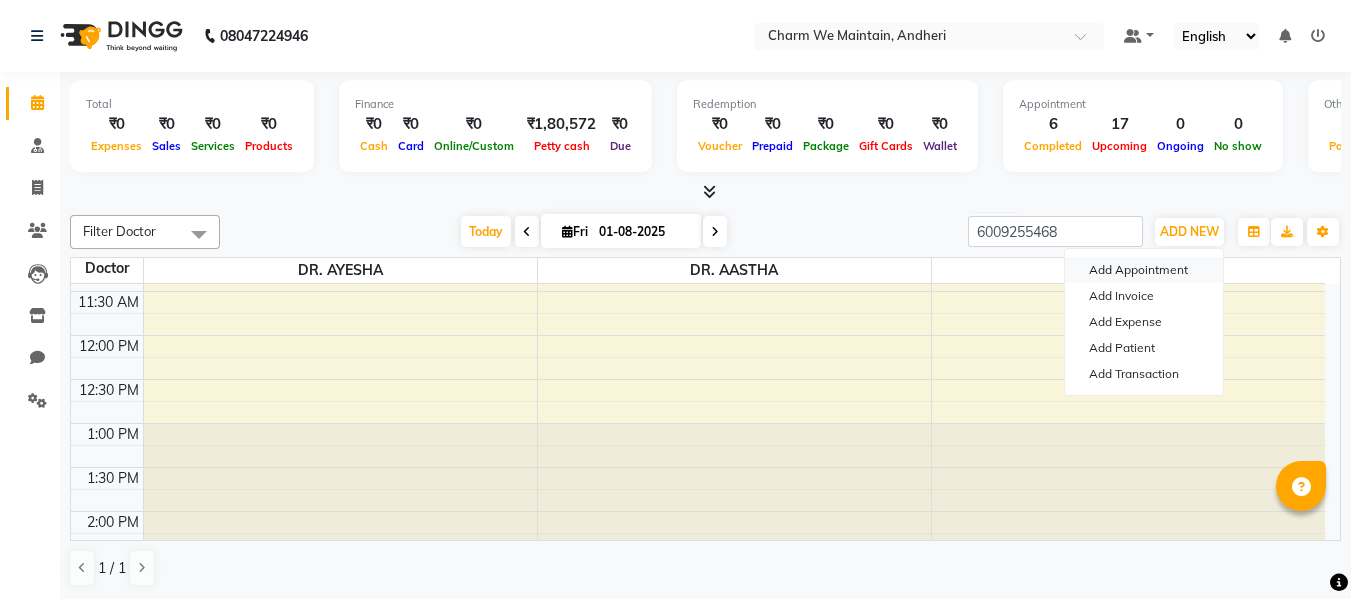 click on "Add Appointment" at bounding box center (1144, 270) 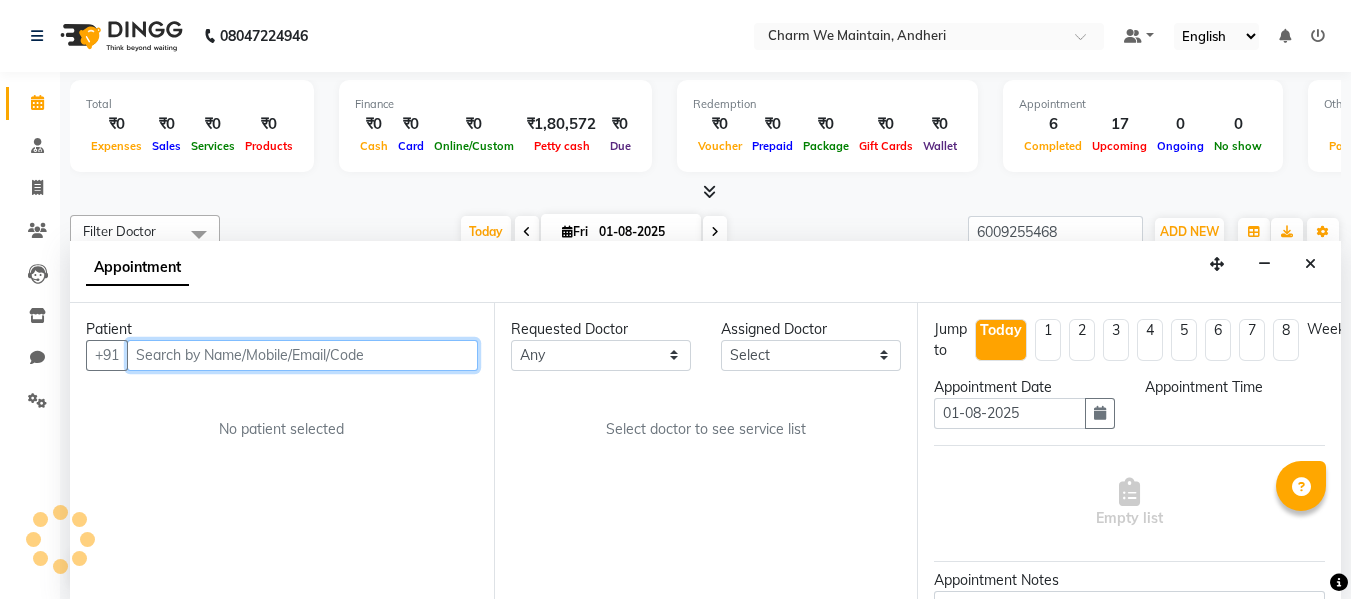 select on "540" 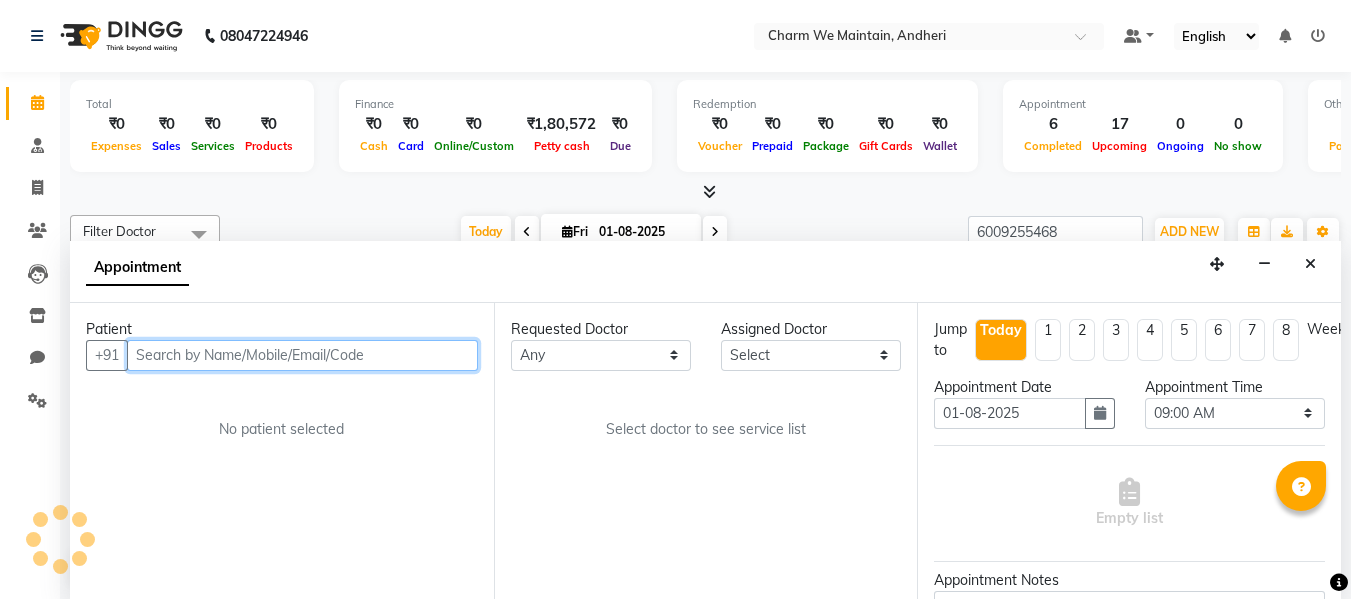 scroll, scrollTop: 1, scrollLeft: 0, axis: vertical 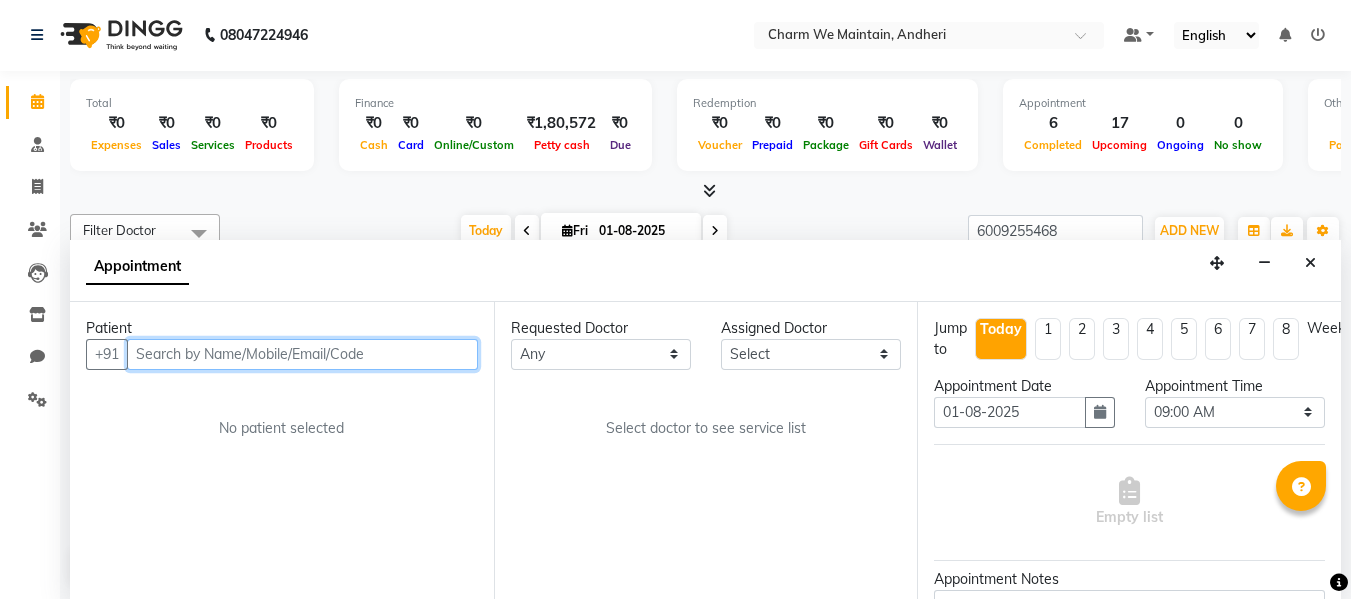 click at bounding box center [302, 354] 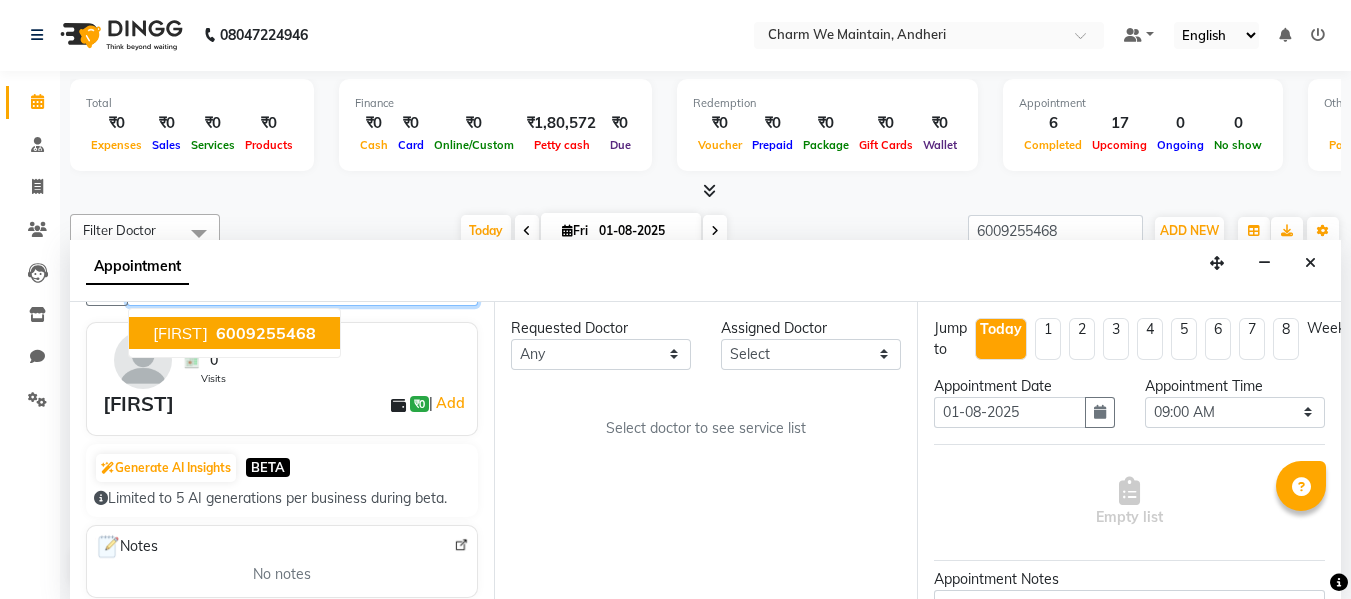 scroll, scrollTop: 100, scrollLeft: 0, axis: vertical 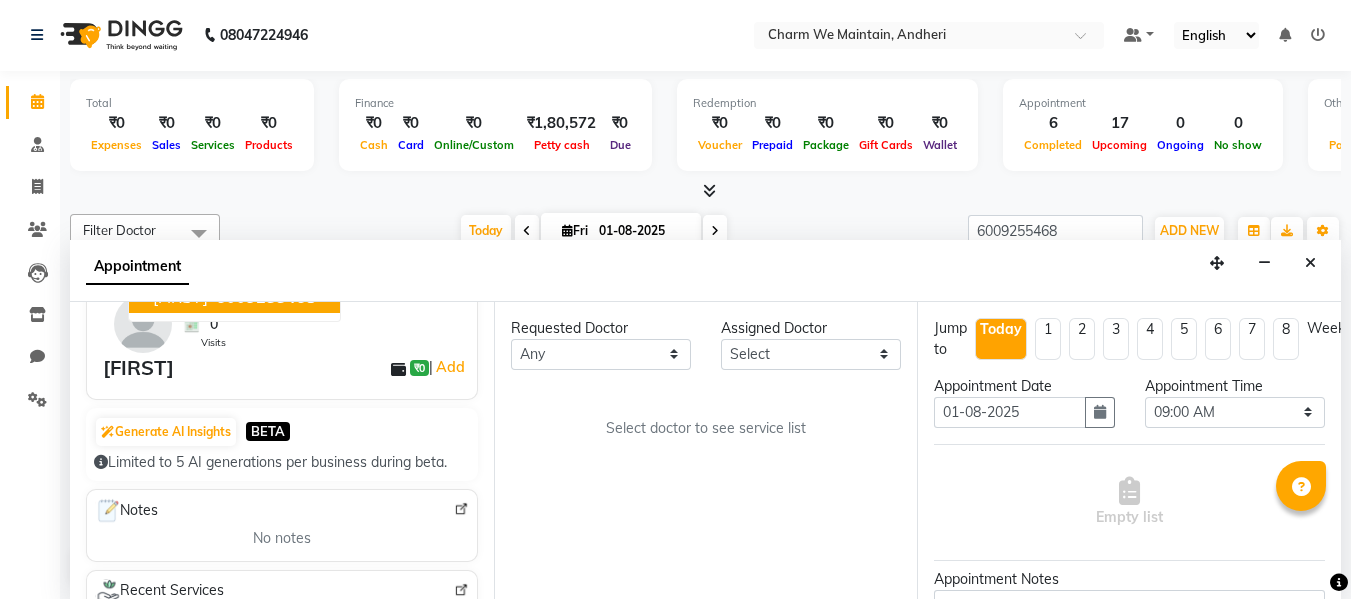 type on "6009255468" 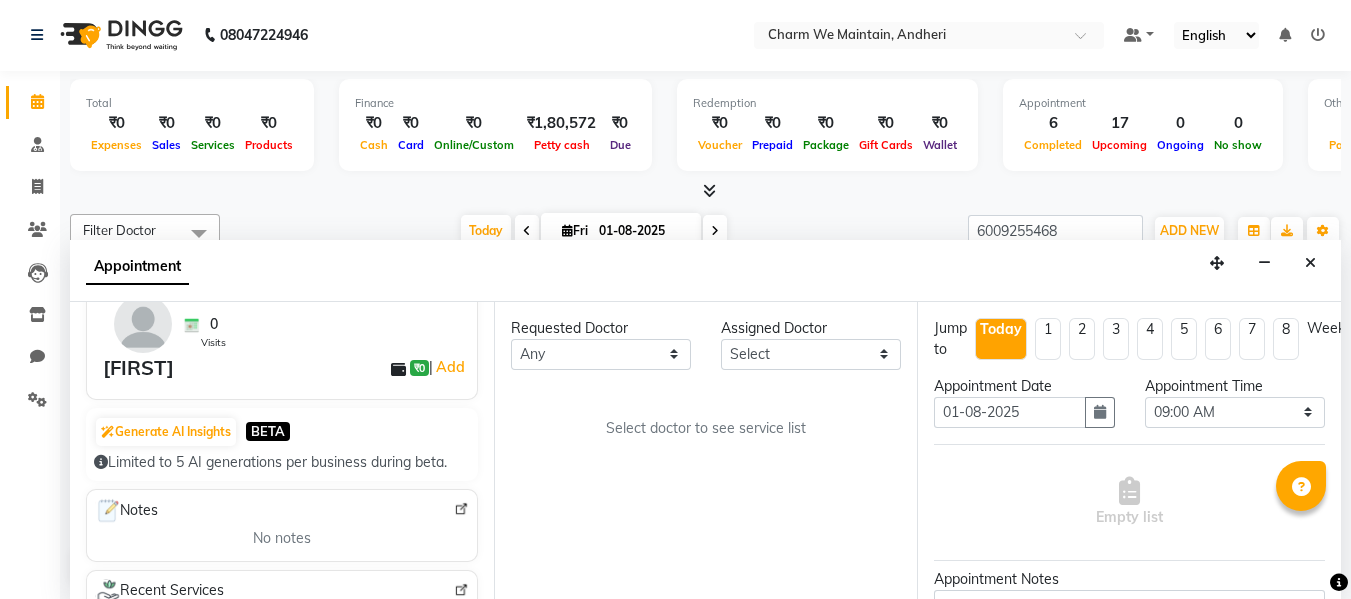 click at bounding box center (143, 324) 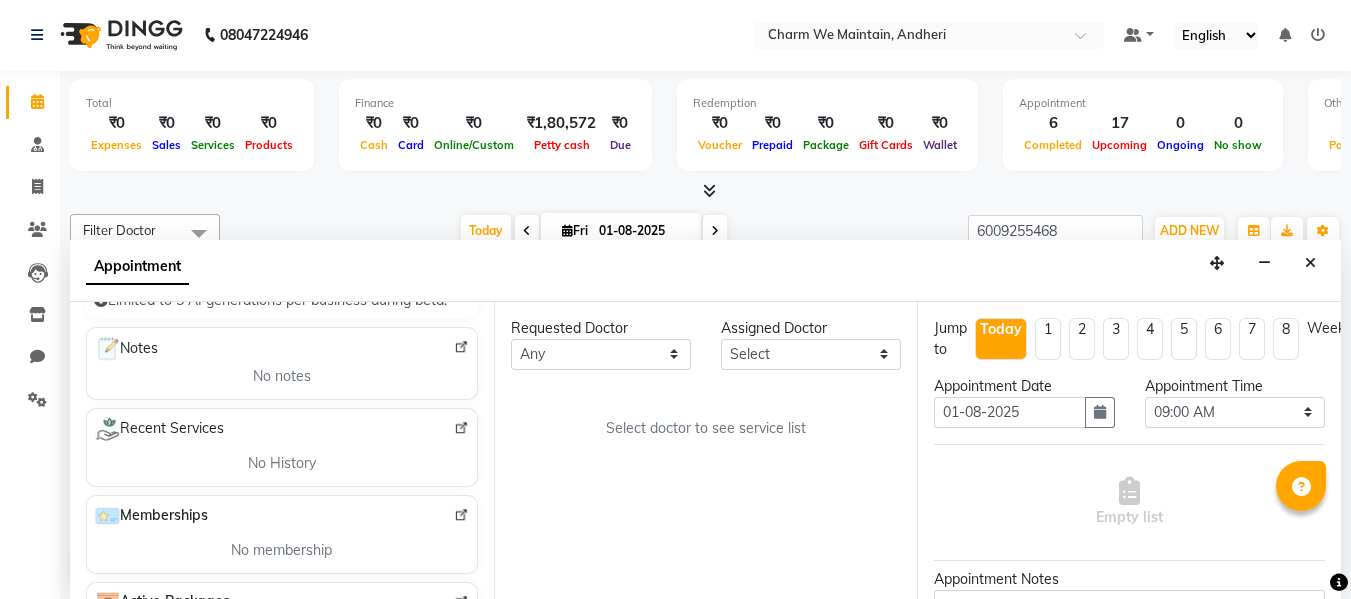 scroll, scrollTop: 0, scrollLeft: 0, axis: both 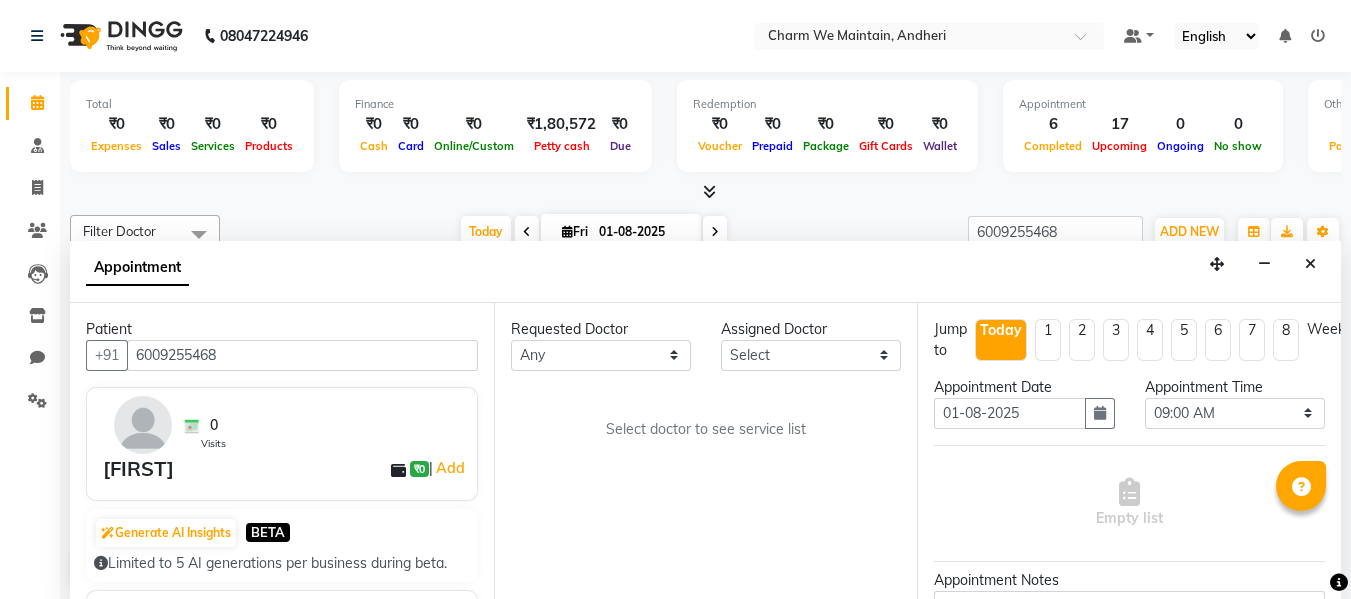 click on "[FIRST]    ₹0  |   Add" at bounding box center [286, 469] 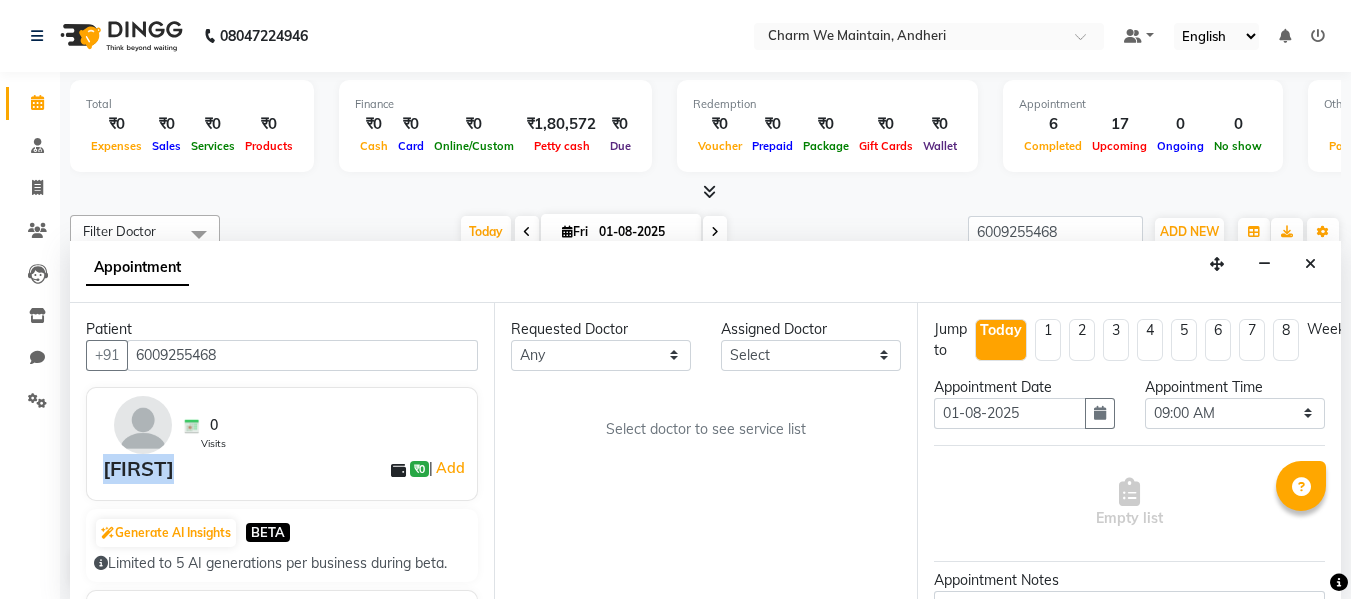 click on "[FIRST]" at bounding box center [138, 469] 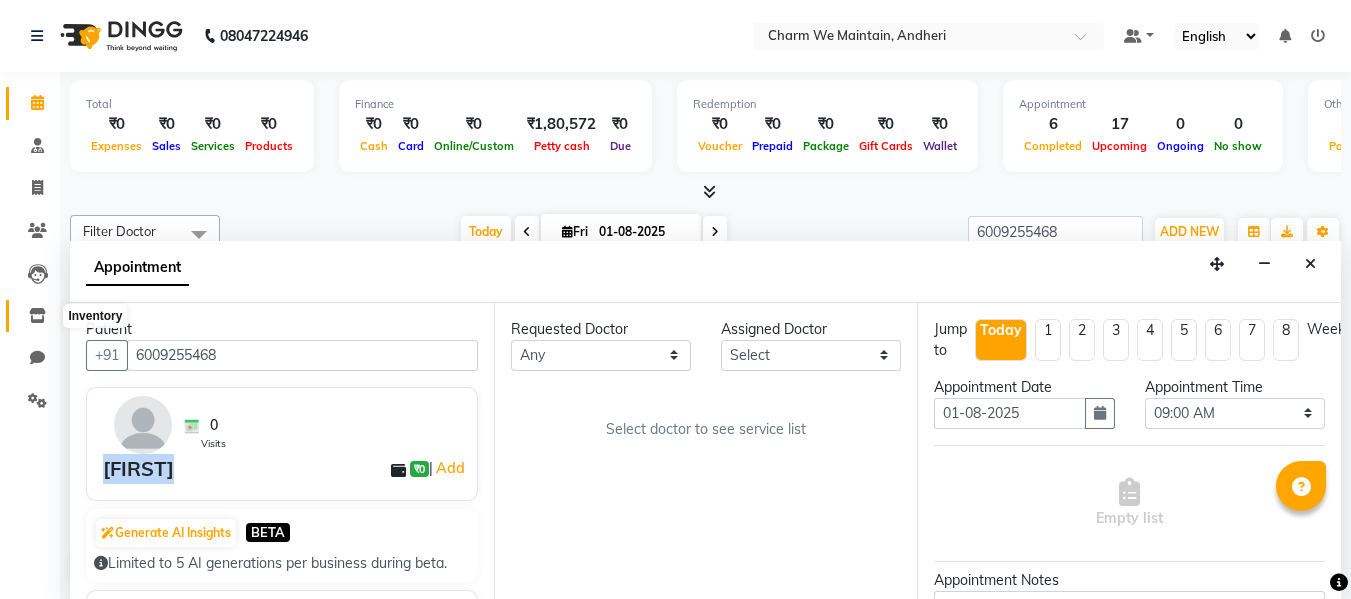 click 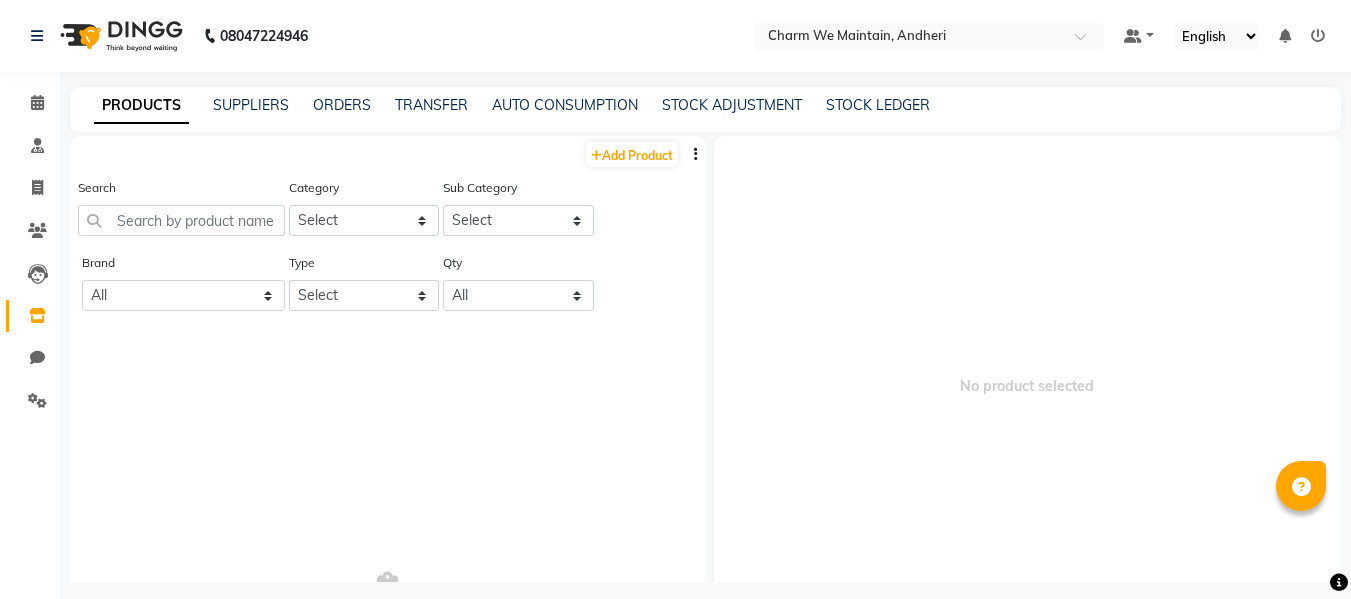 click on "Chat" 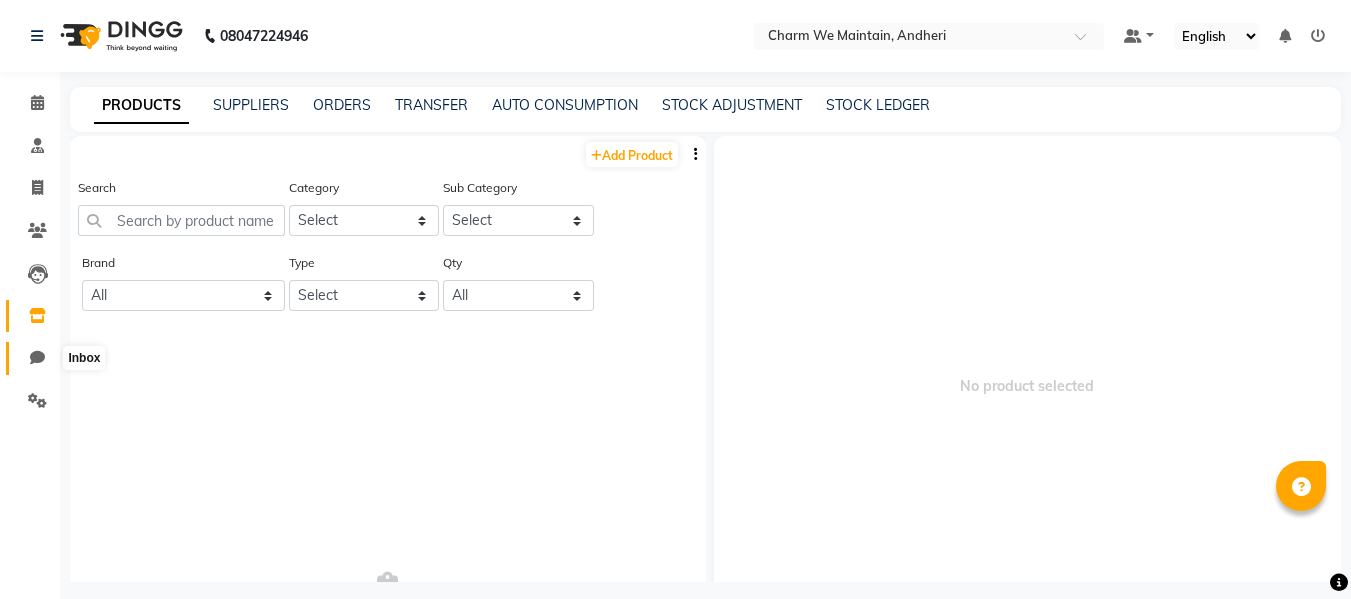 click 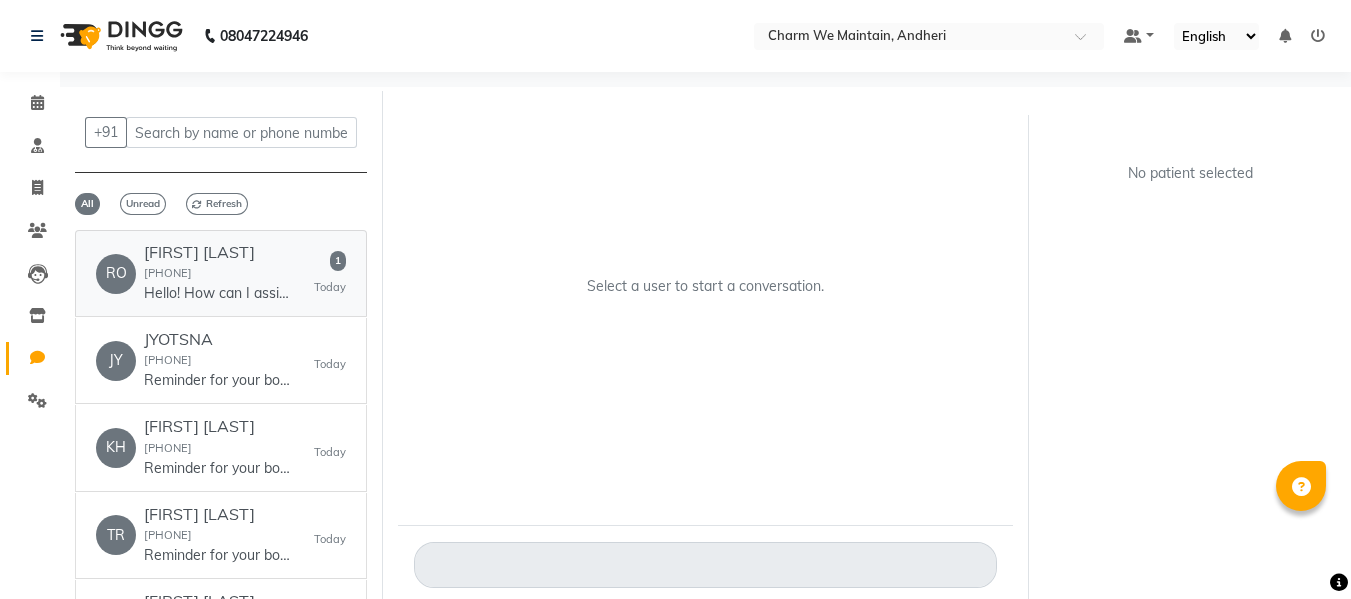 click on "Hello! How can I assist you with your appointment today? Would you like to book, view, or cancel an appointment?" 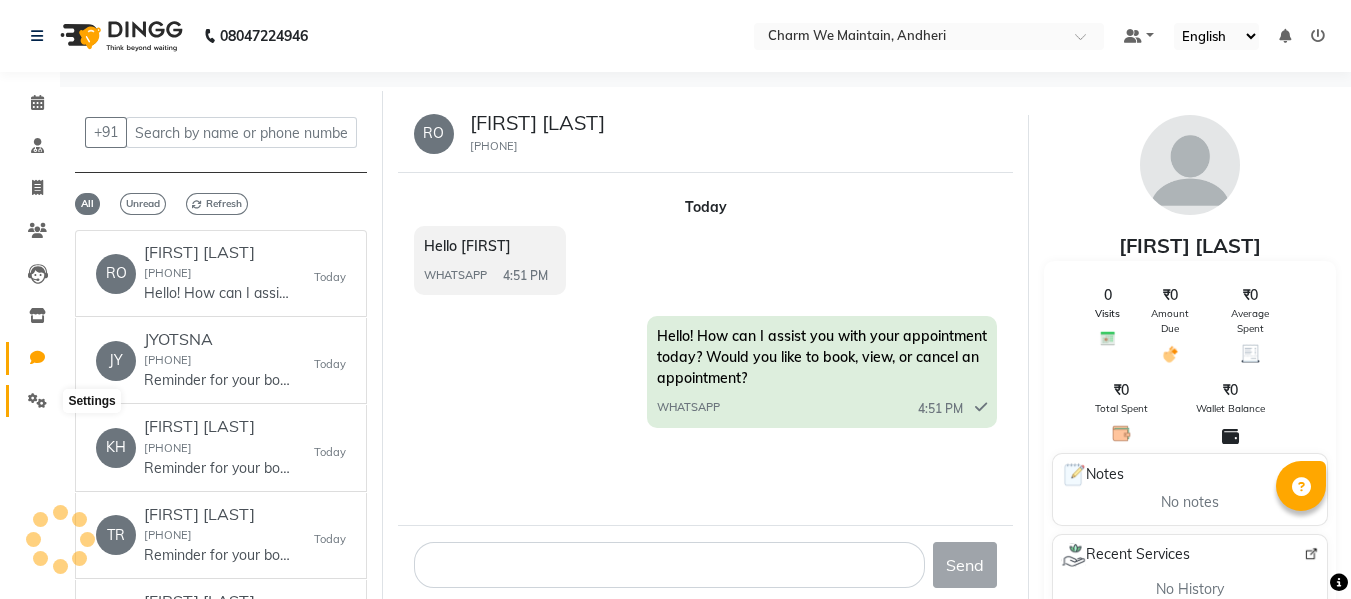 click 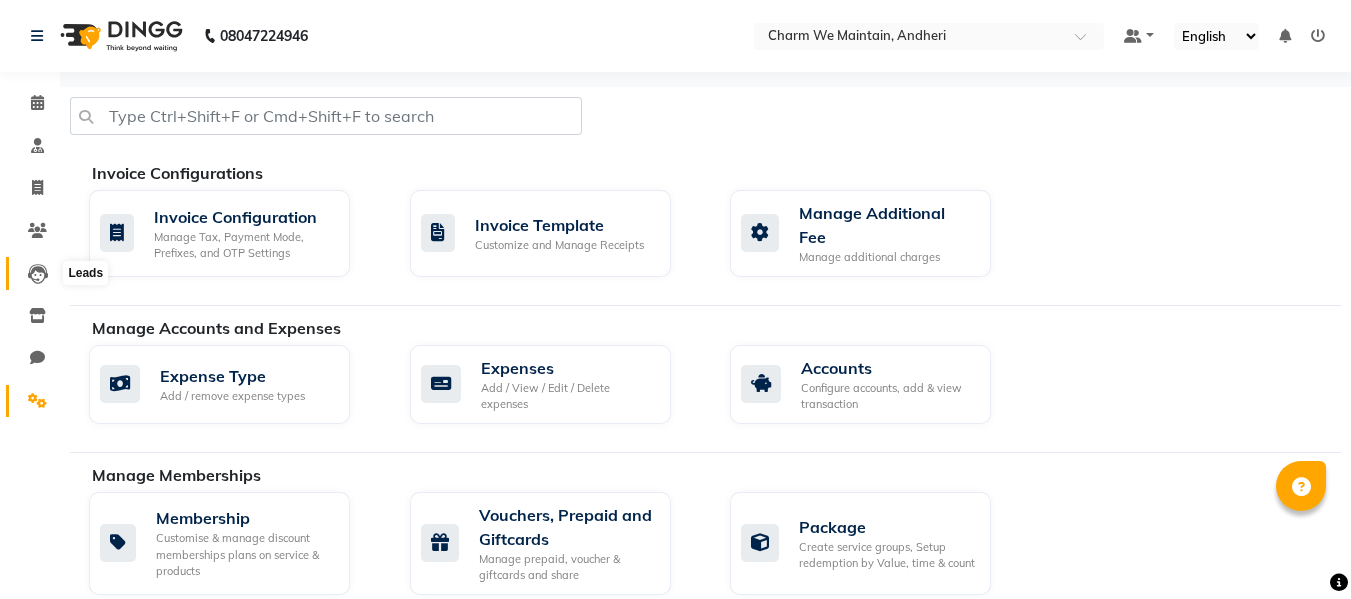 click 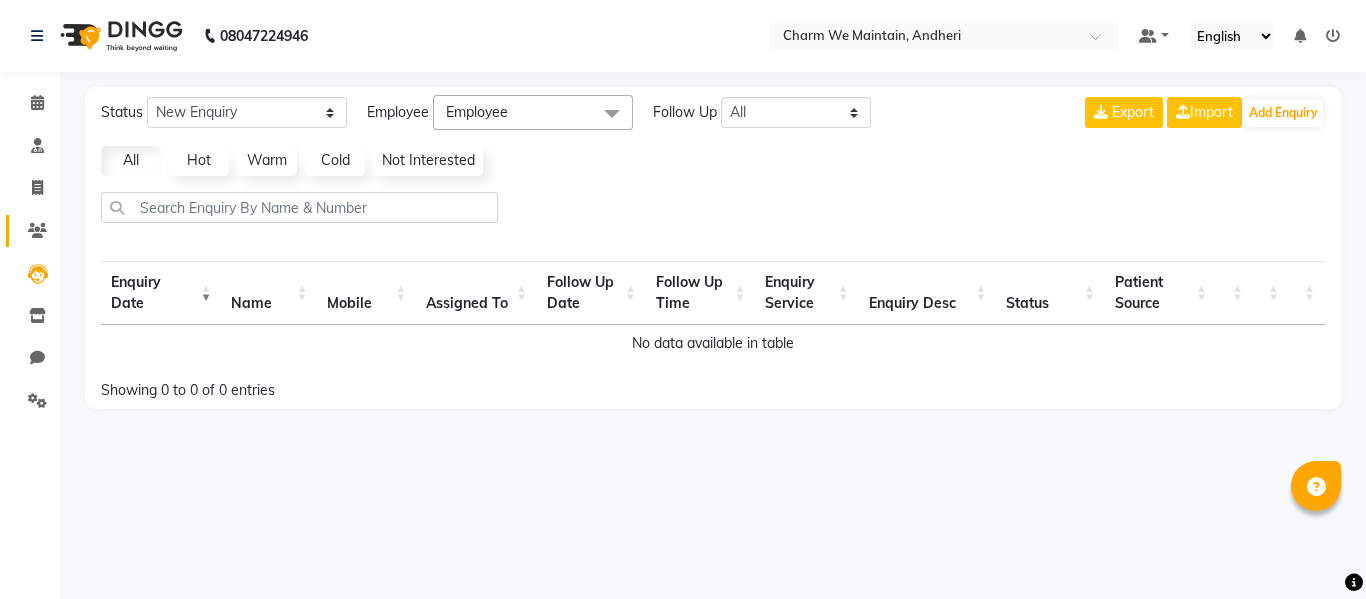 click on "Patients" 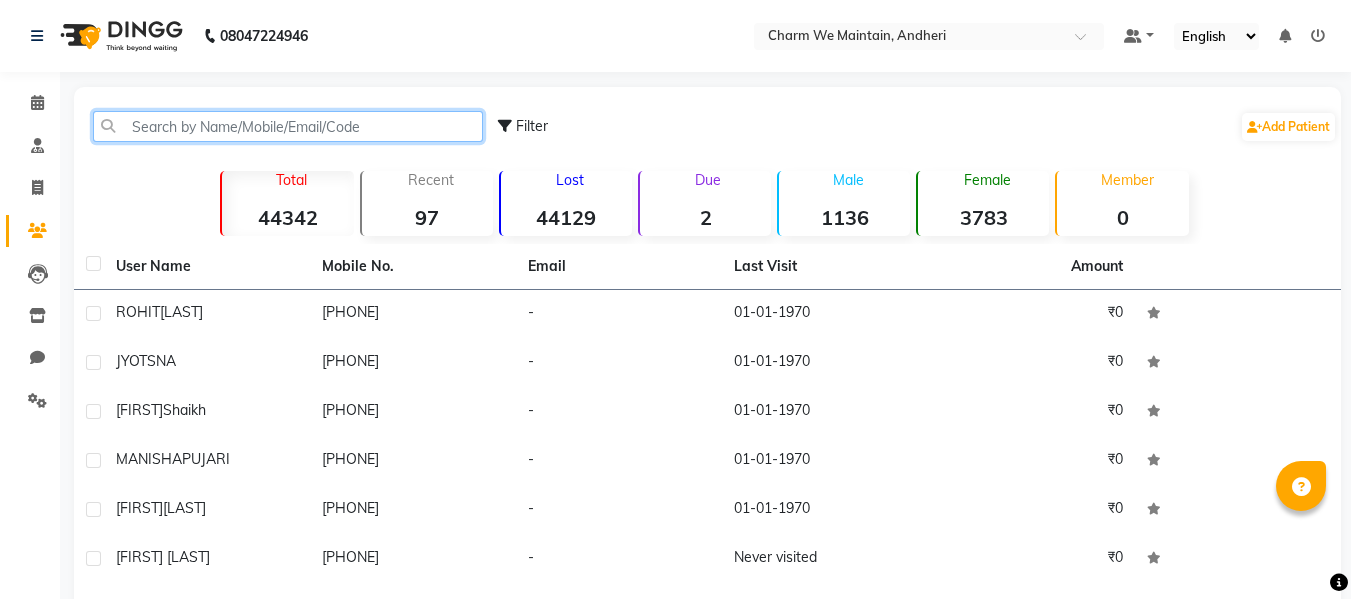 click 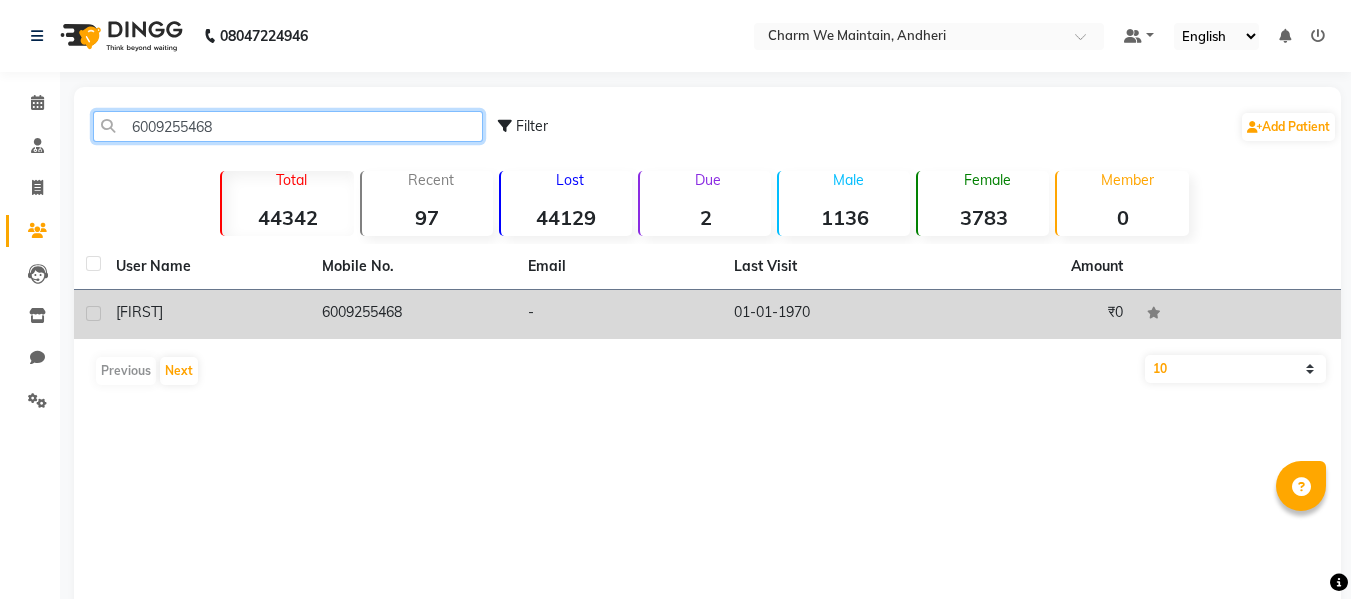 type on "6009255468" 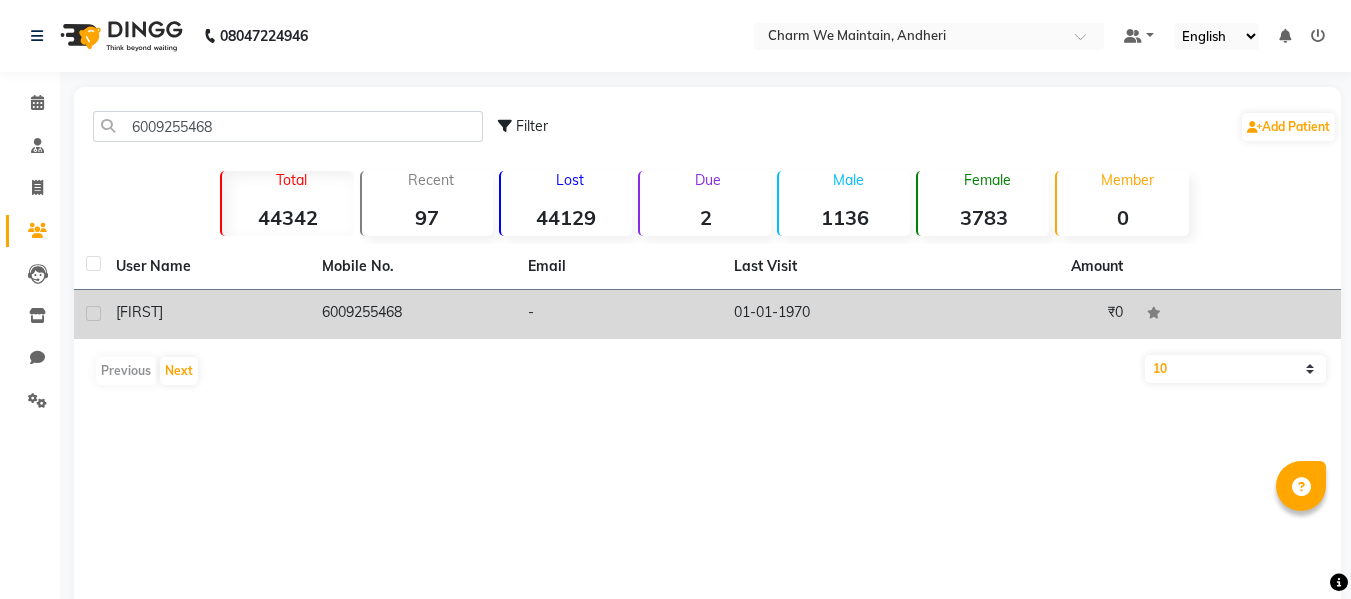 click on "[FIRST]" 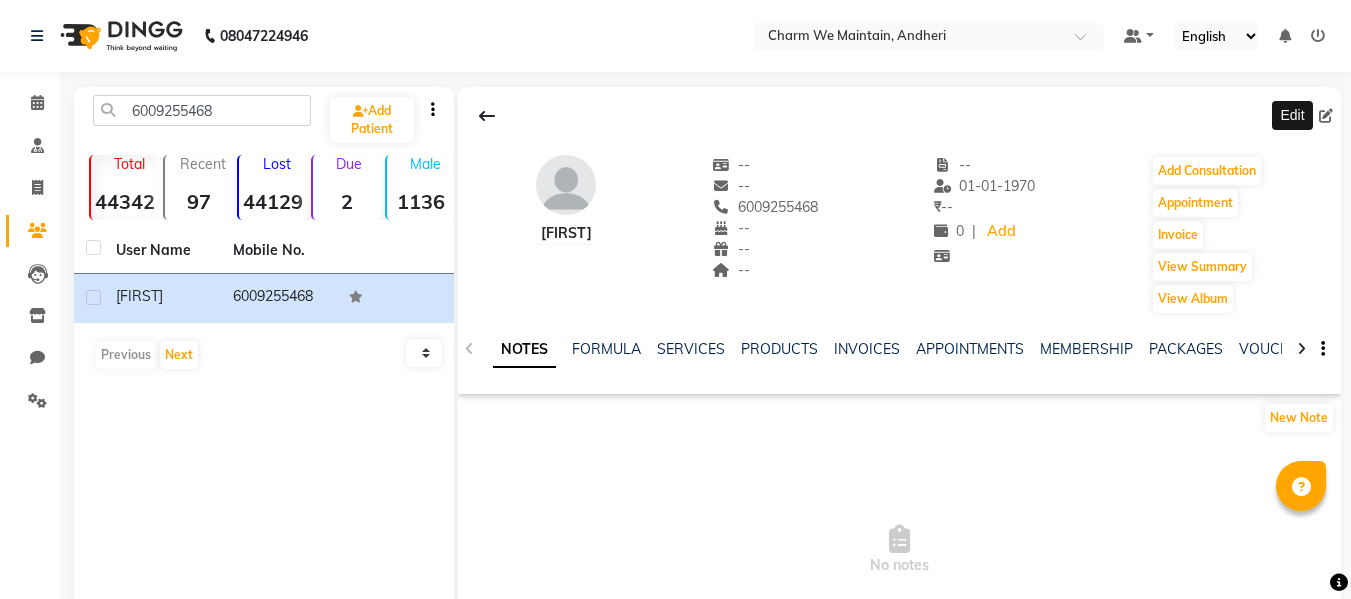 click 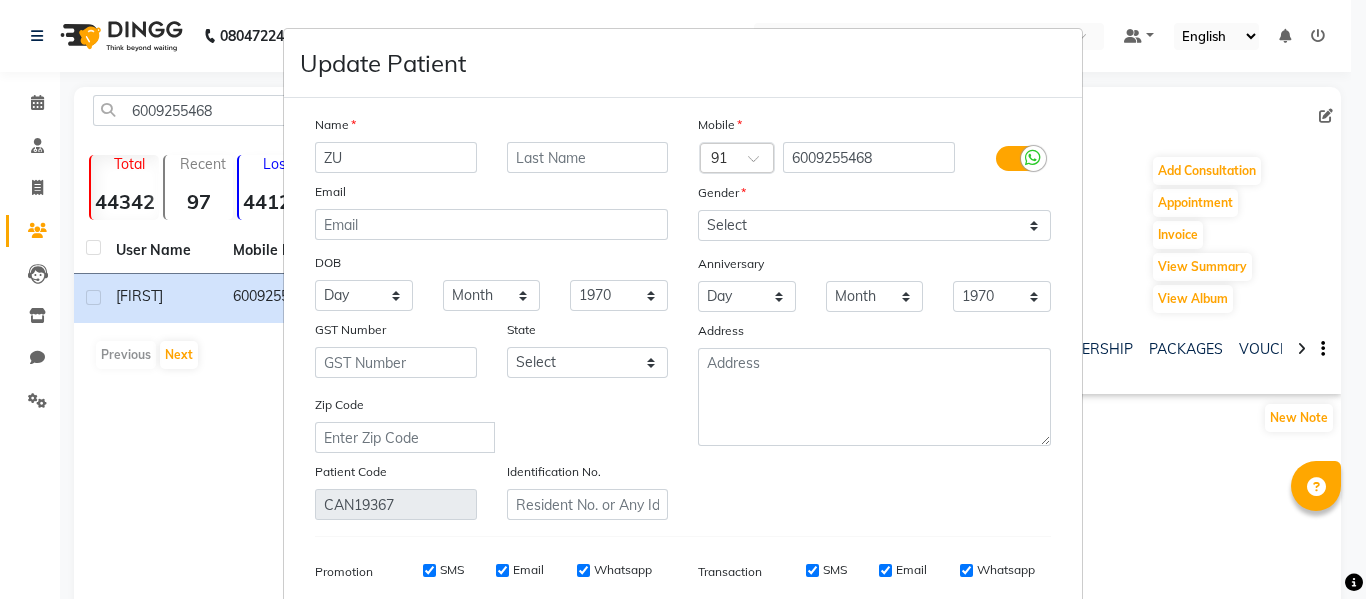 type on "Z" 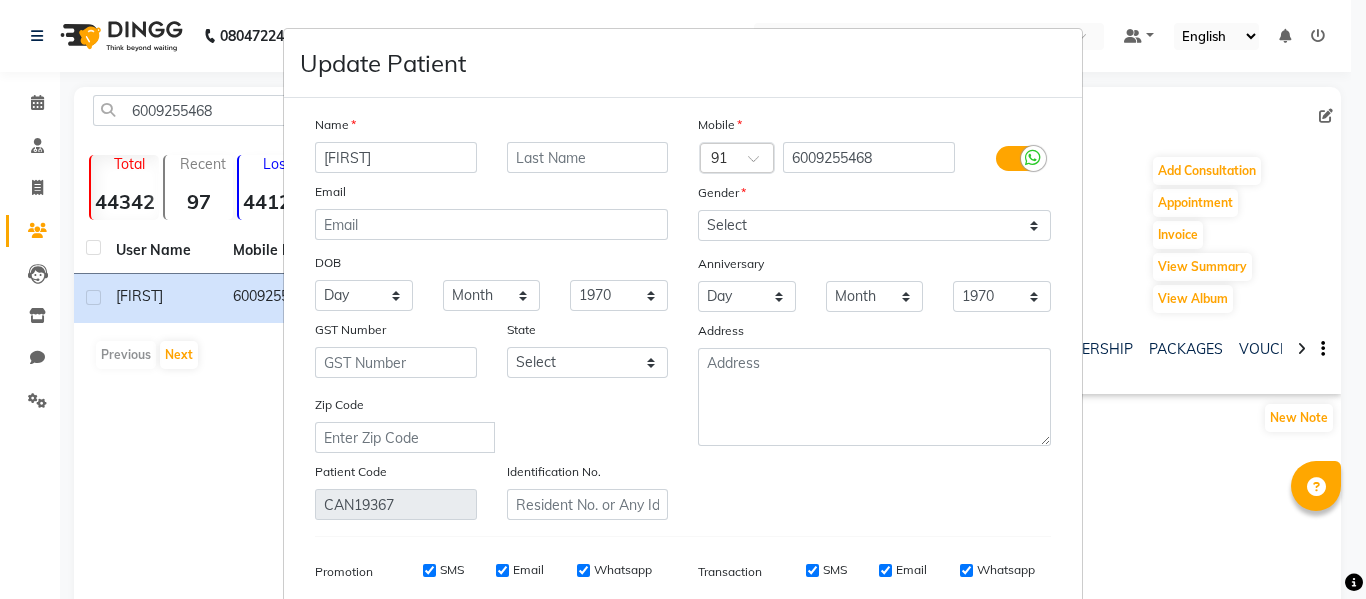 type on "[FIRST]" 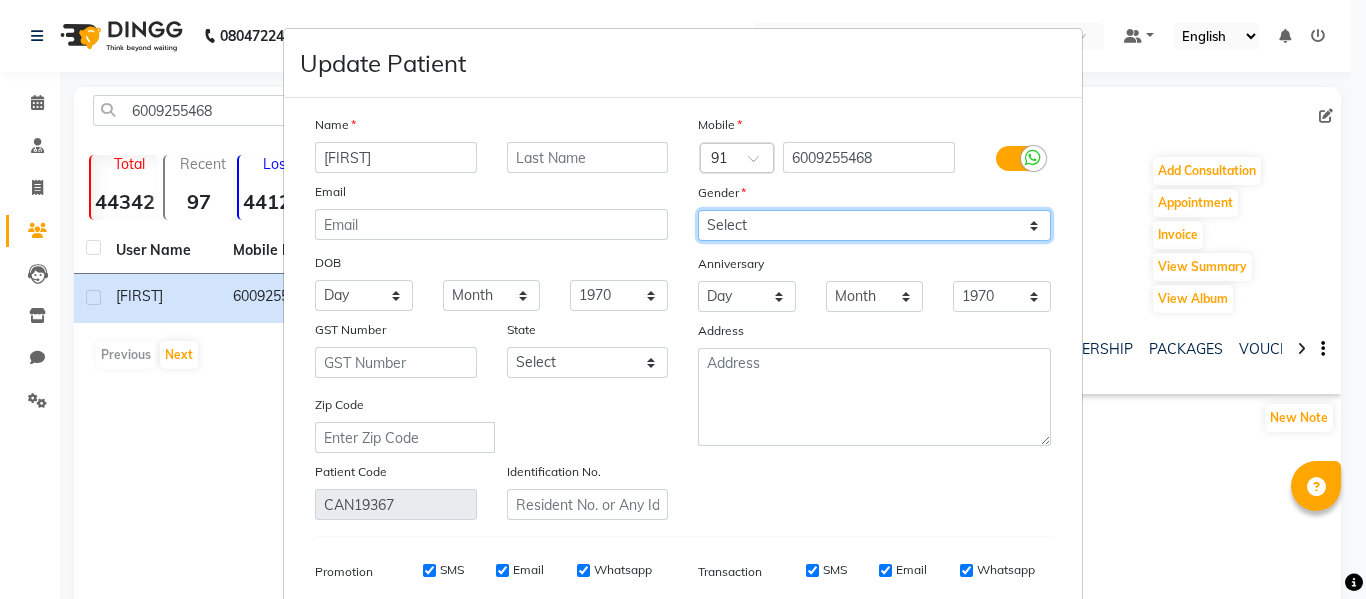 click on "Select Male Female Other Prefer Not To Say" at bounding box center (874, 225) 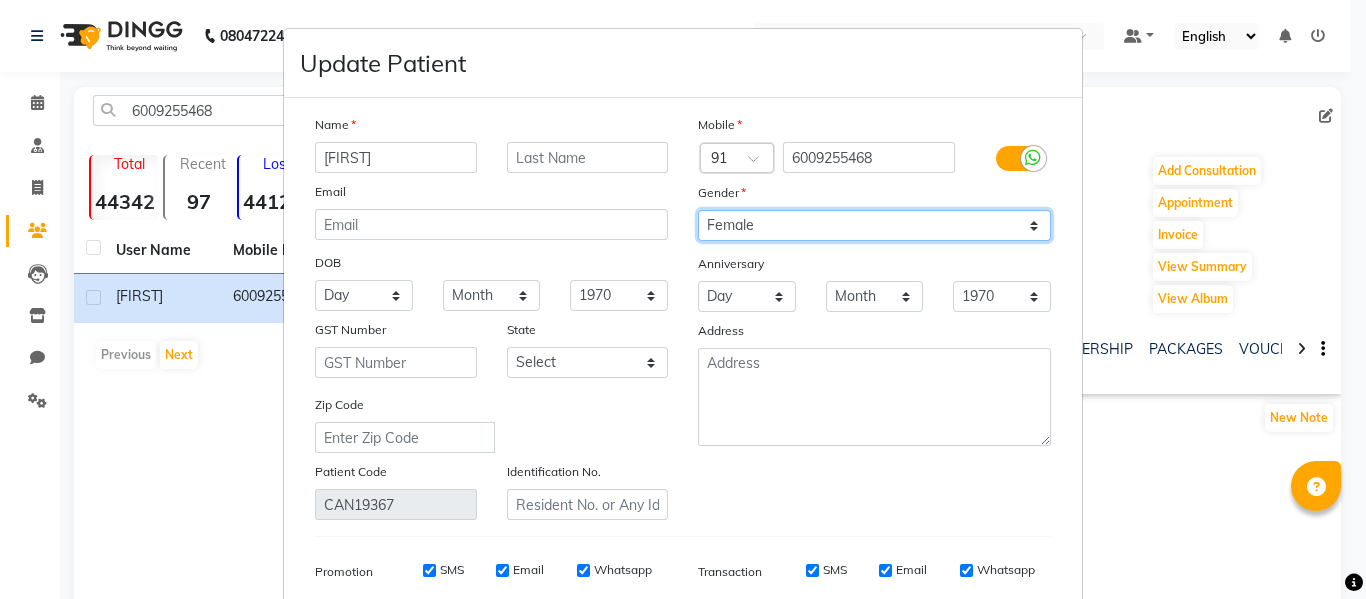 click on "Select Male Female Other Prefer Not To Say" at bounding box center (874, 225) 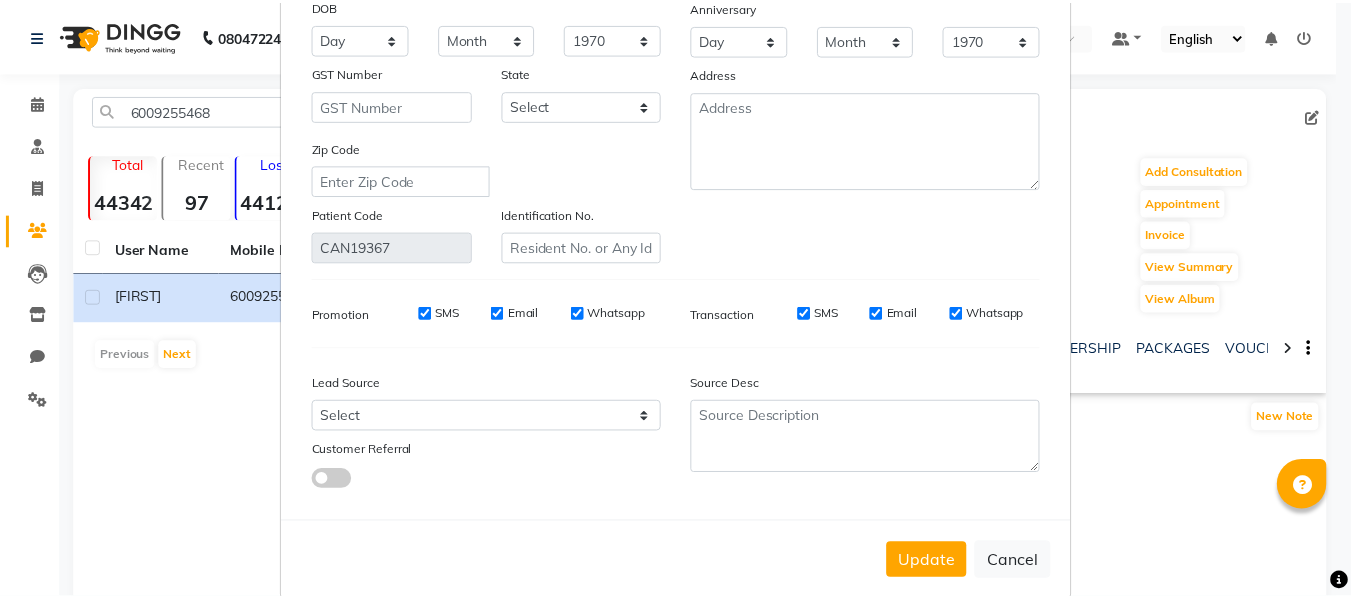 scroll, scrollTop: 288, scrollLeft: 0, axis: vertical 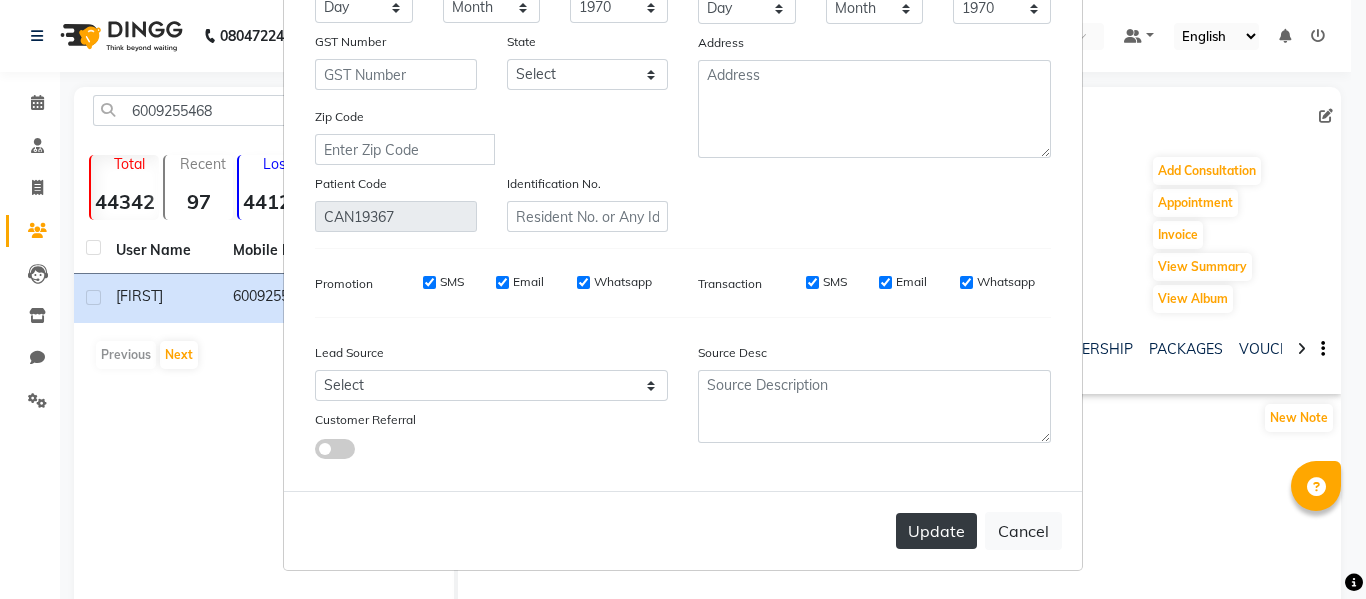 click on "Update" at bounding box center (936, 531) 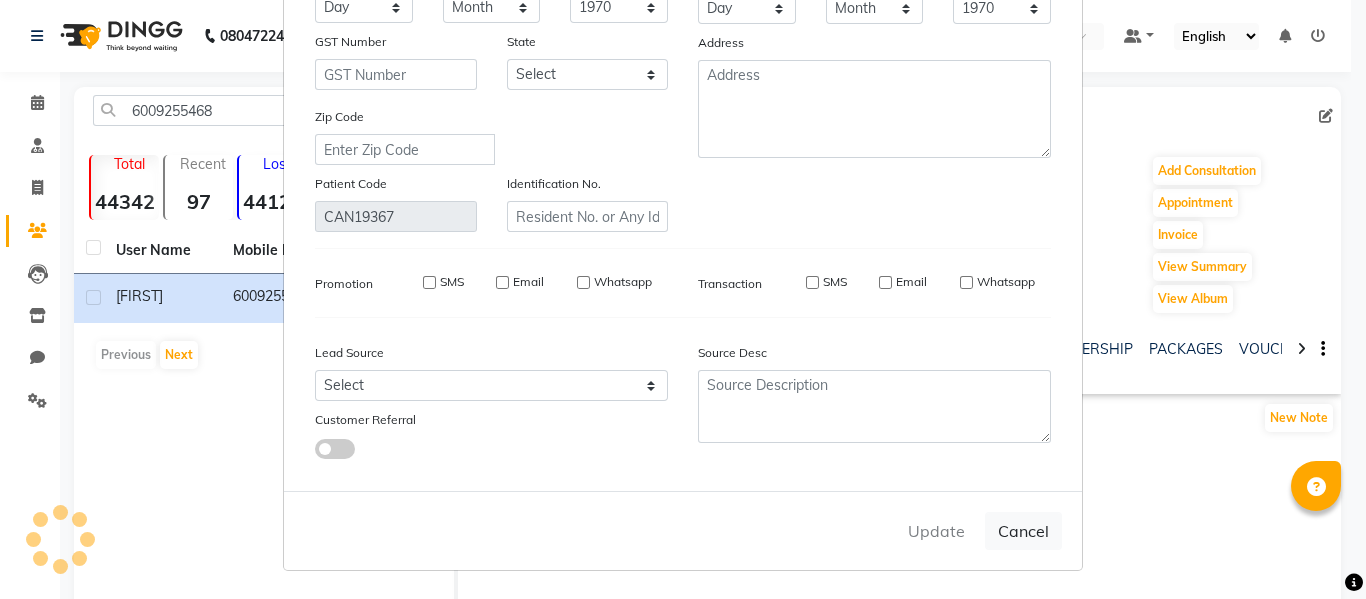 type 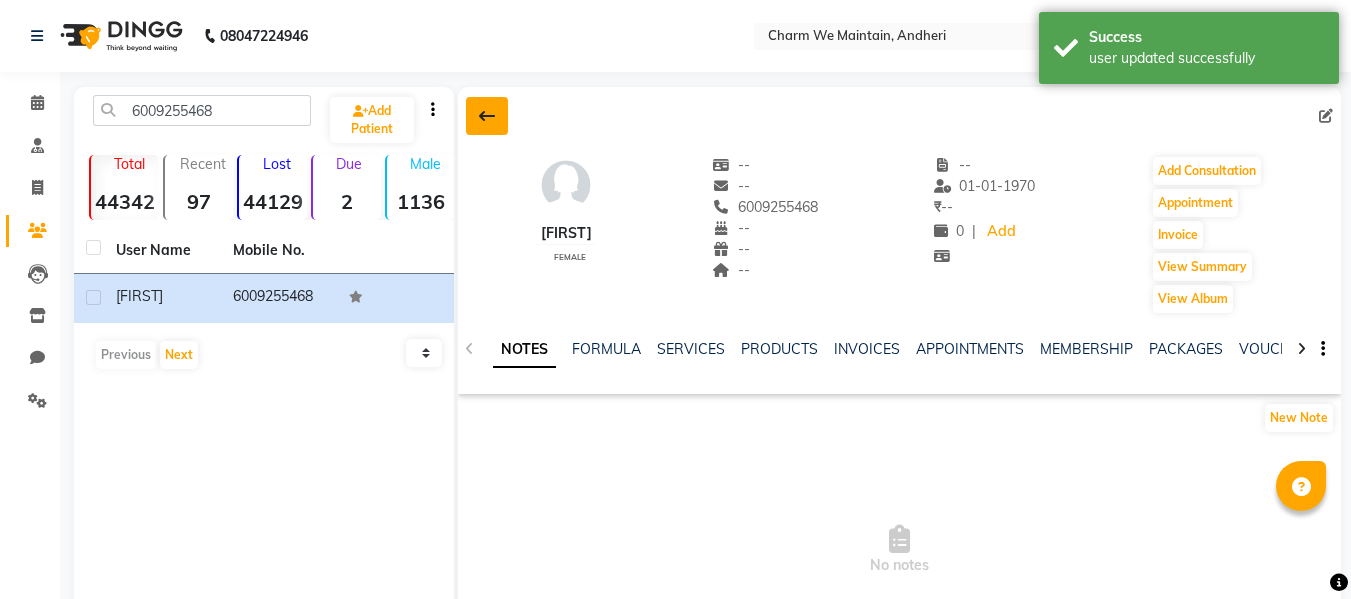 click 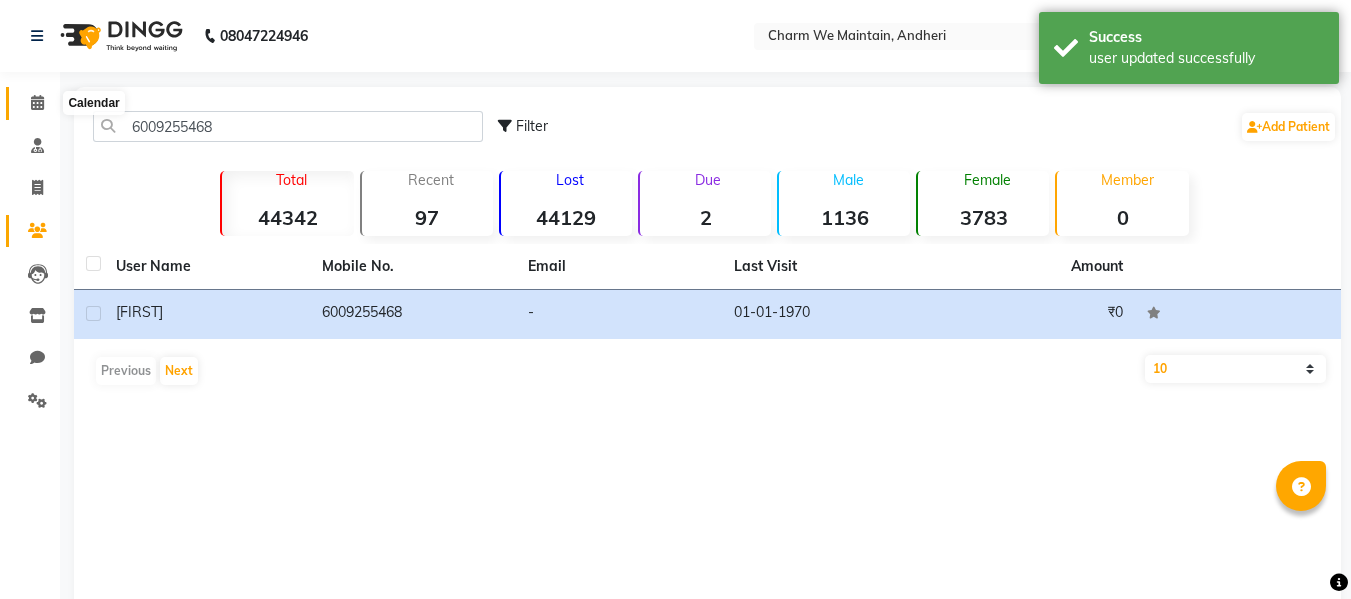 click 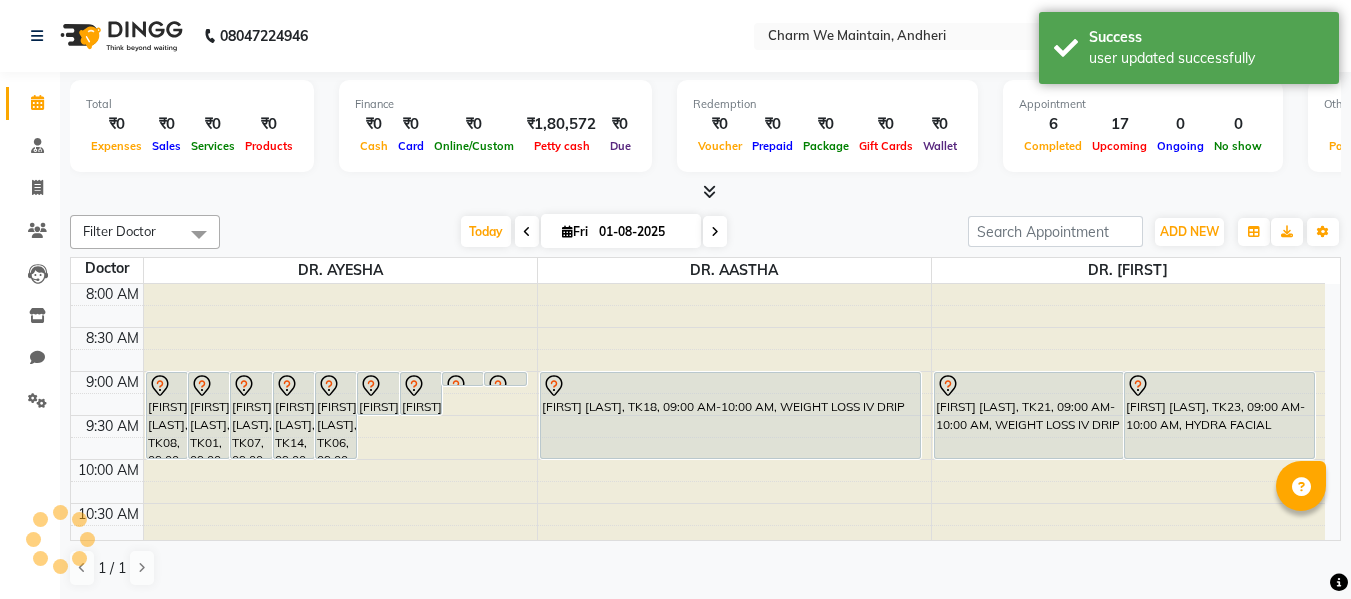 scroll, scrollTop: 0, scrollLeft: 0, axis: both 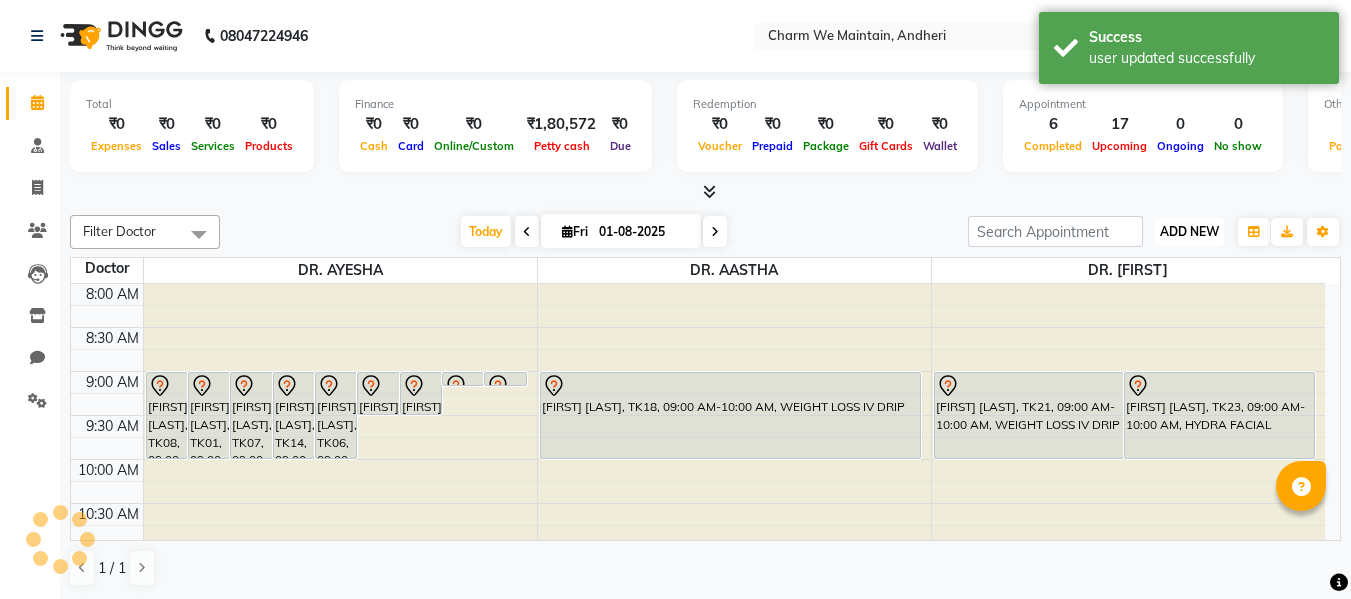 click on "ADD NEW Toggle Dropdown" at bounding box center (1189, 232) 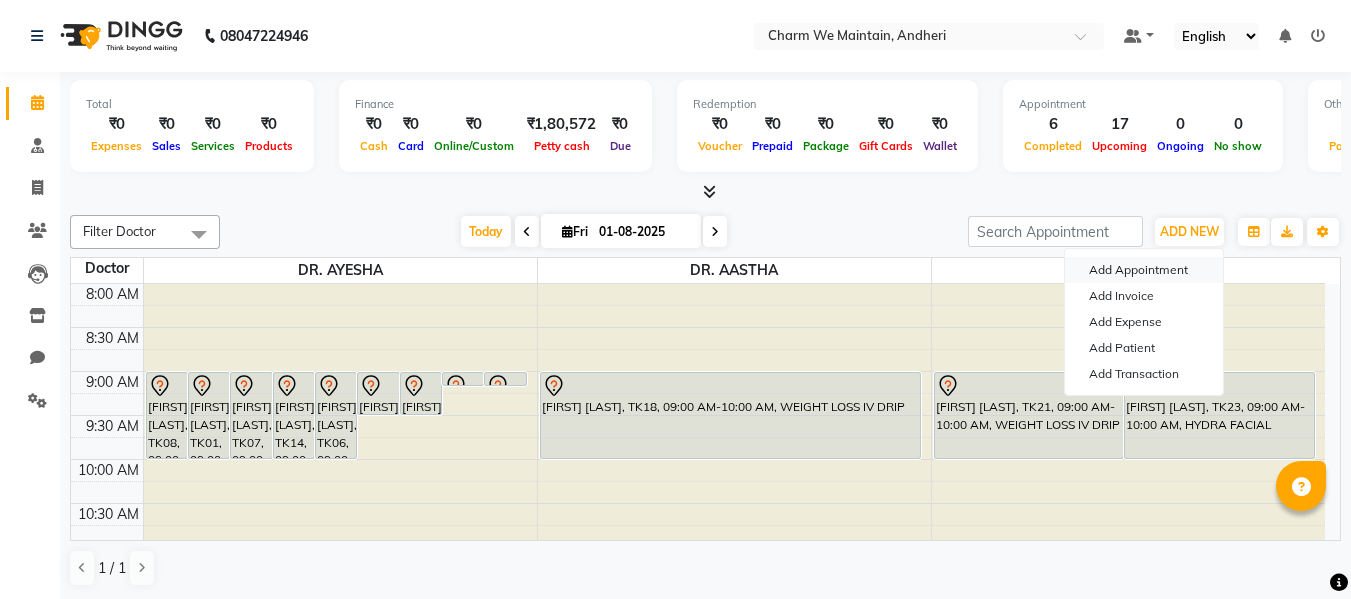 click on "Add Appointment" at bounding box center (1144, 270) 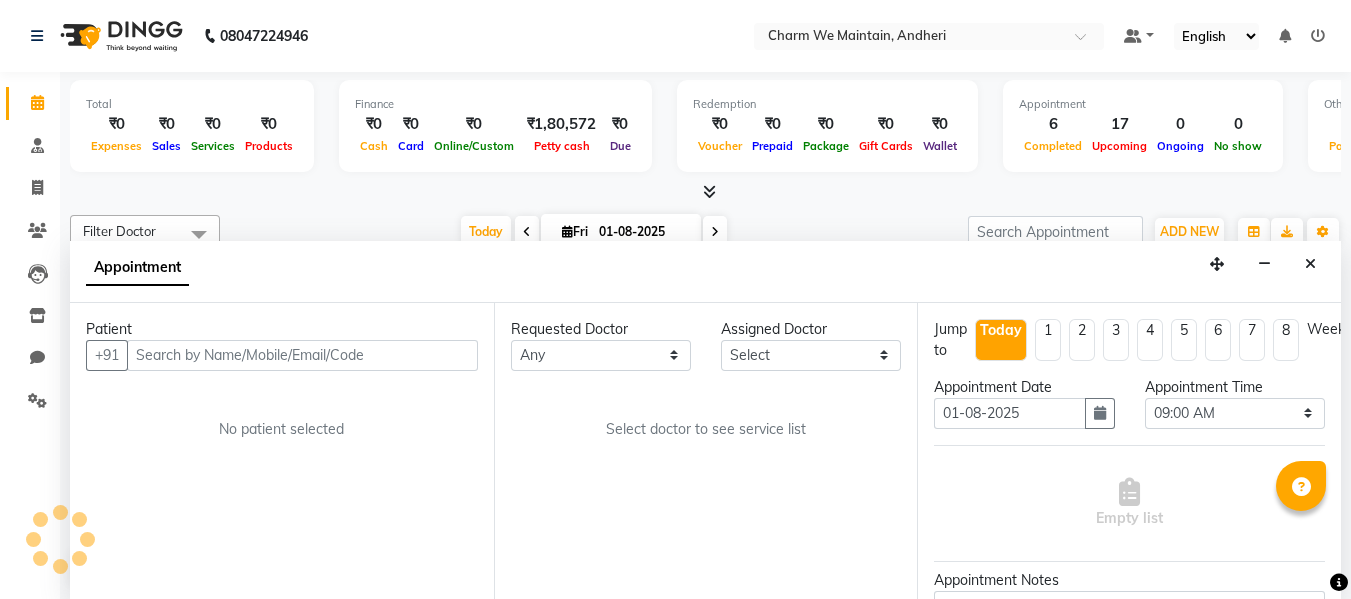 scroll, scrollTop: 1, scrollLeft: 0, axis: vertical 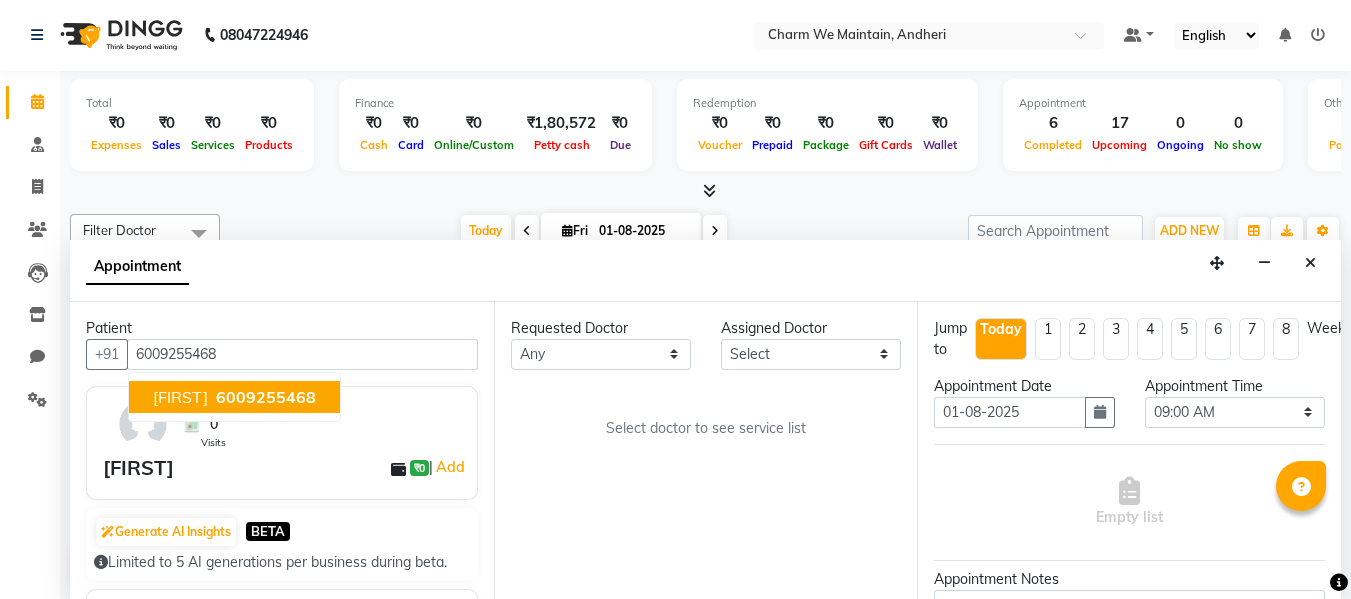 type on "6009255468" 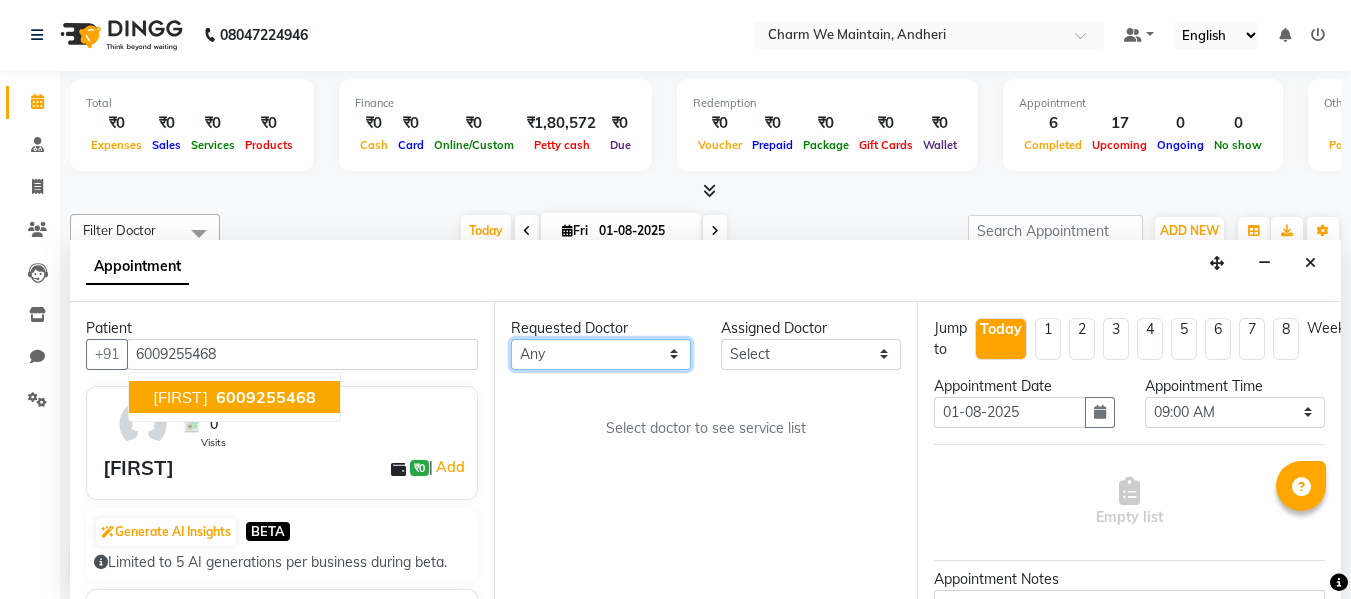 click on "Any DR. [FIRST]	 DR. [FIRST]	 DR. [FIRST]" at bounding box center [601, 354] 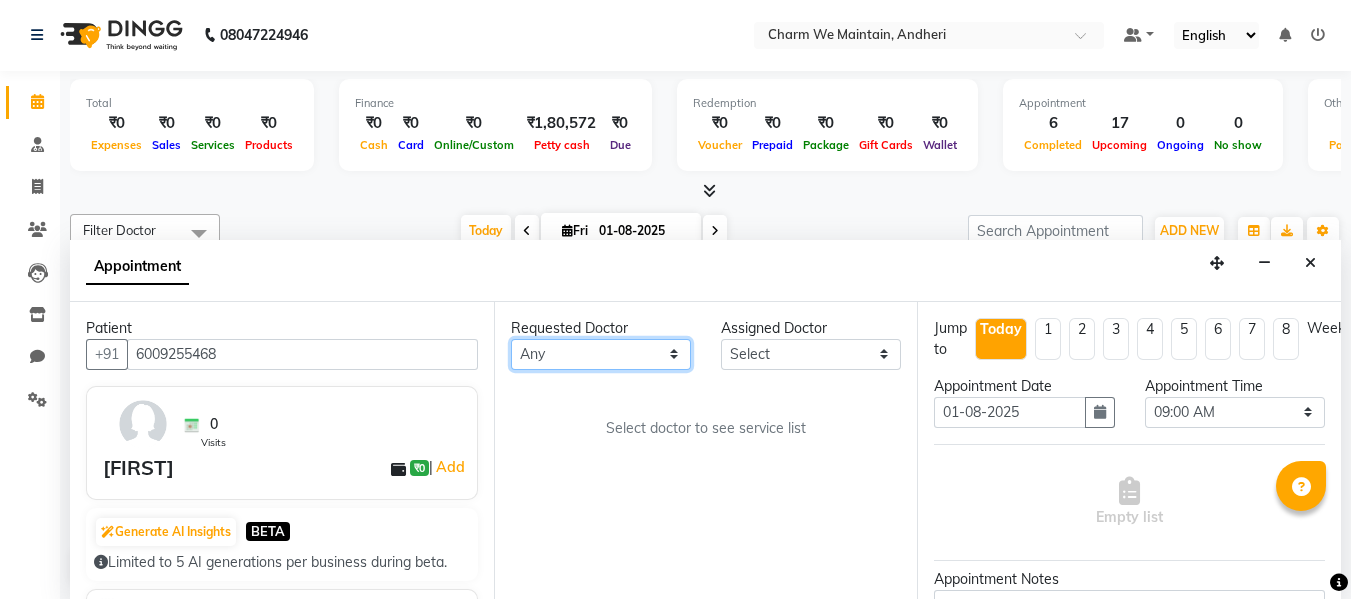 select on "86210" 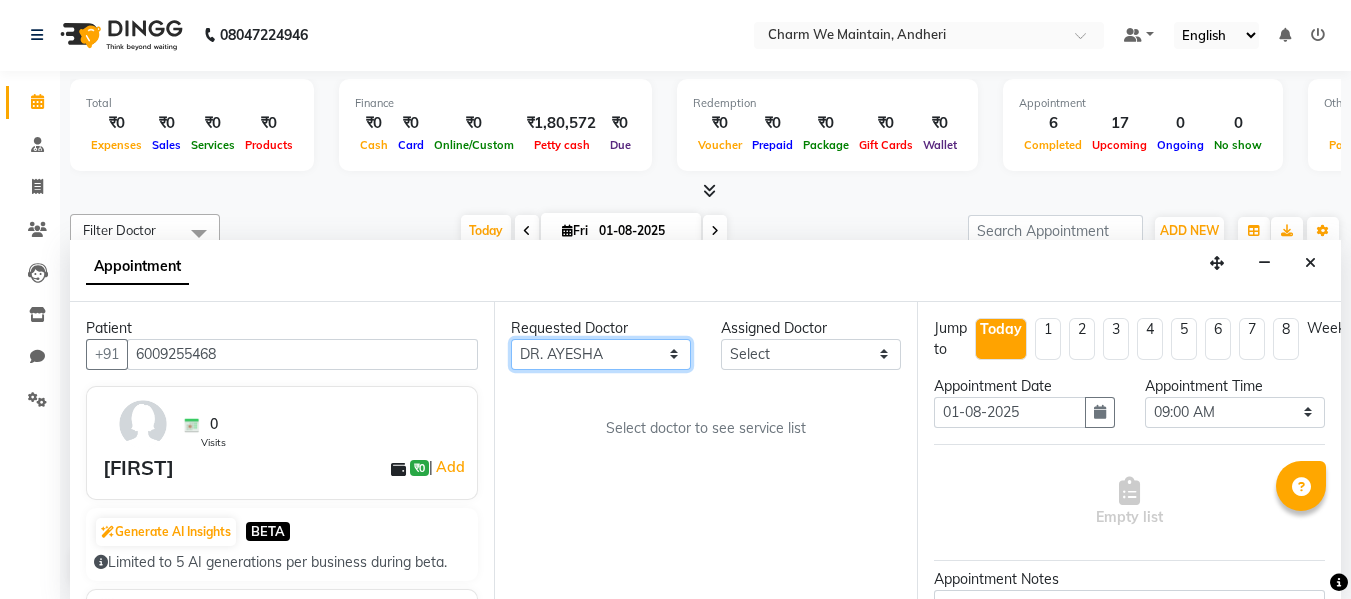 click on "Any DR. [FIRST]	 DR. [FIRST]	 DR. [FIRST]" at bounding box center [601, 354] 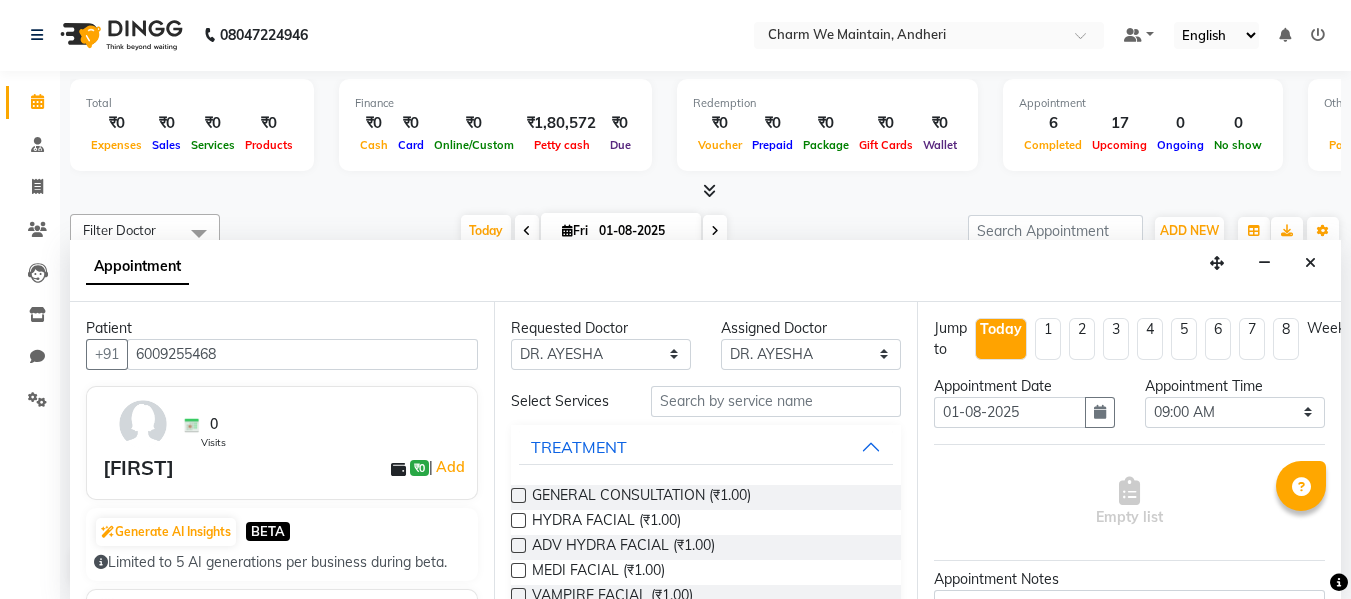 click at bounding box center [518, 495] 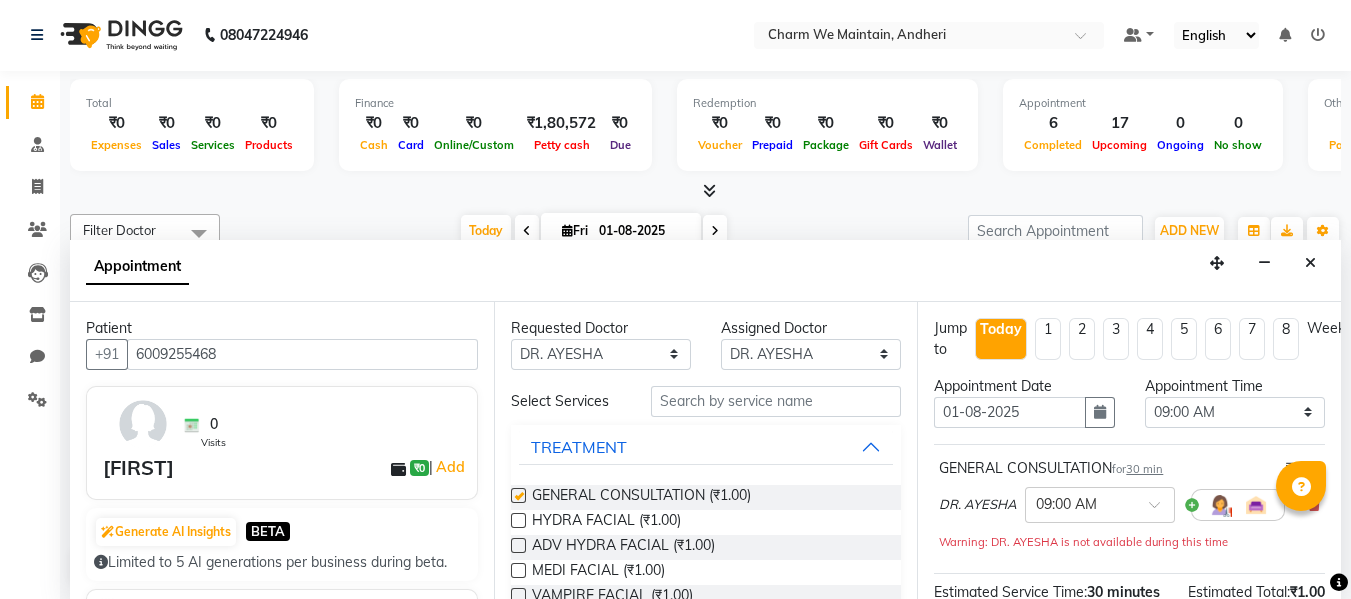 checkbox on "false" 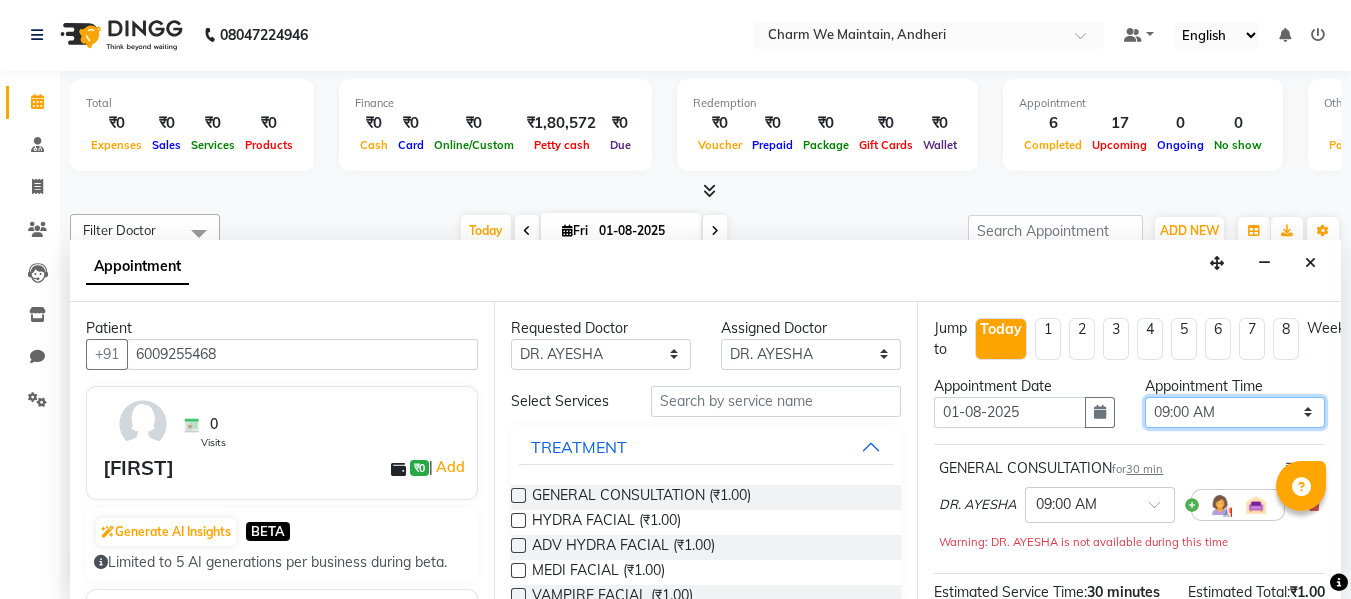 click on "Select 09:00 AM 09:15 AM 09:30 AM 09:45 AM 10:00 AM 10:15 AM 10:30 AM 10:45 AM 11:00 AM 11:15 AM 11:30 AM 11:45 AM 12:00 PM 12:15 PM 12:30 PM 12:45 PM 01:00 PM 01:15 PM 01:30 PM 01:45 PM 02:00 PM 02:15 PM 02:30 PM 02:45 PM 03:00 PM 03:15 PM 03:30 PM 03:45 PM 04:00 PM 04:15 PM 04:30 PM 04:45 PM 05:00 PM 05:15 PM 05:30 PM 05:45 PM 06:00 PM 06:15 PM 06:30 PM 06:45 PM 07:00 PM 07:15 PM 07:30 PM 07:45 PM 08:00 PM 08:15 PM 08:30 PM 08:45 PM 09:00 PM 09:15 PM 09:30 PM 09:45 PM 10:00 PM" at bounding box center (1235, 412) 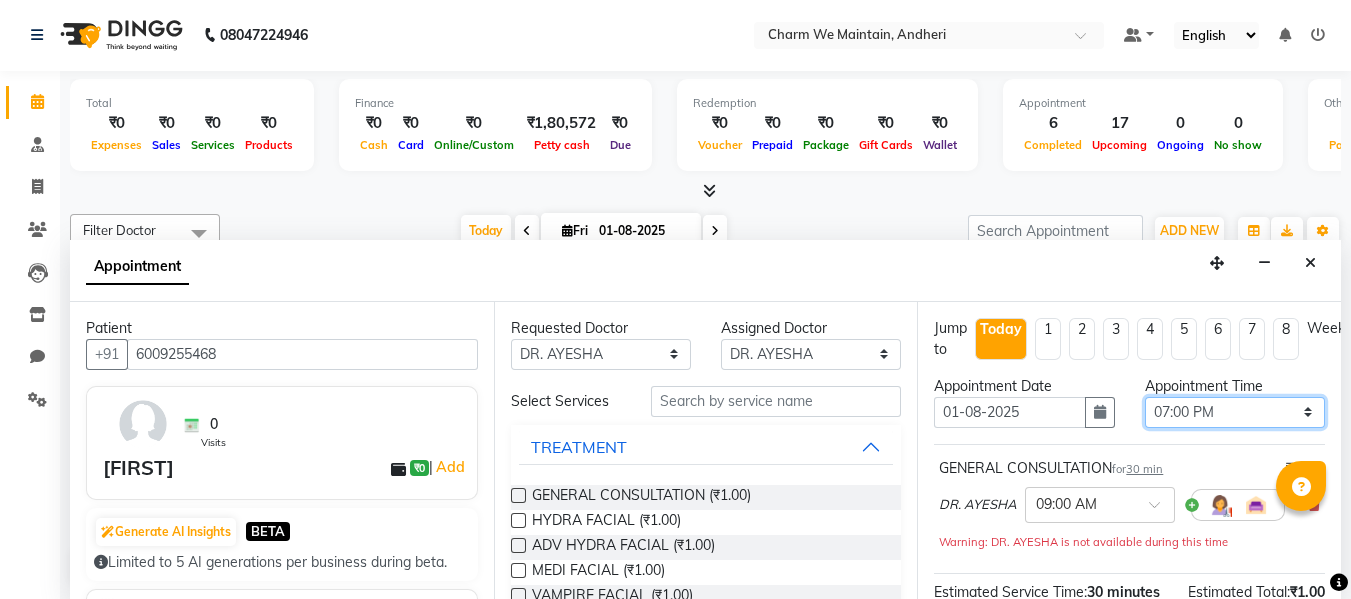 click on "Select 09:00 AM 09:15 AM 09:30 AM 09:45 AM 10:00 AM 10:15 AM 10:30 AM 10:45 AM 11:00 AM 11:15 AM 11:30 AM 11:45 AM 12:00 PM 12:15 PM 12:30 PM 12:45 PM 01:00 PM 01:15 PM 01:30 PM 01:45 PM 02:00 PM 02:15 PM 02:30 PM 02:45 PM 03:00 PM 03:15 PM 03:30 PM 03:45 PM 04:00 PM 04:15 PM 04:30 PM 04:45 PM 05:00 PM 05:15 PM 05:30 PM 05:45 PM 06:00 PM 06:15 PM 06:30 PM 06:45 PM 07:00 PM 07:15 PM 07:30 PM 07:45 PM 08:00 PM 08:15 PM 08:30 PM 08:45 PM 09:00 PM 09:15 PM 09:30 PM 09:45 PM 10:00 PM" at bounding box center (1235, 412) 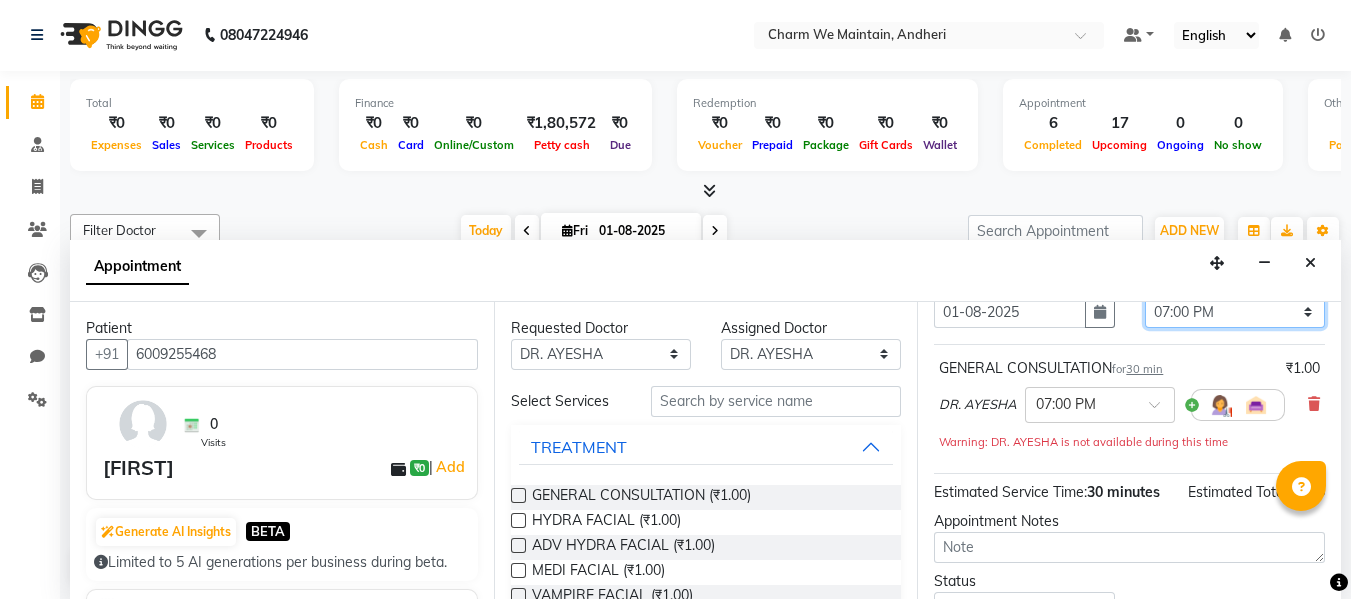 scroll, scrollTop: 200, scrollLeft: 0, axis: vertical 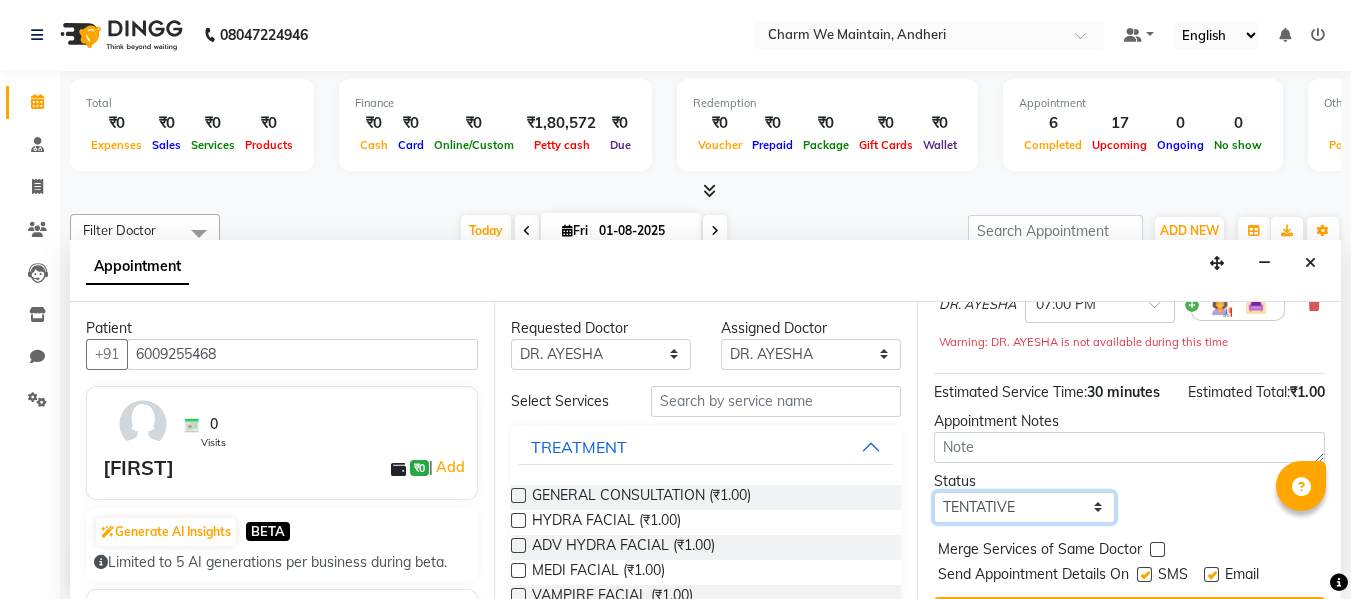 click on "Select TENTATIVE CONFIRM CHECK-IN UPCOMING" at bounding box center (1024, 507) 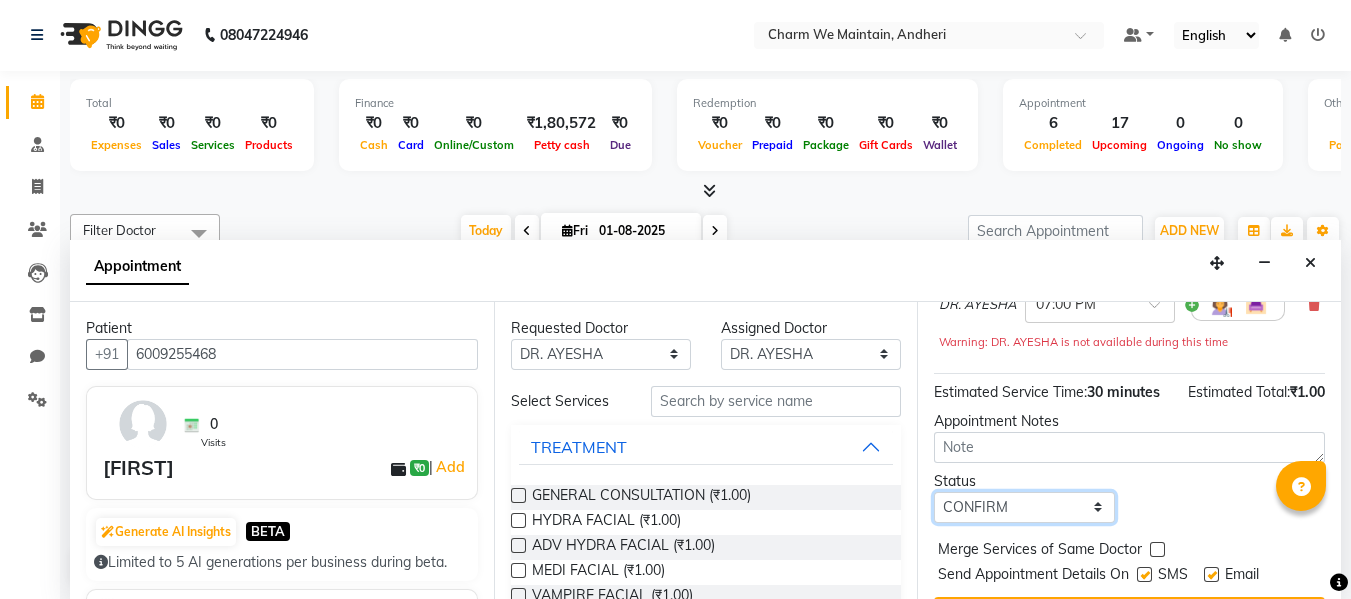 click on "Select TENTATIVE CONFIRM CHECK-IN UPCOMING" at bounding box center (1024, 507) 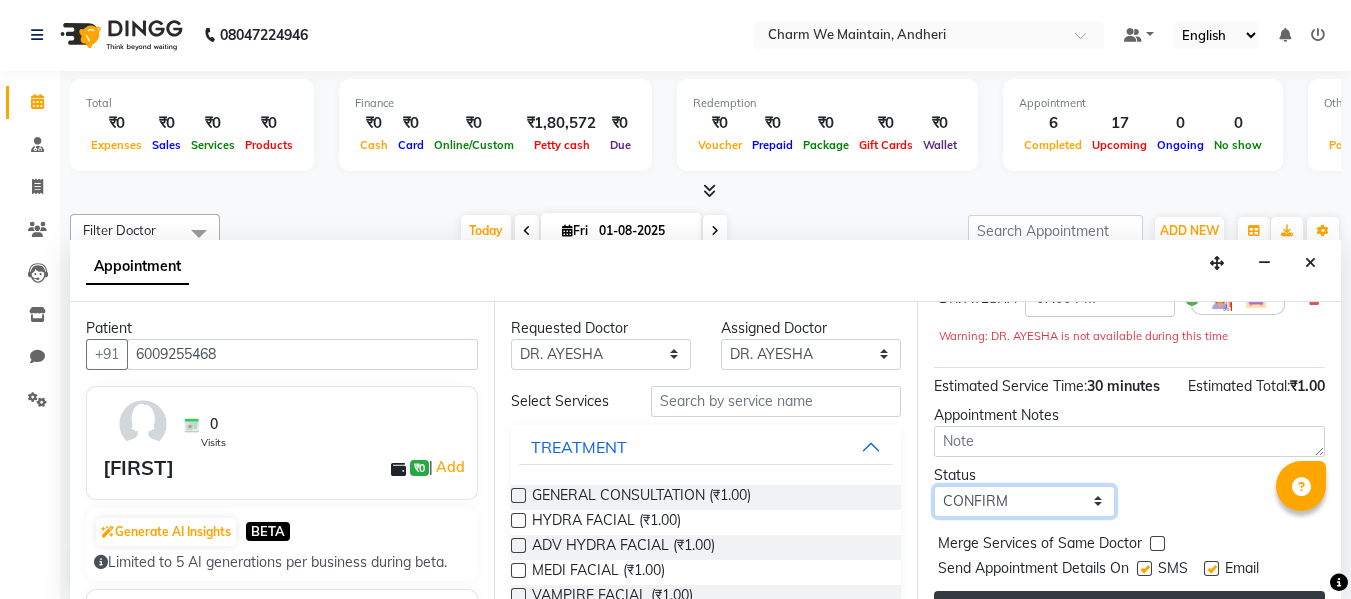 scroll, scrollTop: 286, scrollLeft: 0, axis: vertical 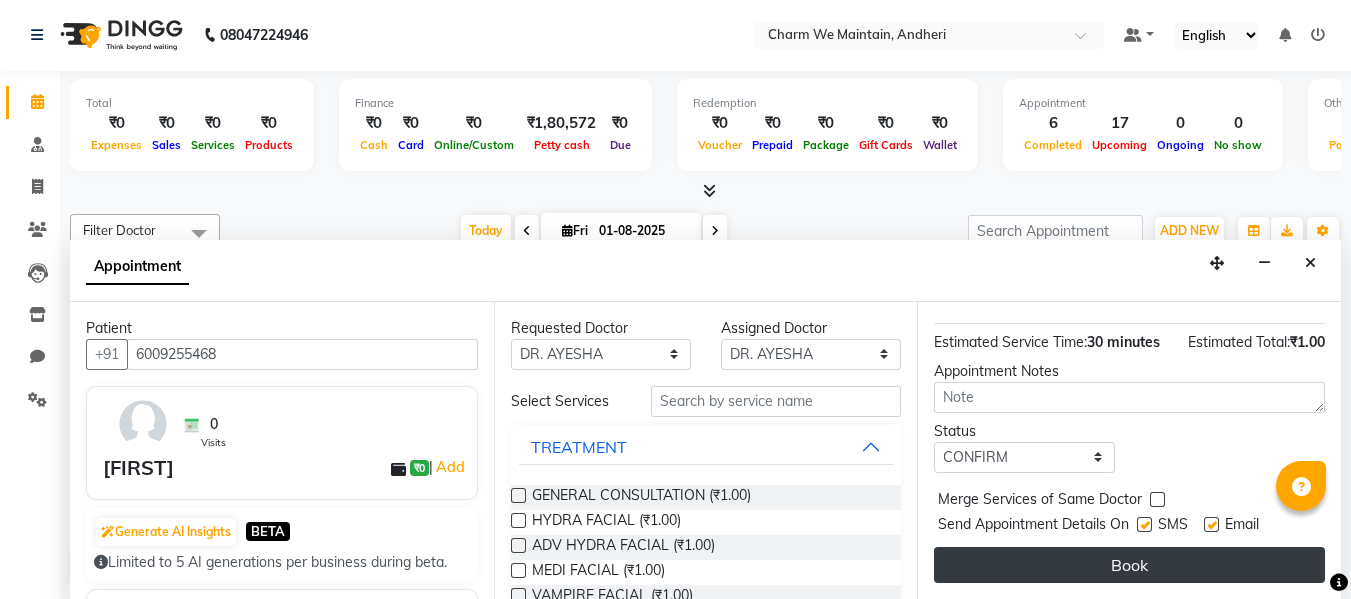 click on "Book" at bounding box center [1129, 565] 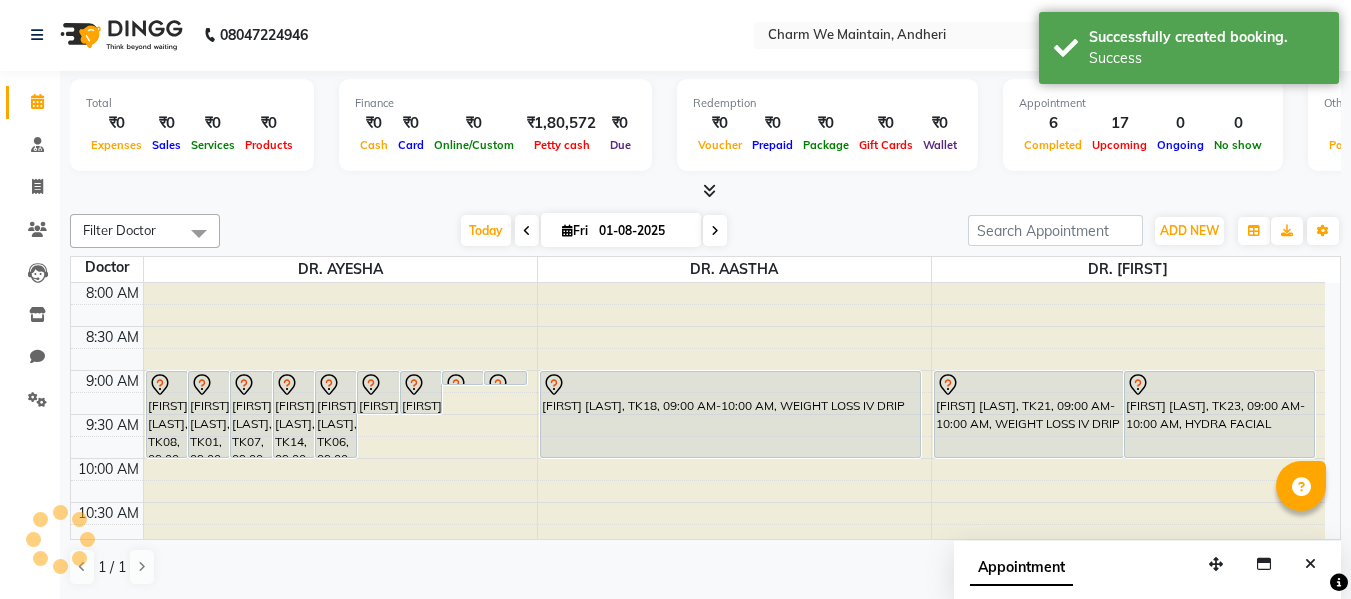 scroll, scrollTop: 0, scrollLeft: 0, axis: both 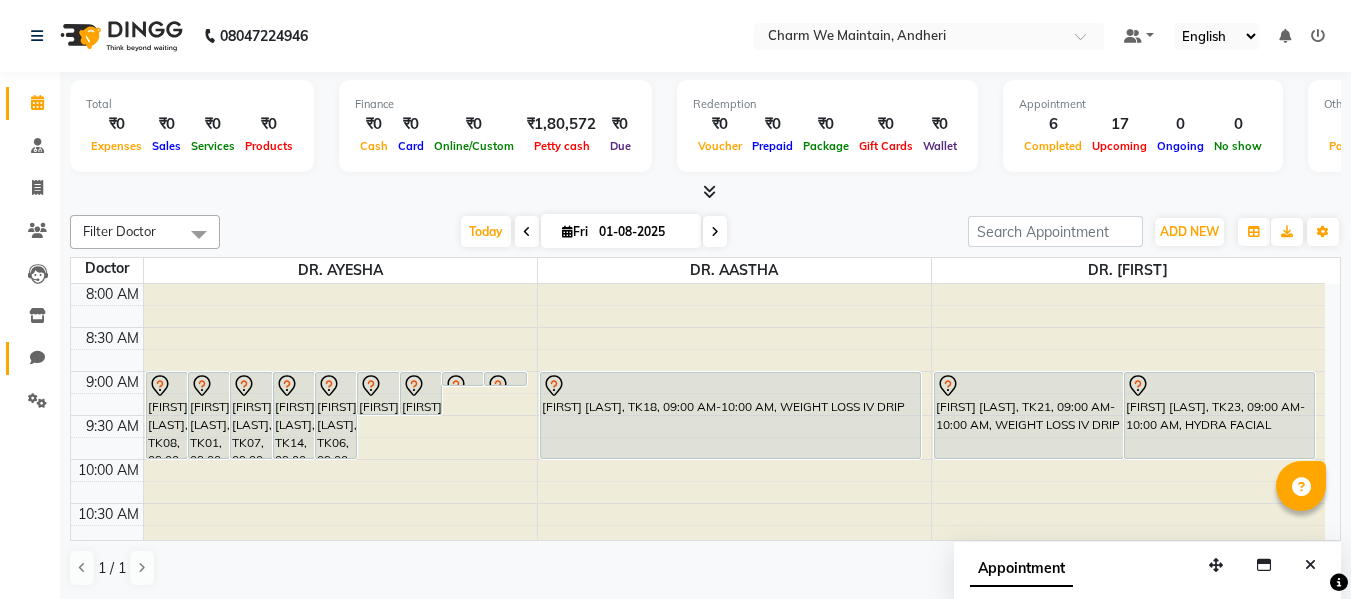 click on "Chat" 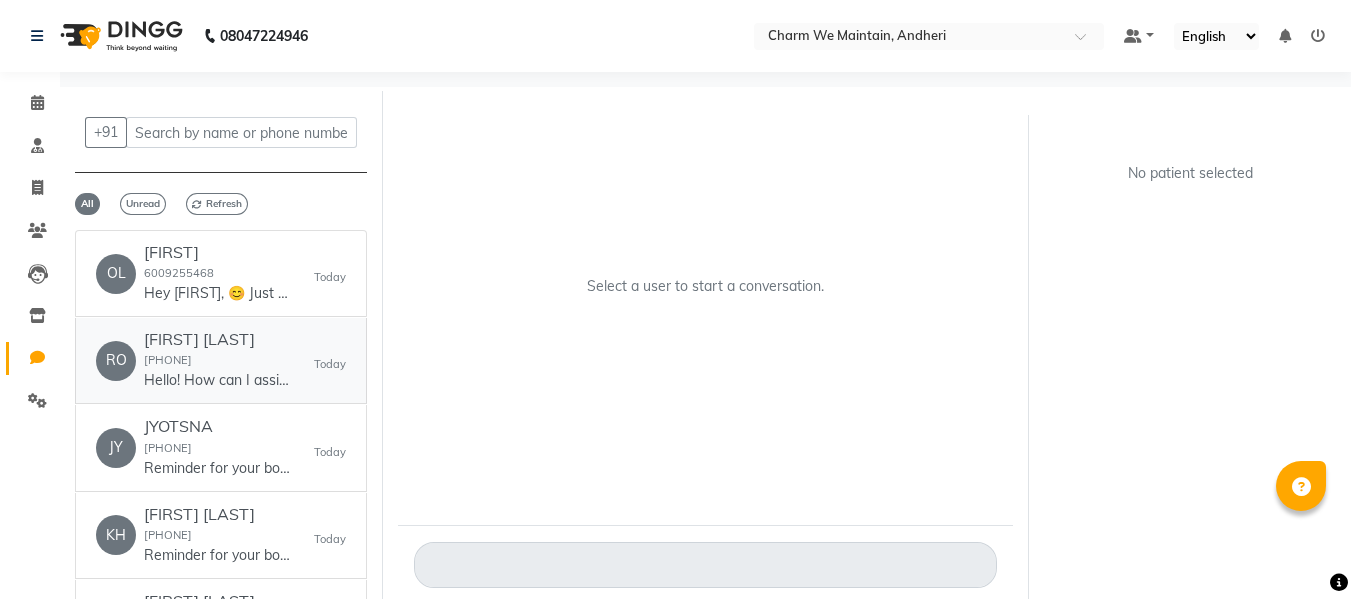 click on "[FIRST] [LAST] [PHONE] Hello! How can I assist you with your appointment today? Would you like to book, view, or cancel an appointment?" 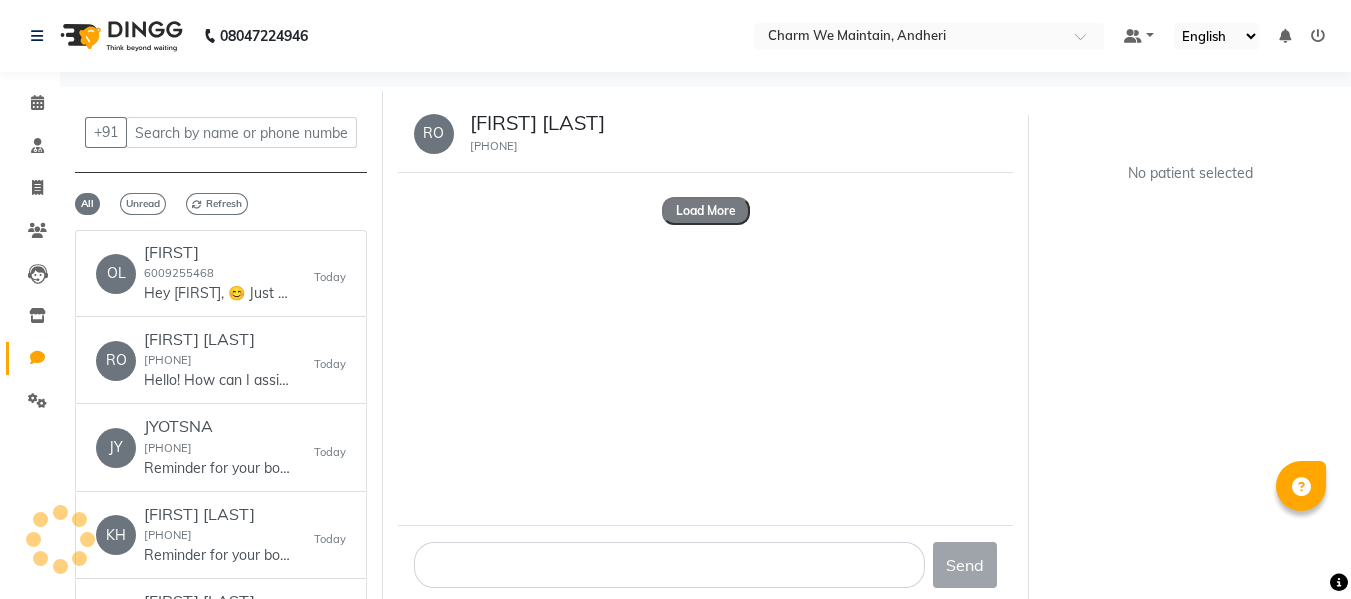 click on "Load More" 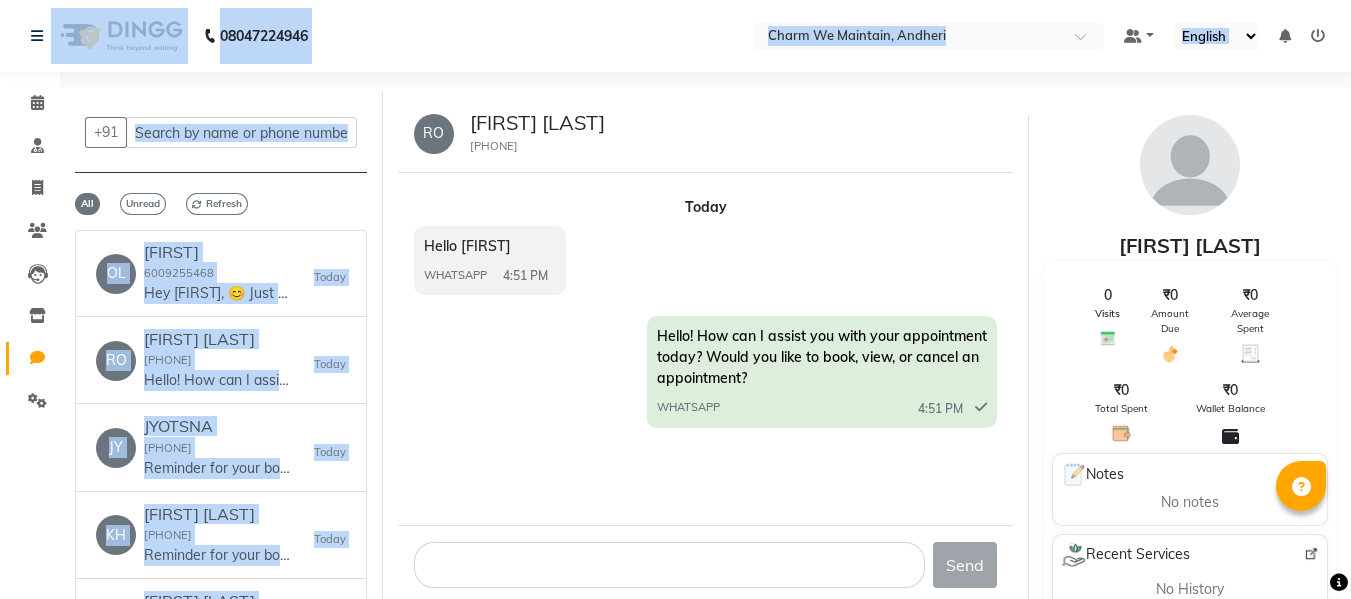 drag, startPoint x: 402, startPoint y: -86, endPoint x: 128, endPoint y: -121, distance: 276.22635 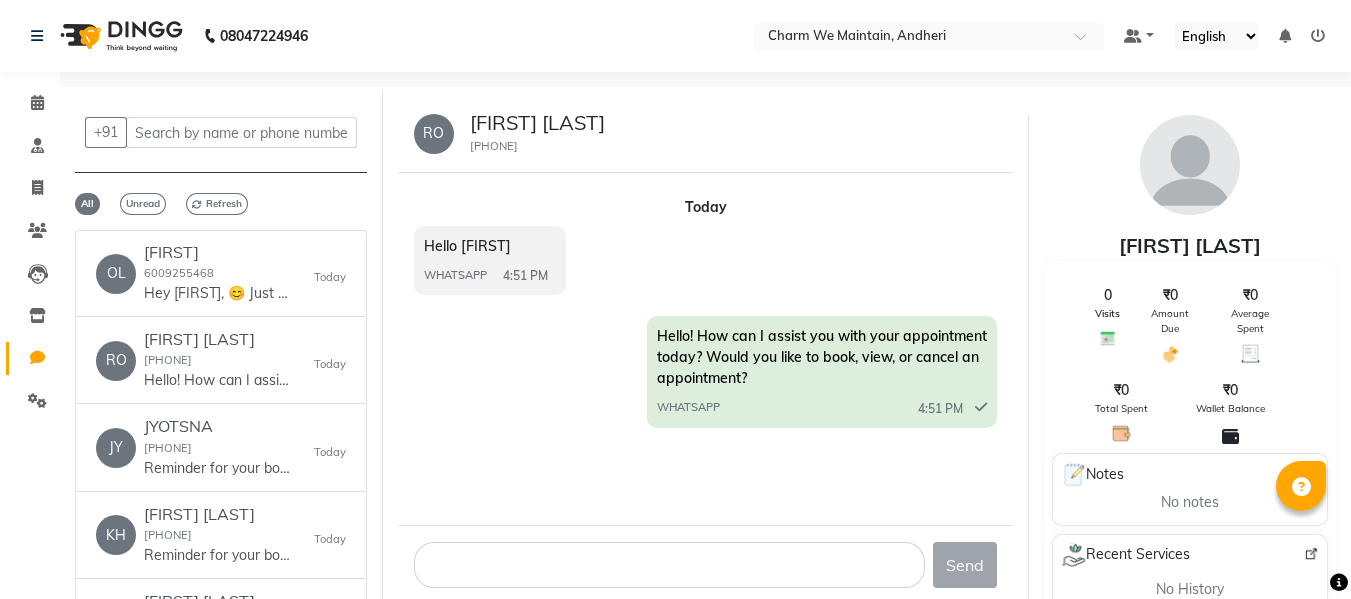 click on "Hello! How can I assist you with your appointment today? Would you like to book, view, or cancel an appointment? WHATSAPP  4:51 PM" 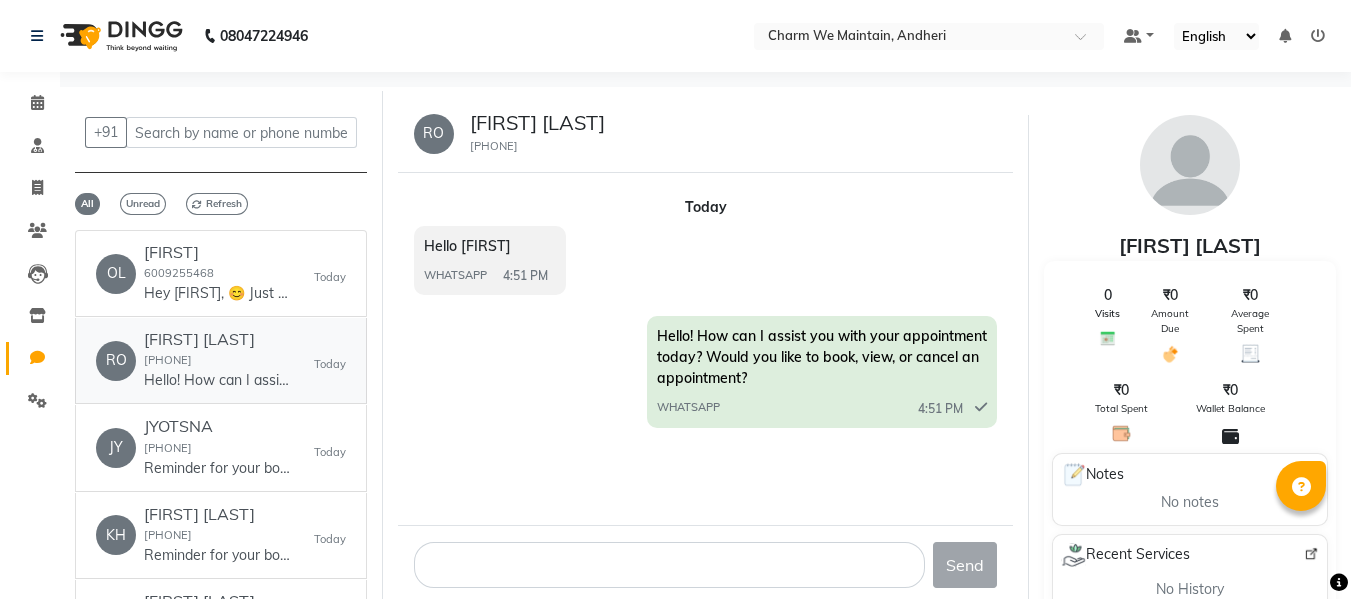 scroll, scrollTop: 15, scrollLeft: 0, axis: vertical 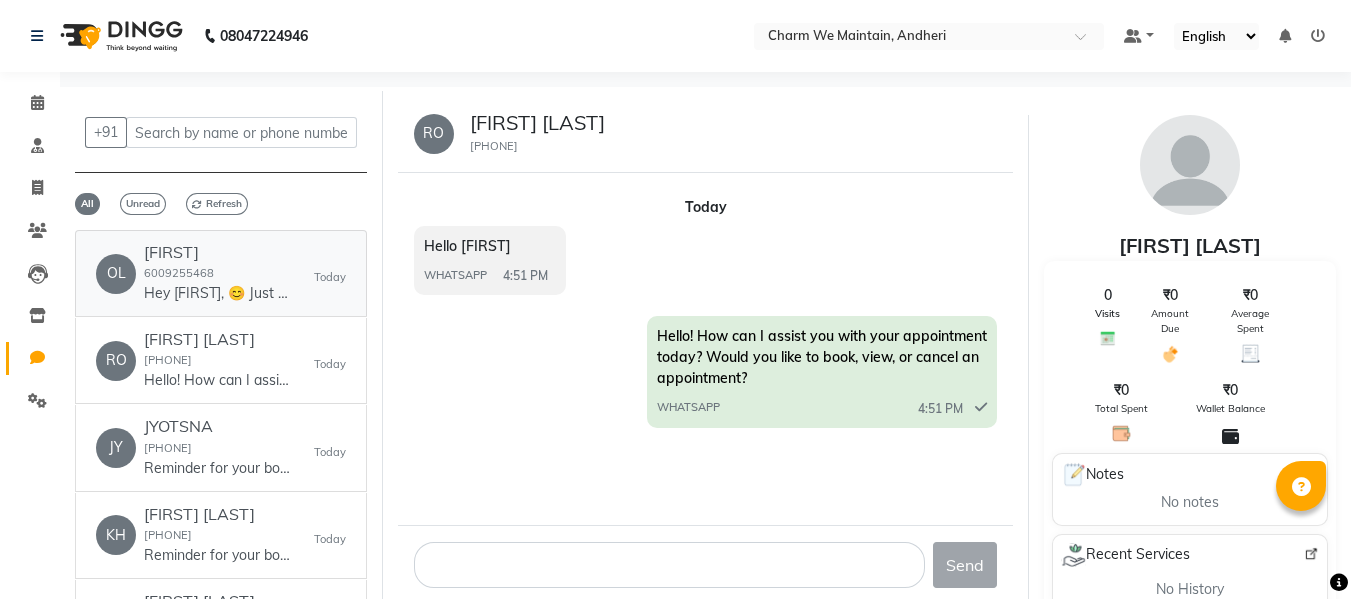 click on "[FIRST] [PHONE] Hey [FIRST], 😊
Just a quick reminder—your appointment at Charm We Maintain is confirmed.
📅 Today at 7:00 pm
📍 ww4.in/a?c=rwvqkJ
See you soon! Let us know if you need any changes." 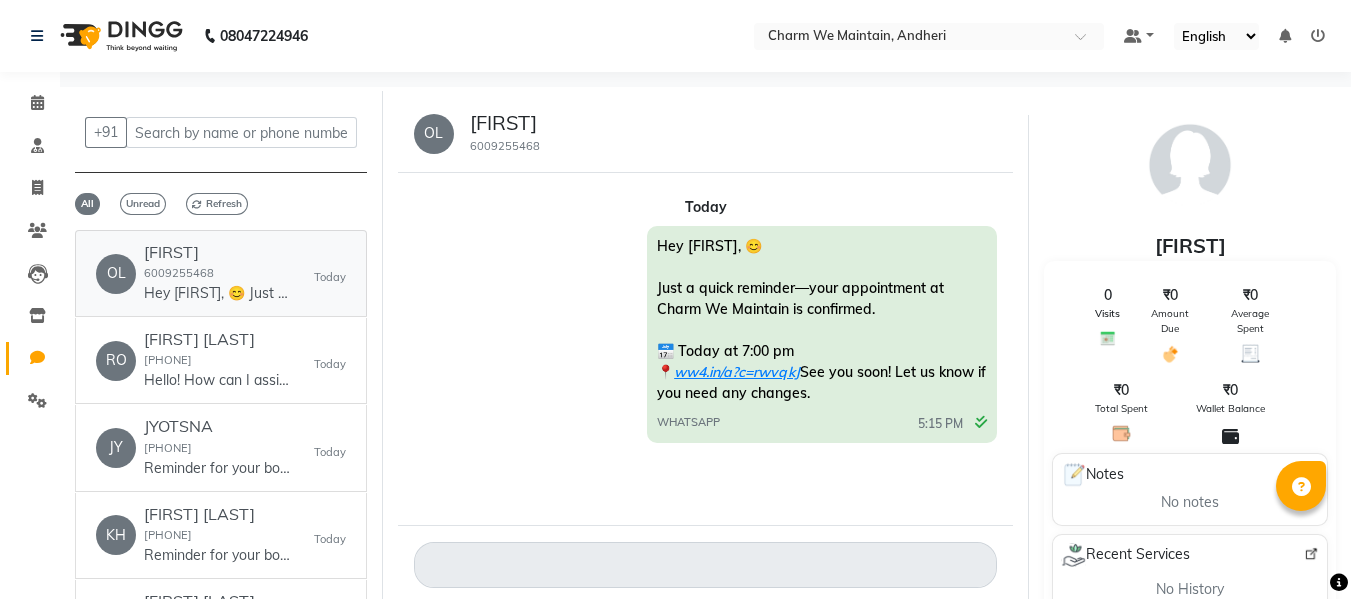 scroll, scrollTop: 15, scrollLeft: 0, axis: vertical 